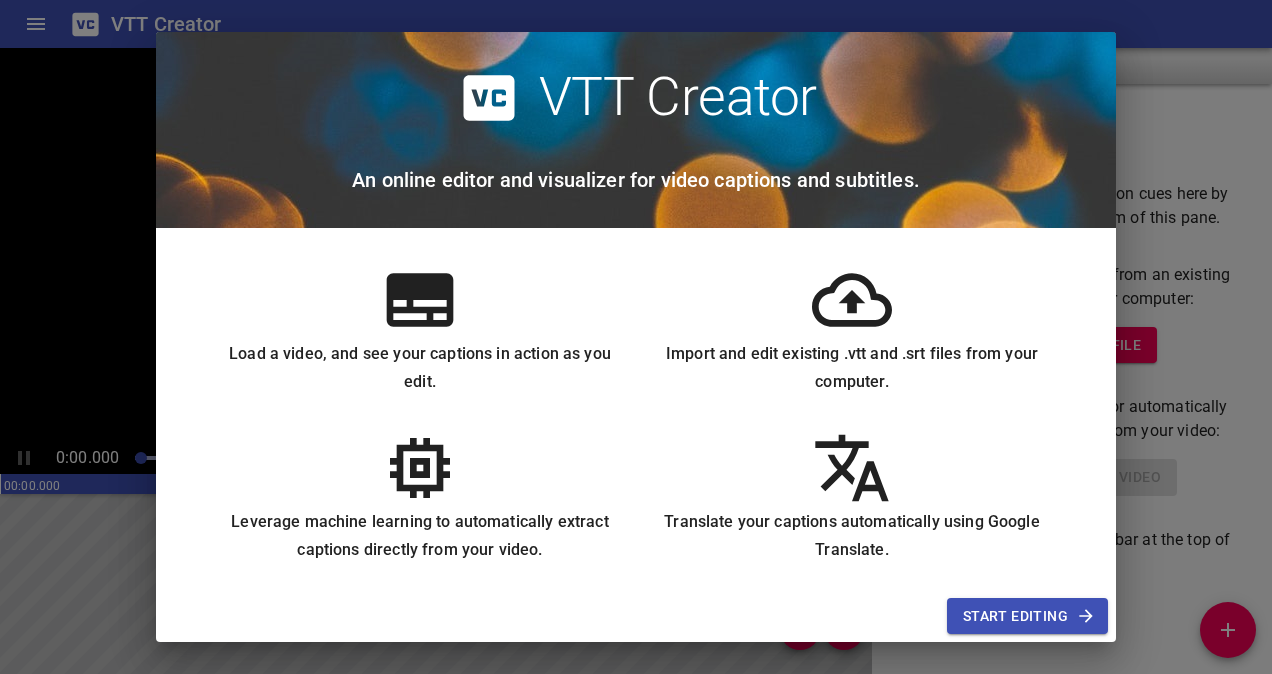 scroll, scrollTop: 0, scrollLeft: 0, axis: both 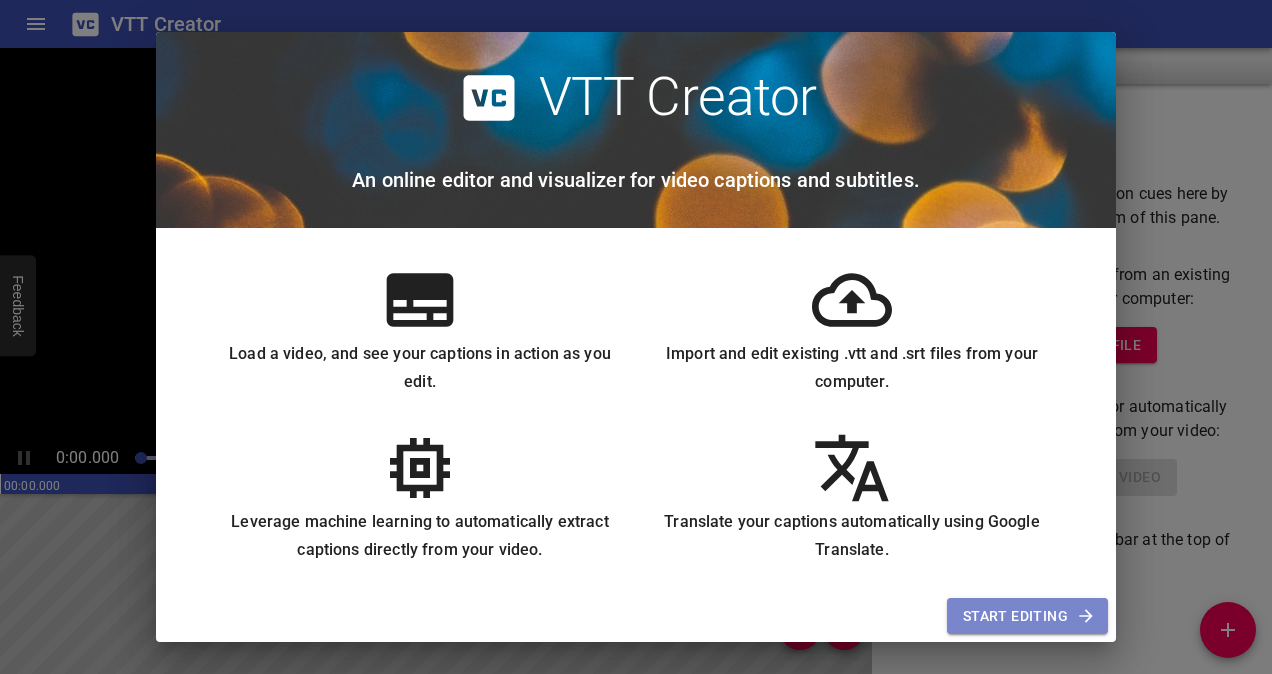 click on "Start Editing" at bounding box center [1027, 616] 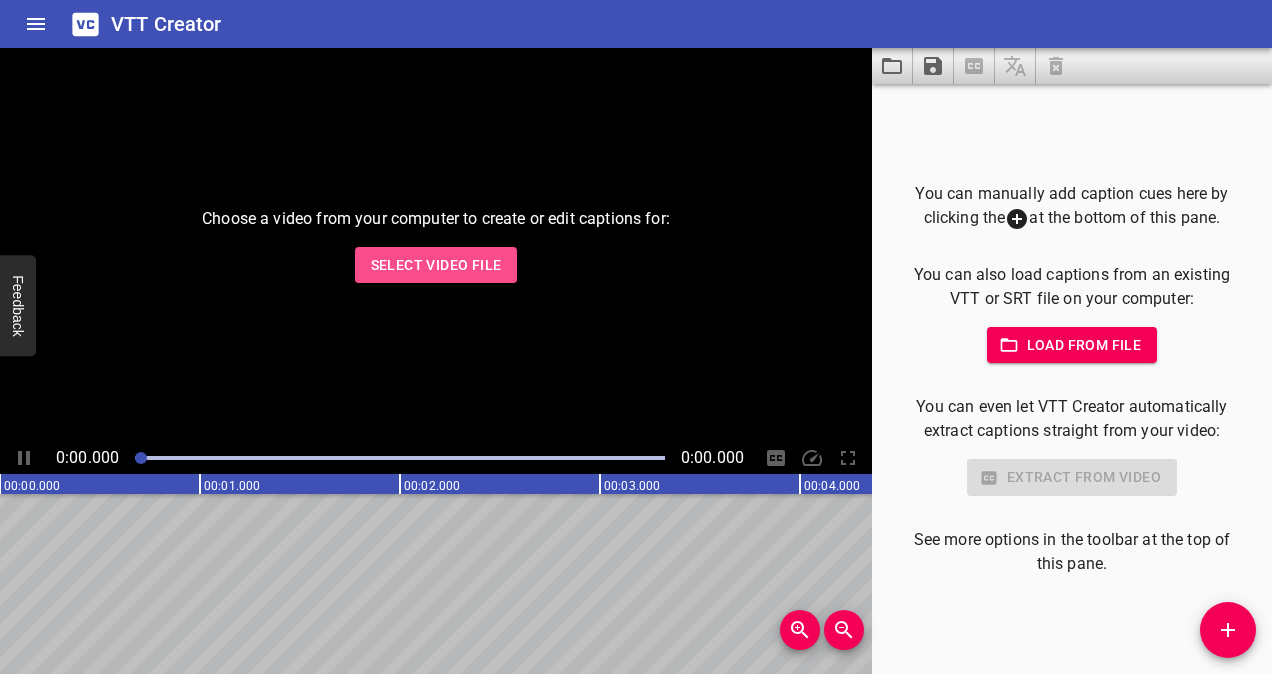 click on "Select Video File" at bounding box center [436, 265] 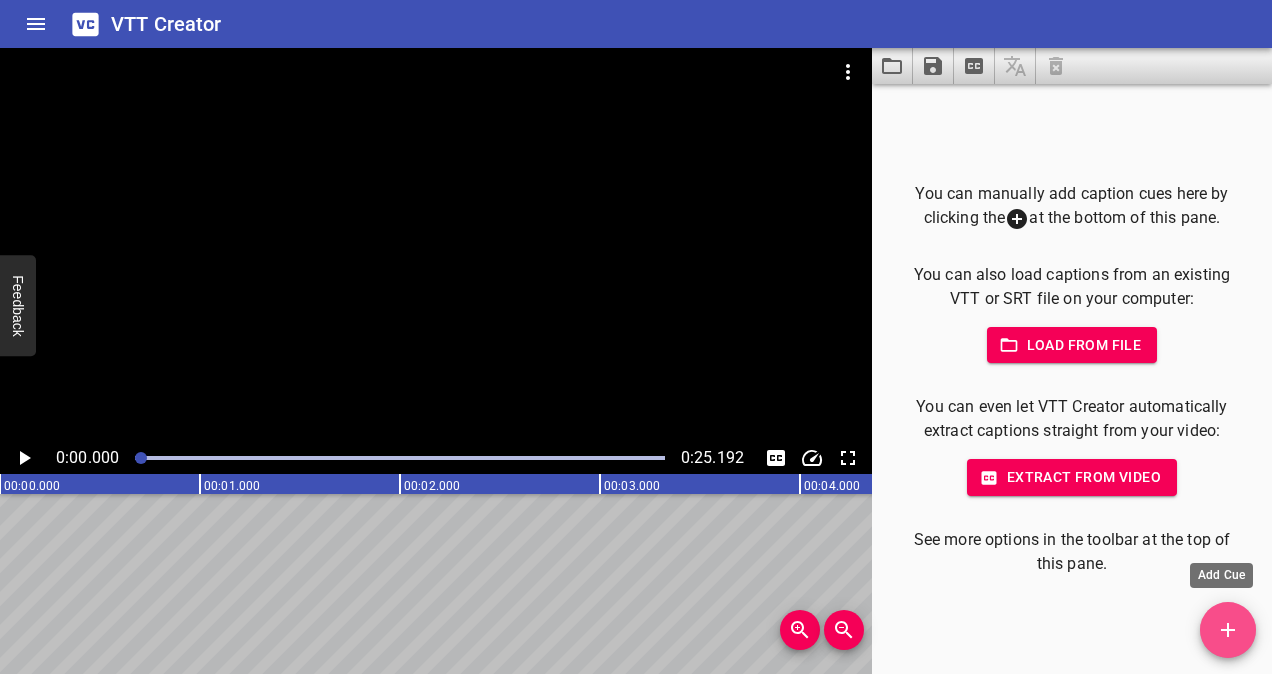 click 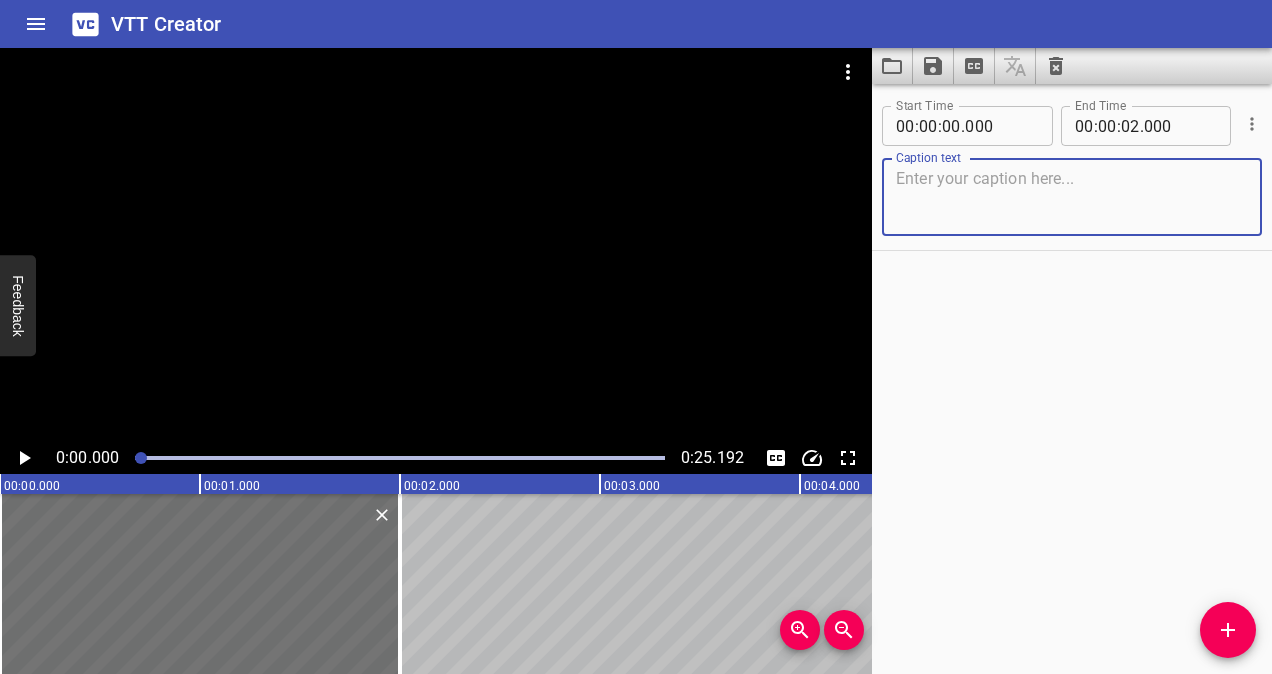 click at bounding box center (1072, 197) 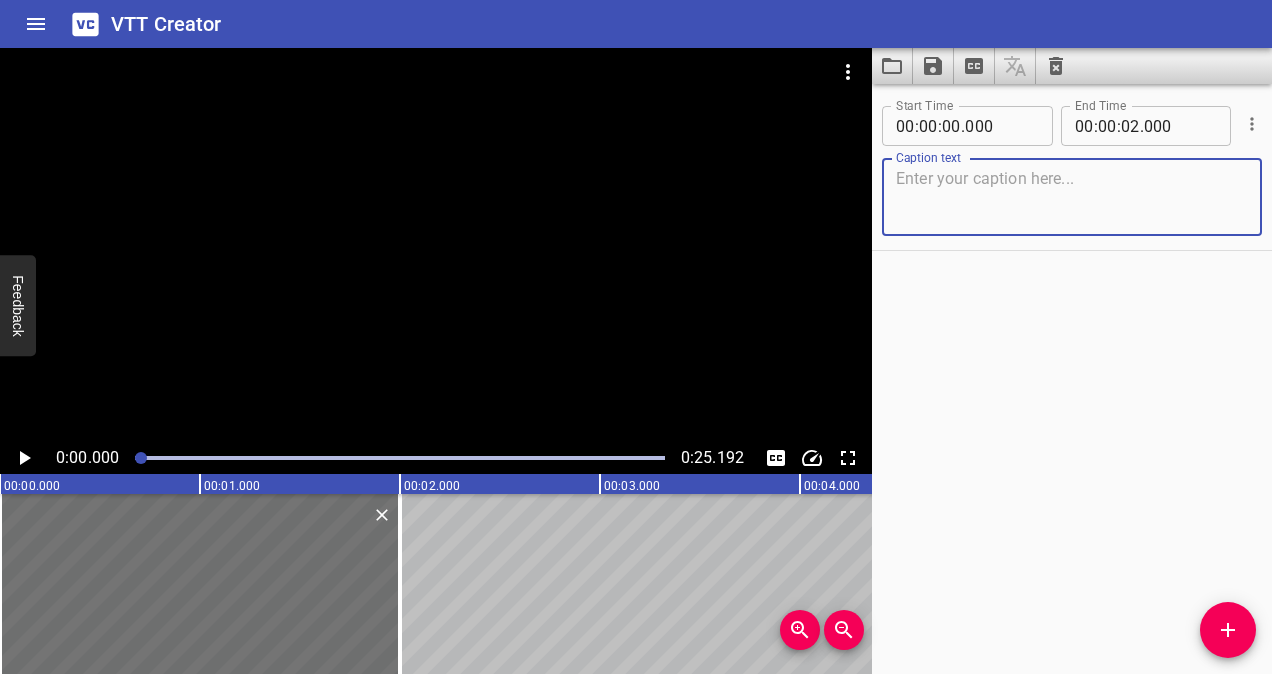 paste on "WEBVTT
00:00:01.000 --> 00:00:05.000
Welcome to our presentation.
00:00:06.000 --> 00:00:10.000
Let's explore some fascinating ideas today.
00:00:11.000 --> 00:00:15.000
Stay tuned, and enjoy the journey!" 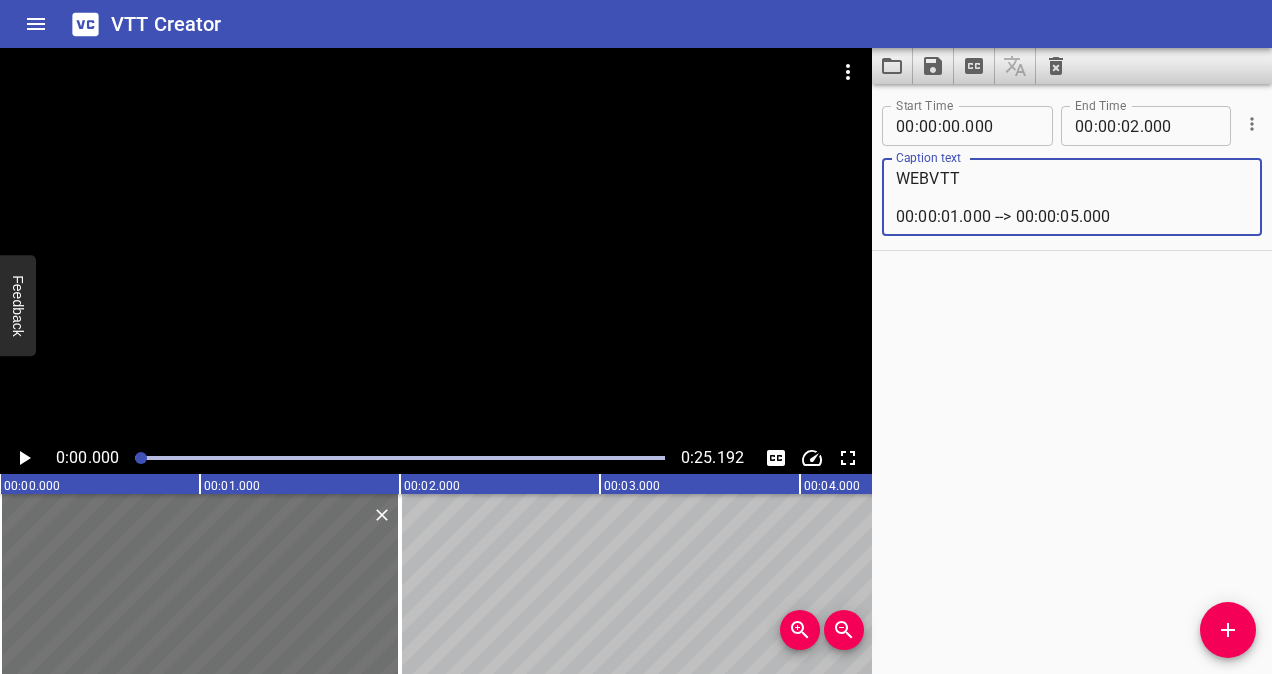 scroll, scrollTop: 132, scrollLeft: 0, axis: vertical 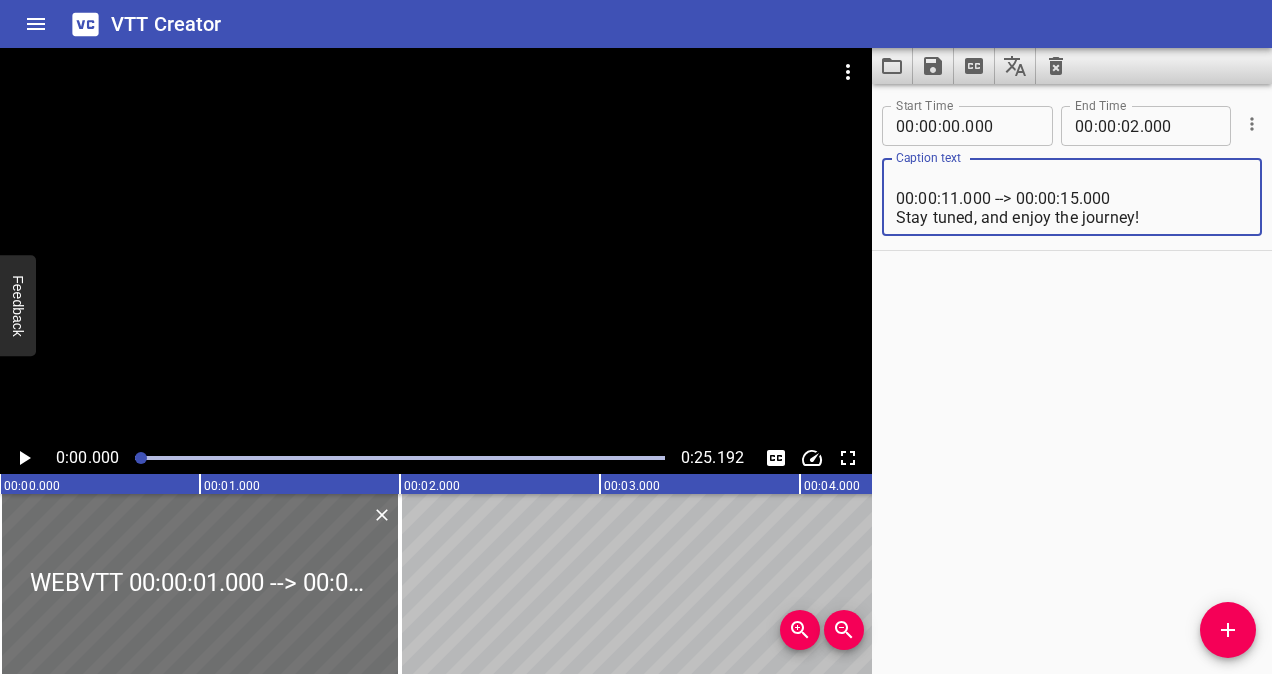 click on "WEBVTT
00:00:01.000 --> 00:00:05.000
Welcome to our presentation.
00:00:06.000 --> 00:00:10.000
Let's explore some fascinating ideas today.
00:00:11.000 --> 00:00:15.000
Stay tuned, and enjoy the journey!" at bounding box center [1072, 197] 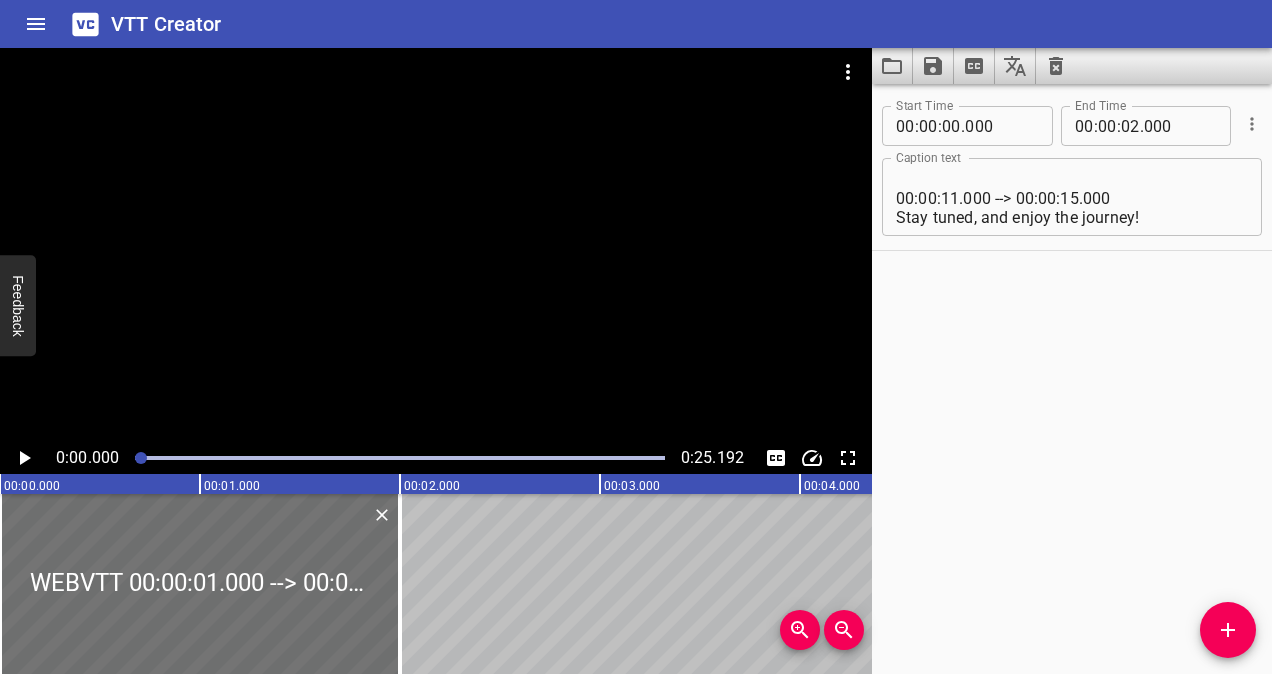 click on "Start Time 00 : 00 : 00 . 000 Start Time End Time 00 : 00 : 02 . 000 End Time Caption text WEBVTT
00:00:01.000 --> 00:00:05.000
Welcome to our presentation.
00:00:06.000 --> 00:00:10.000
Let's explore some fascinating ideas today.
00:00:11.000 --> 00:00:15.000
Stay tuned, and enjoy the journey! Caption text" at bounding box center [1072, 379] 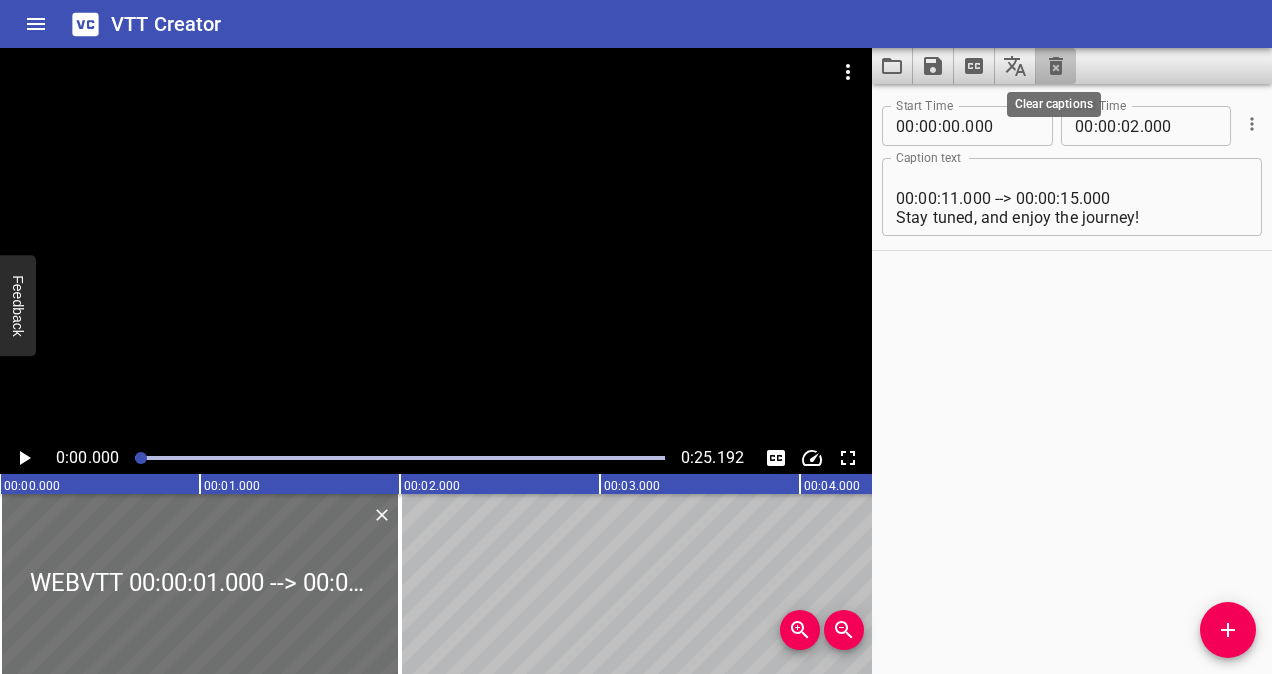 click 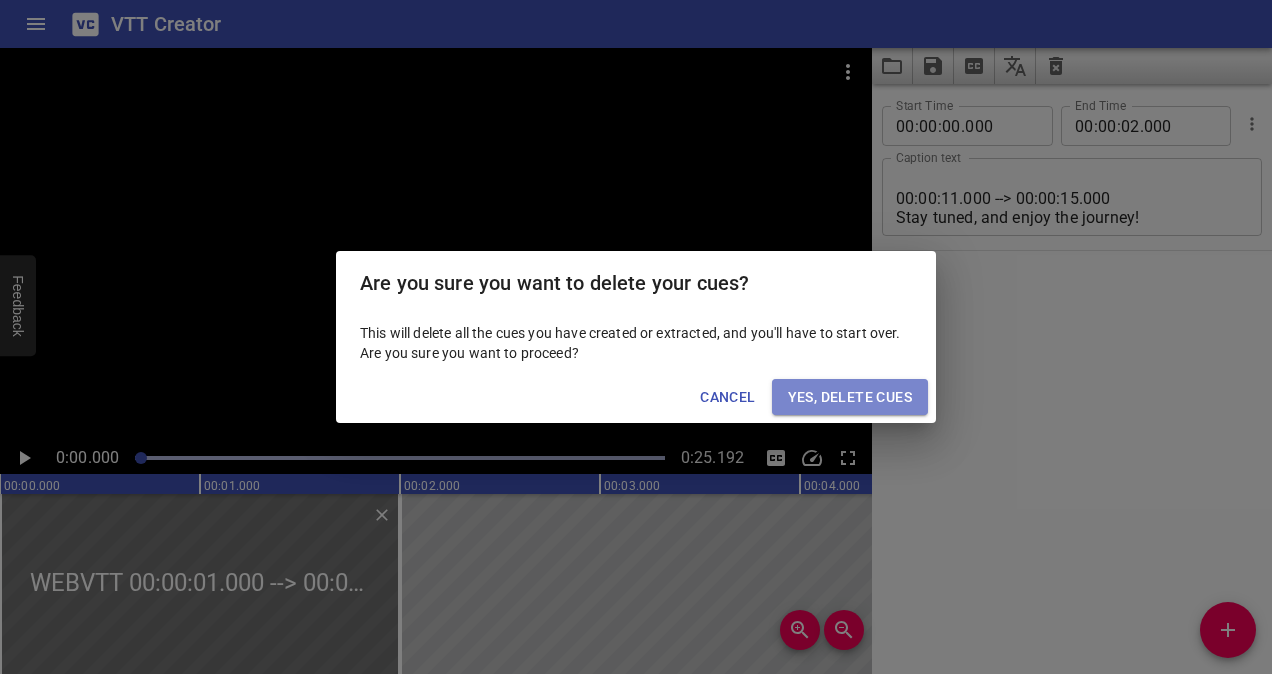 click on "Yes, Delete Cues" at bounding box center (850, 397) 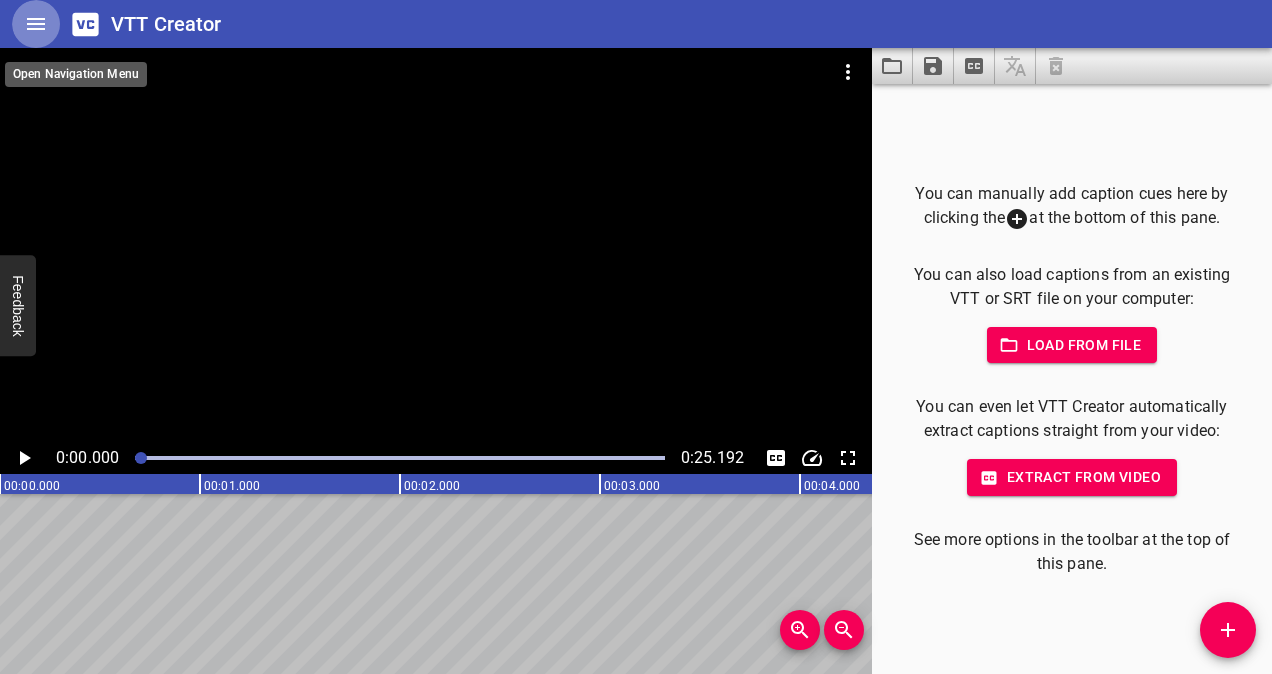 click 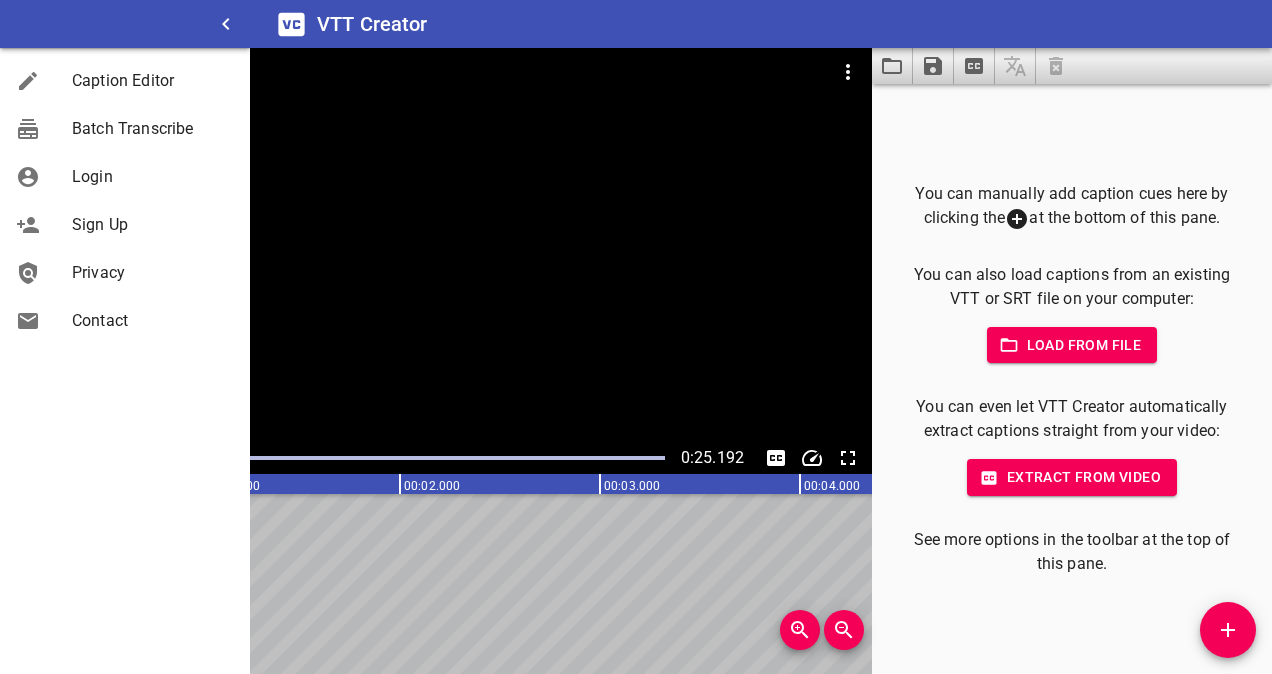 click on "Caption Editor" at bounding box center [153, 81] 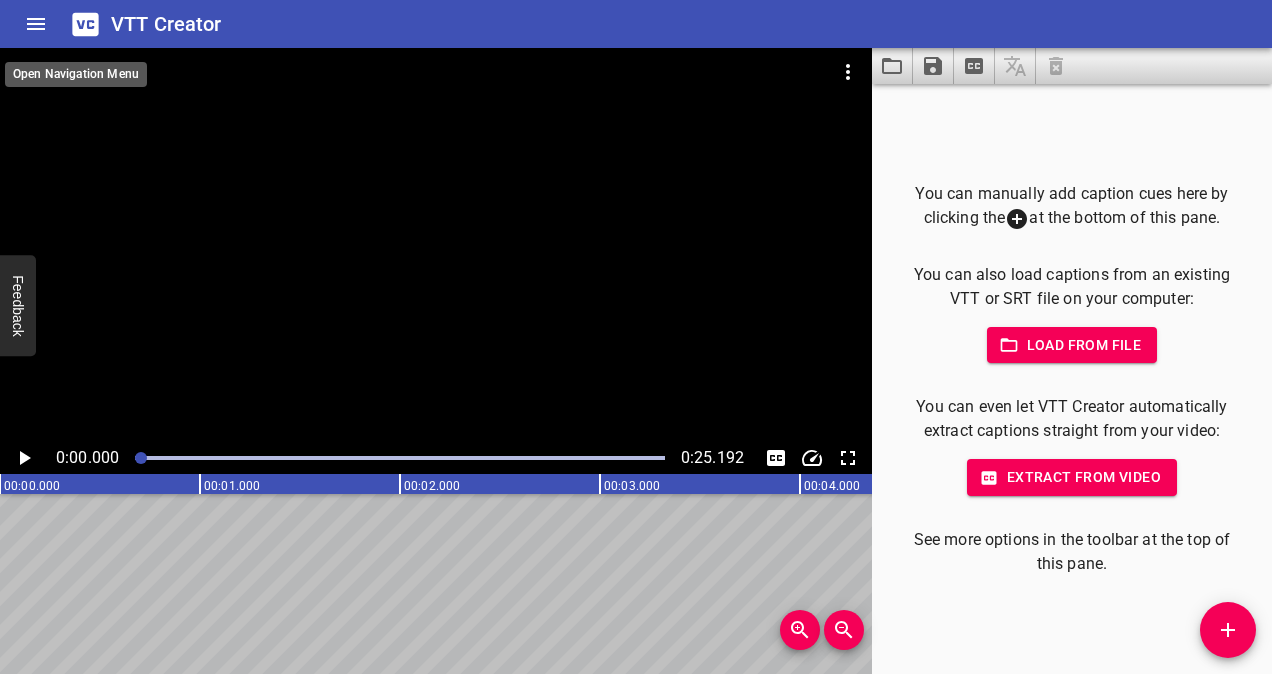 click 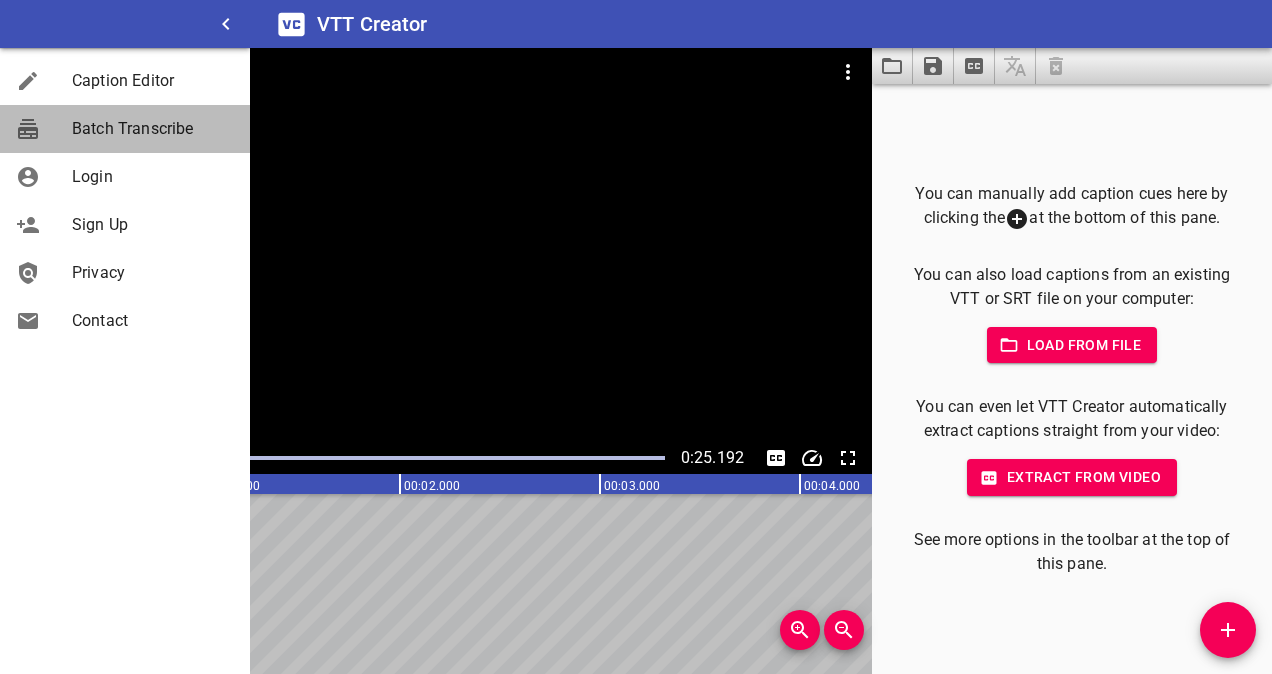 click on "Batch Transcribe" at bounding box center [125, 129] 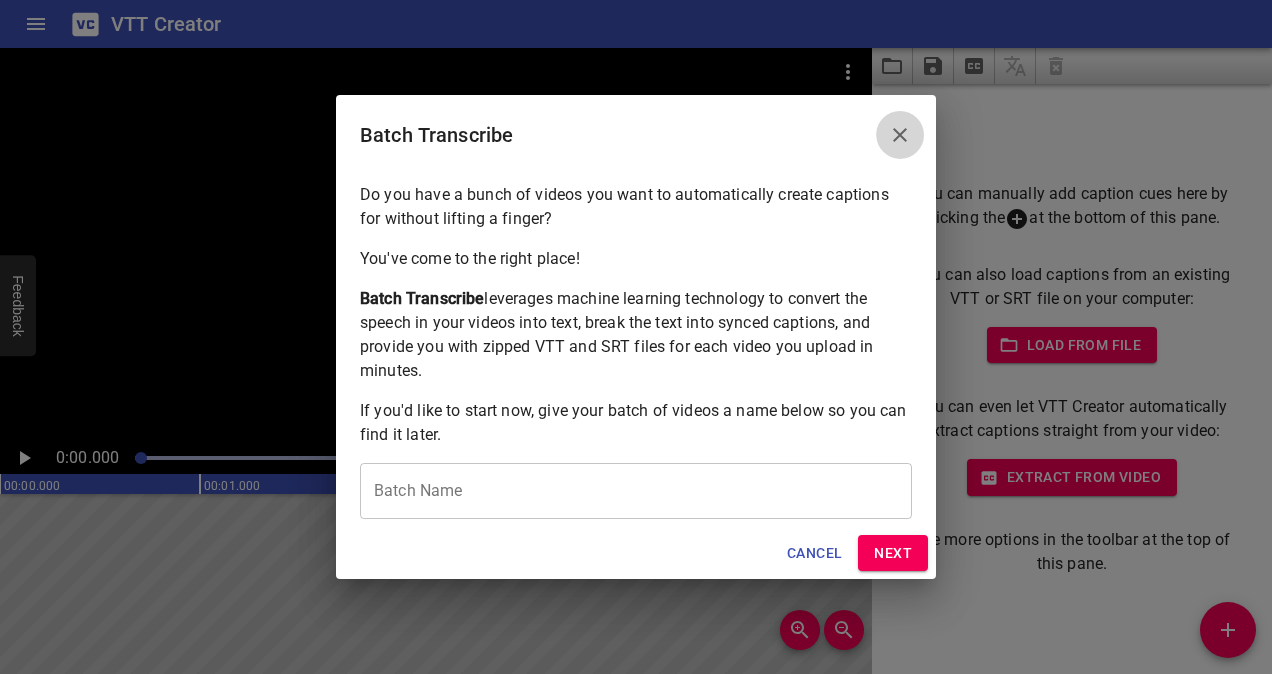 click 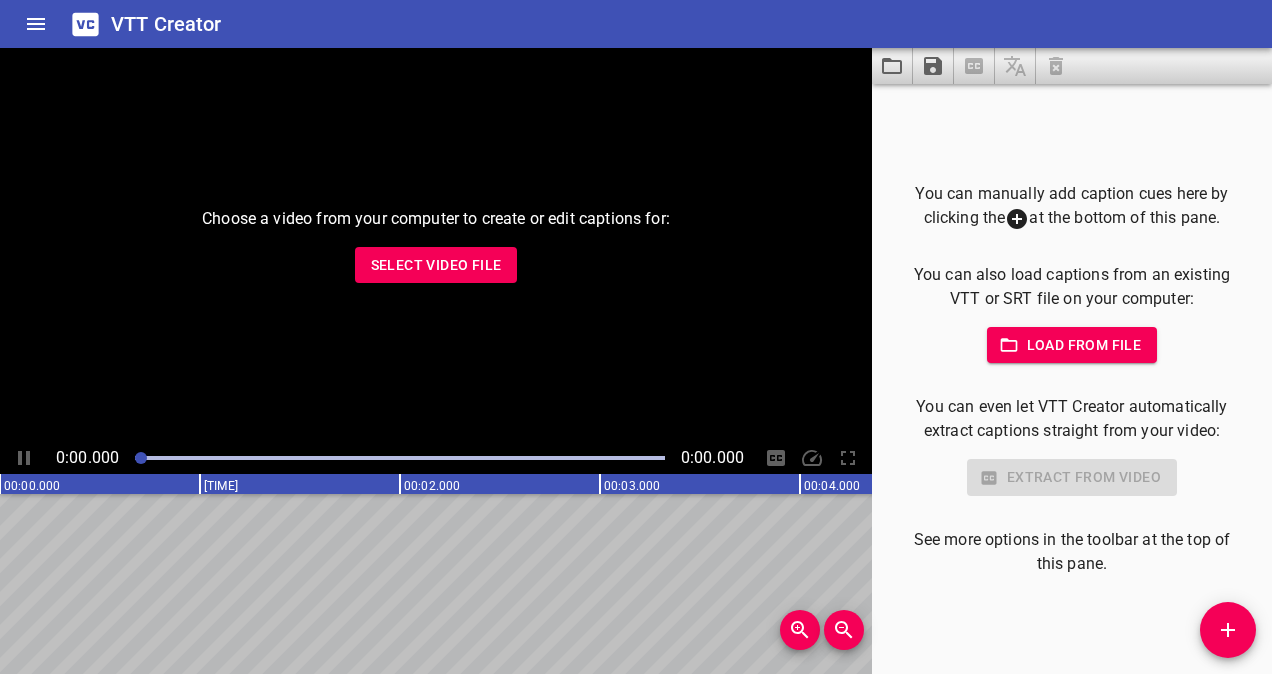 scroll, scrollTop: 0, scrollLeft: 0, axis: both 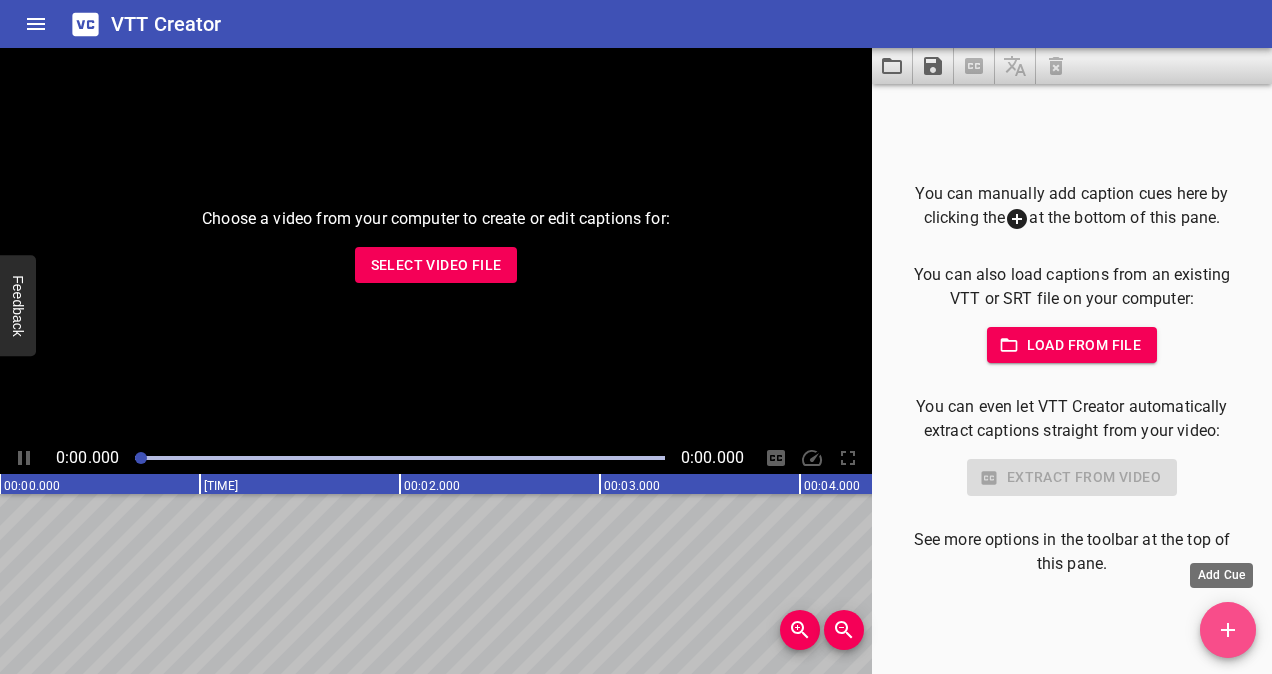 click at bounding box center [1228, 630] 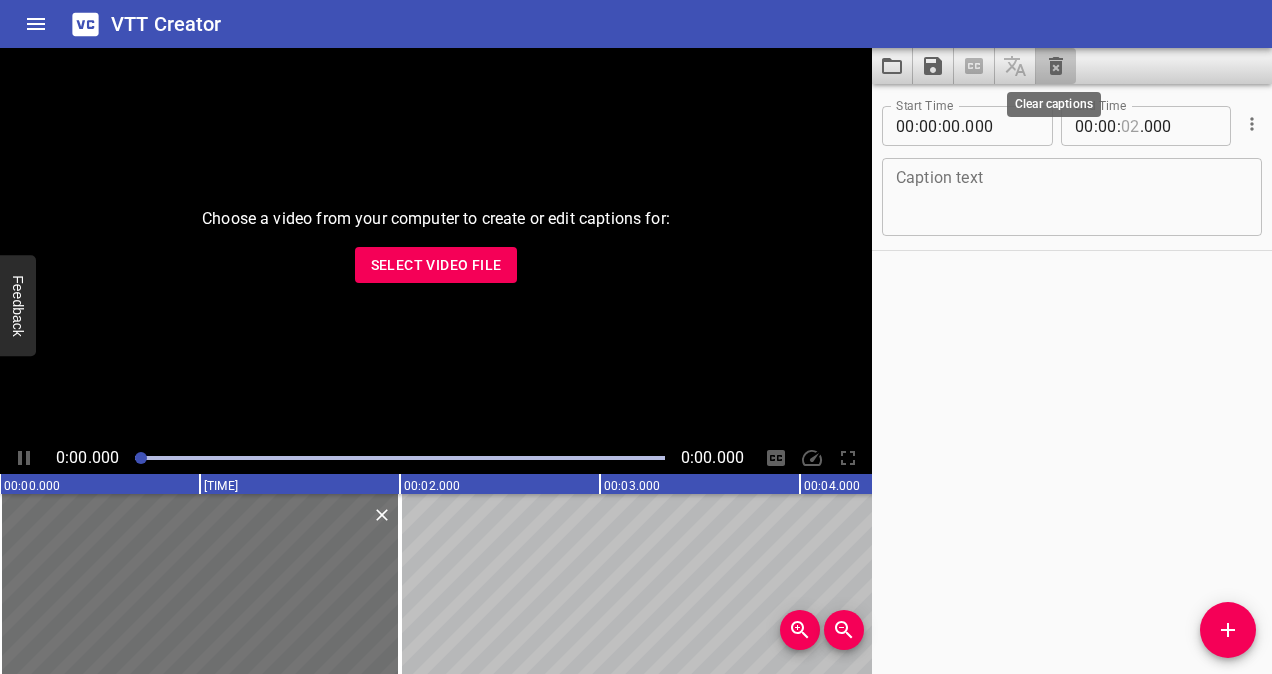 click 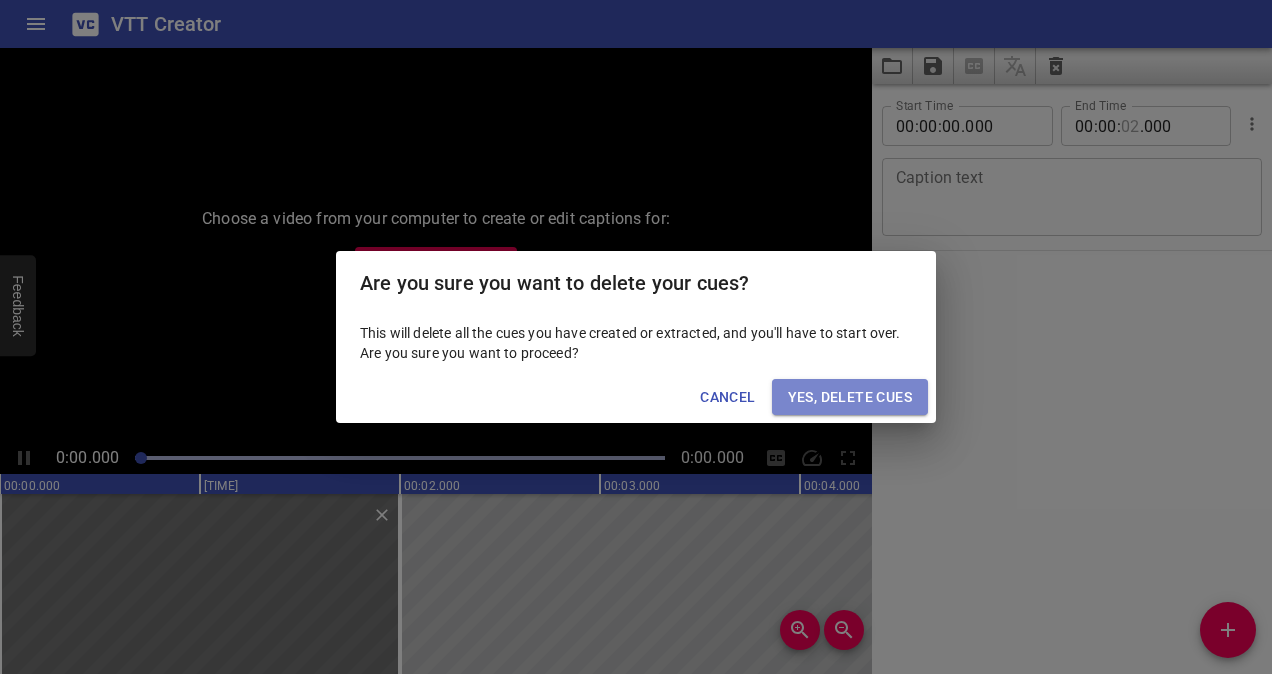 click on "Yes, Delete Cues" at bounding box center (850, 397) 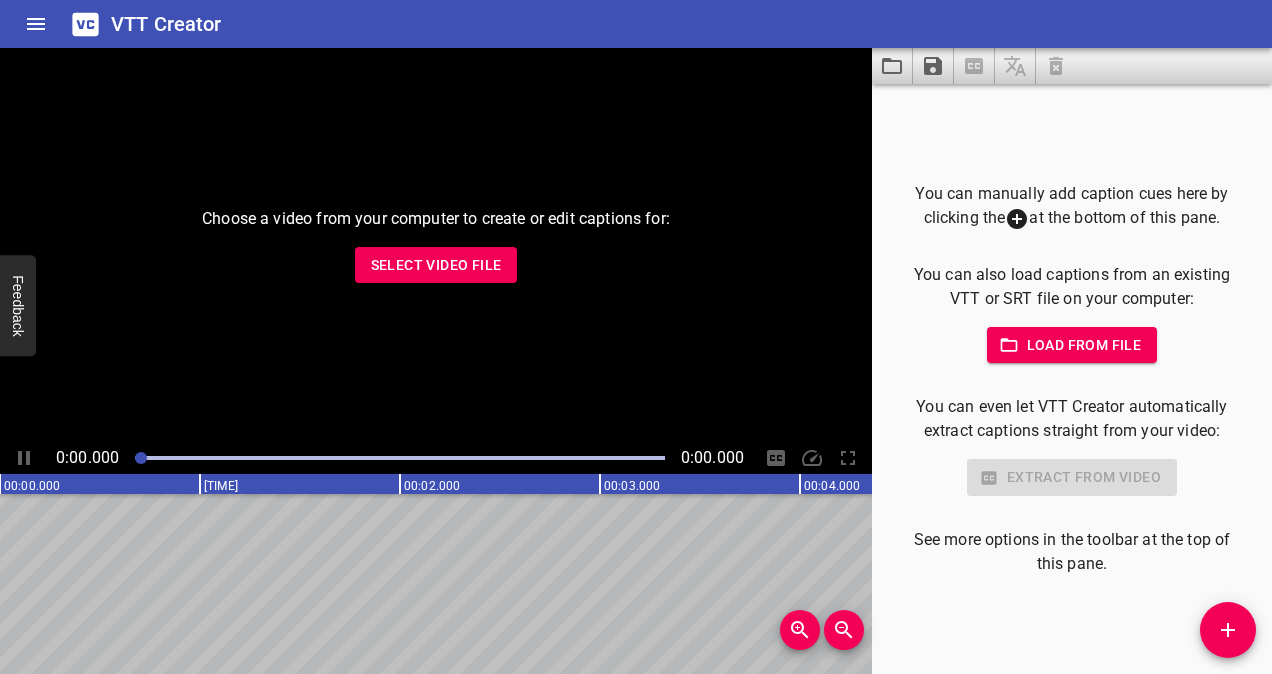 click on "Choose a video from your computer to create or edit captions for: Select Video File" at bounding box center (436, 245) 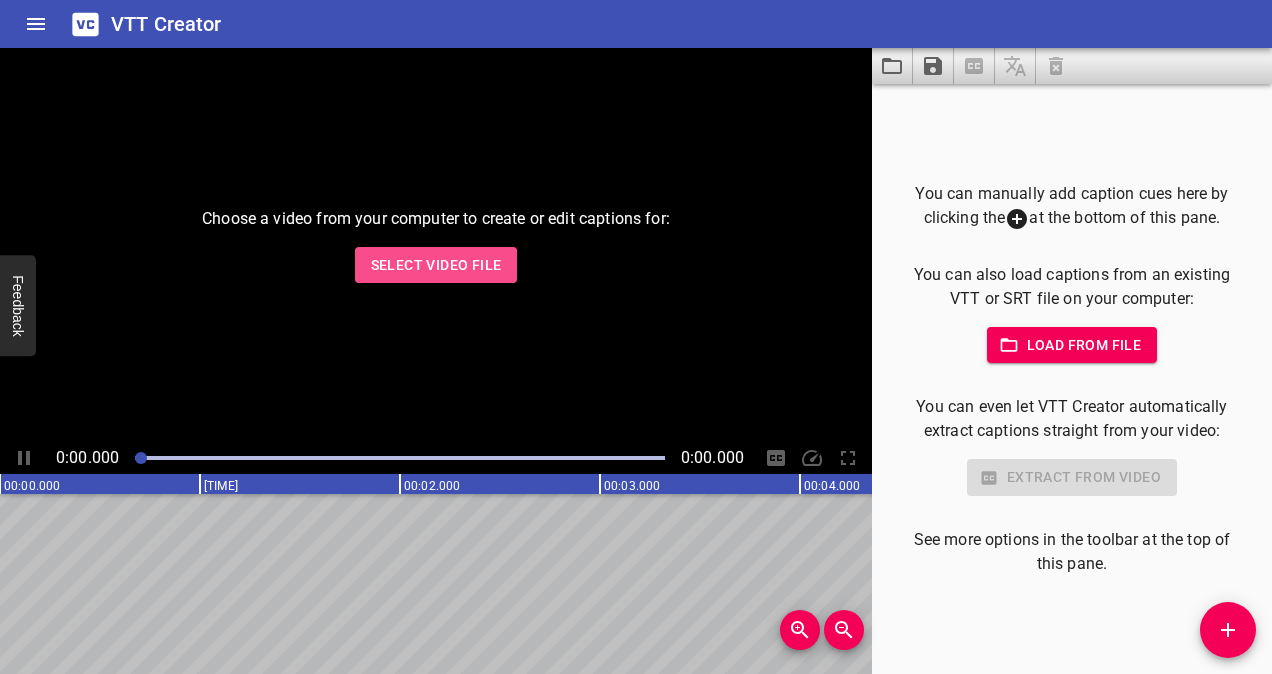 click on "Select Video File" at bounding box center (436, 265) 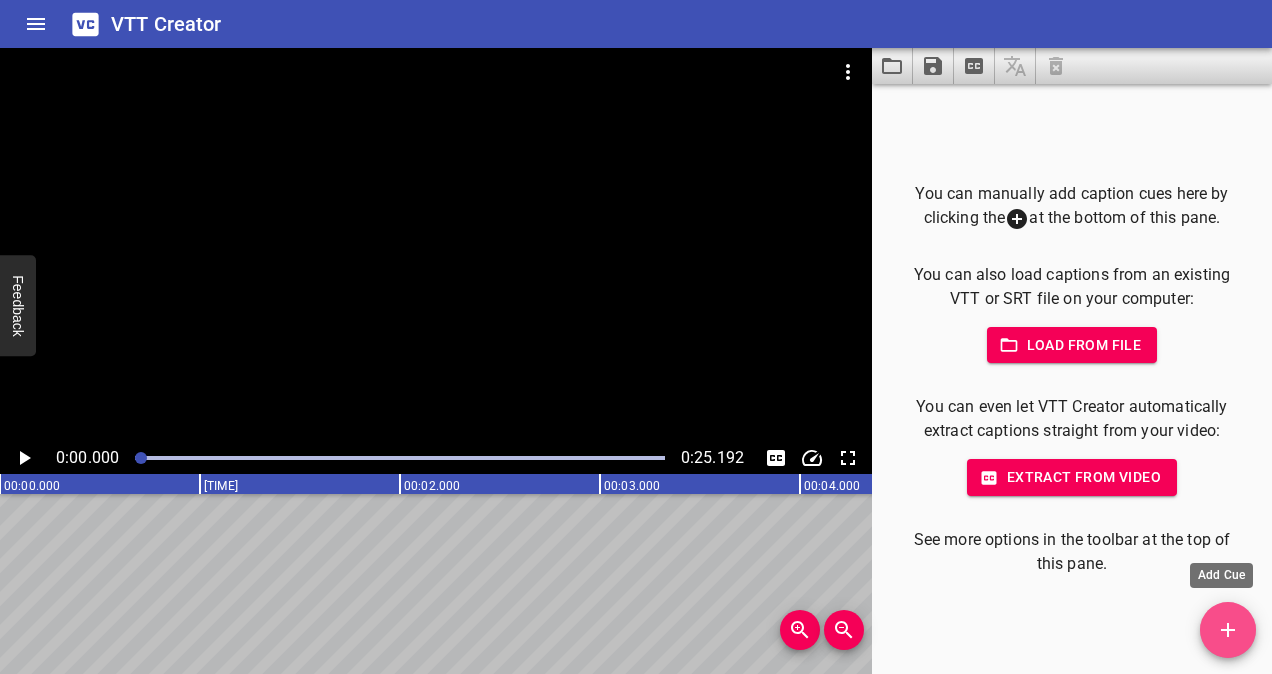 click at bounding box center [1228, 630] 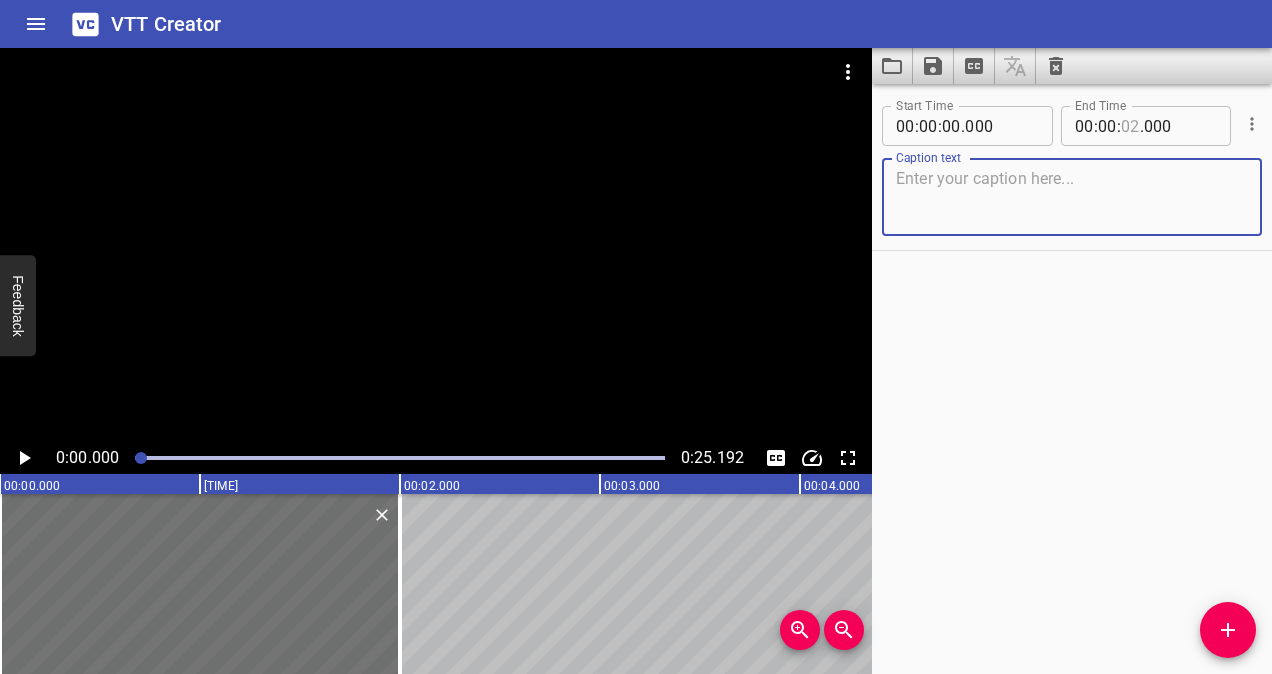 click at bounding box center (1072, 197) 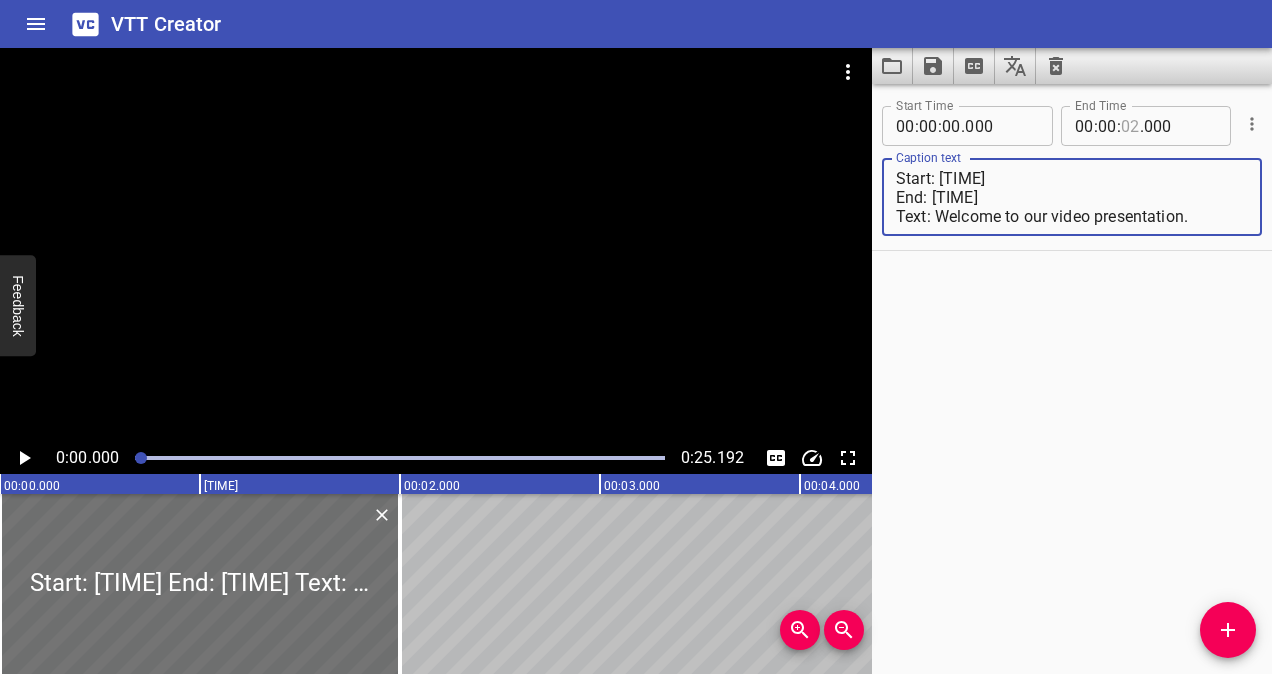 click on "Start: [TIME]
End: [TIME]
Text: Welcome to our video presentation." at bounding box center (1072, 197) 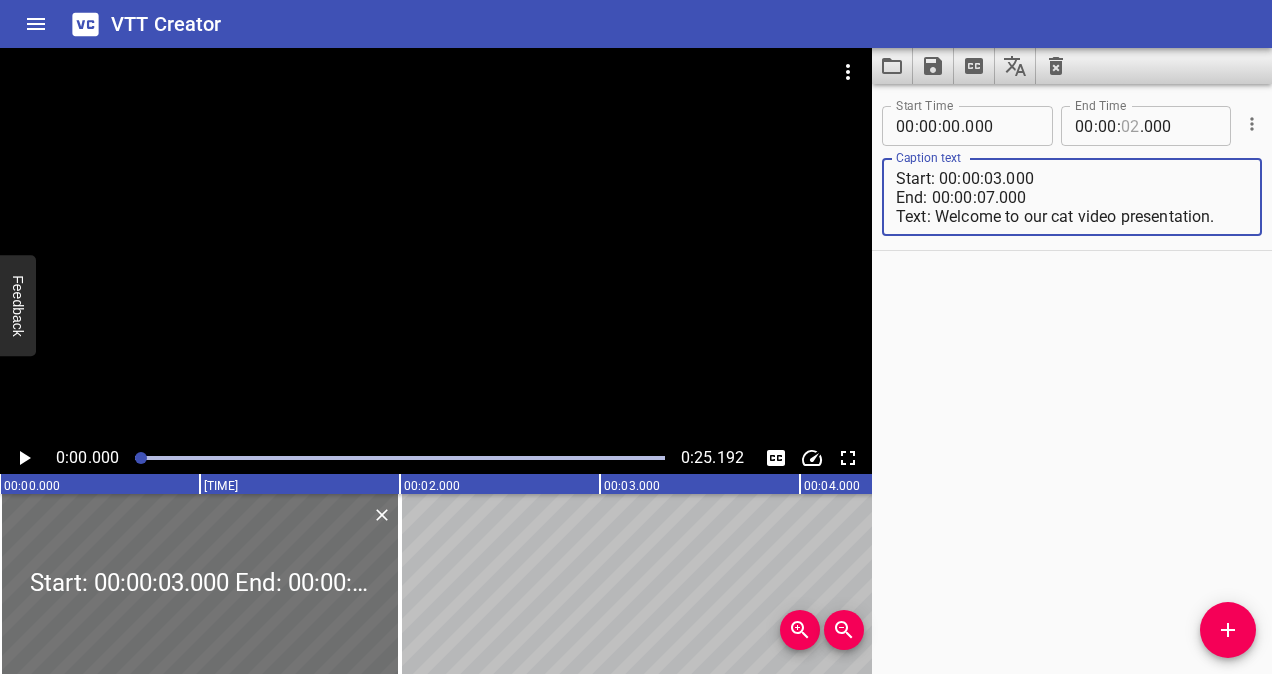 type on "Start: 00:00:03.000
End: 00:00:07.000
Text: Welcome to our cat video presentation." 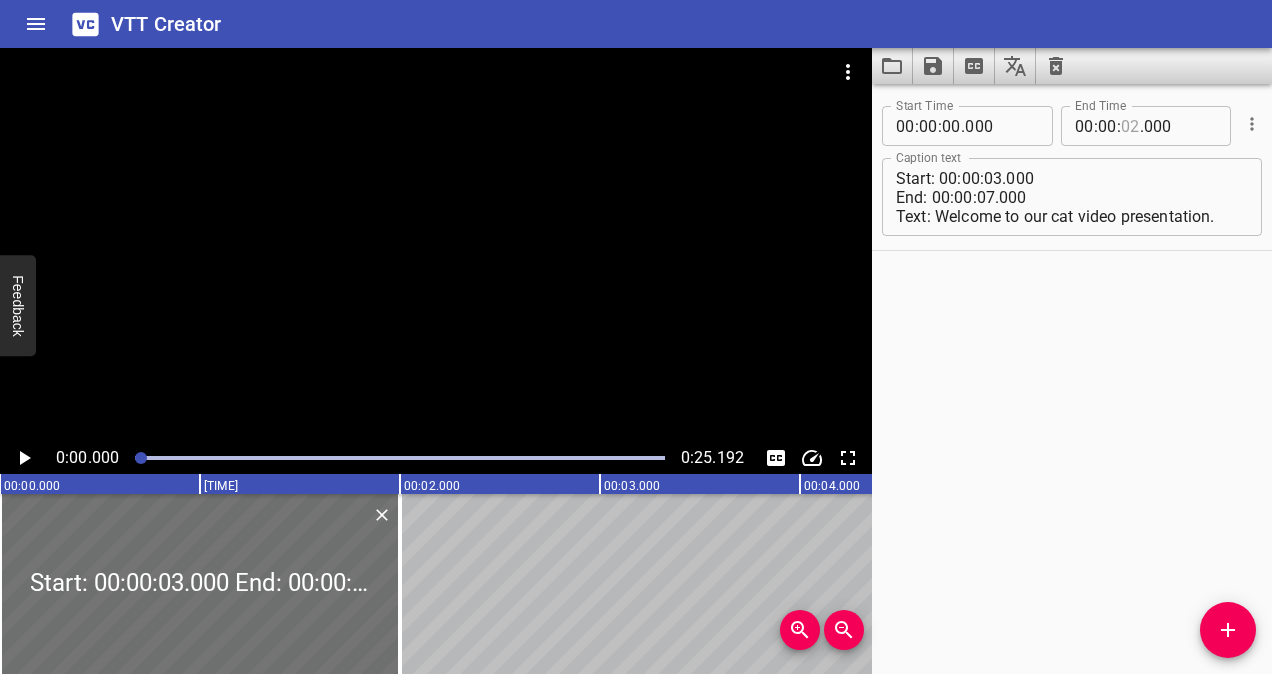 click on "Start Time [TIME] Start Time End Time [TIME] End Time Caption text Start: [TIME]
End: [TIME]
Text: Welcome to our cat video presentation. Caption text" at bounding box center (1072, 379) 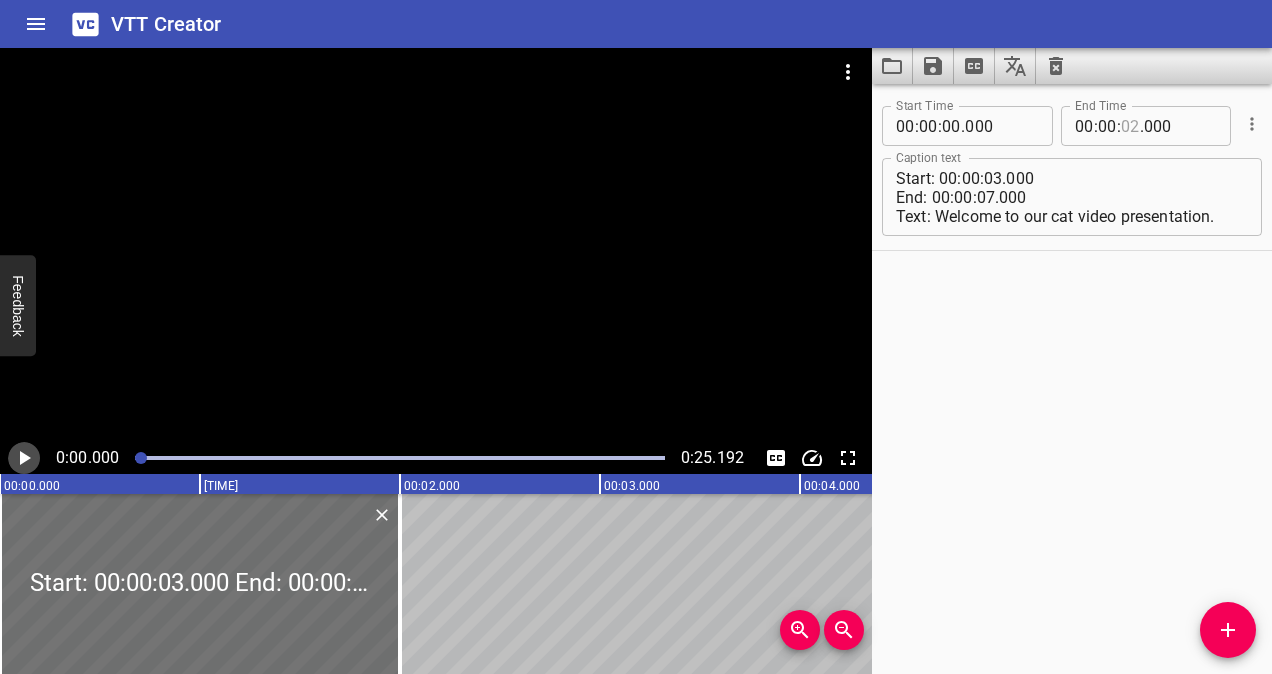 click 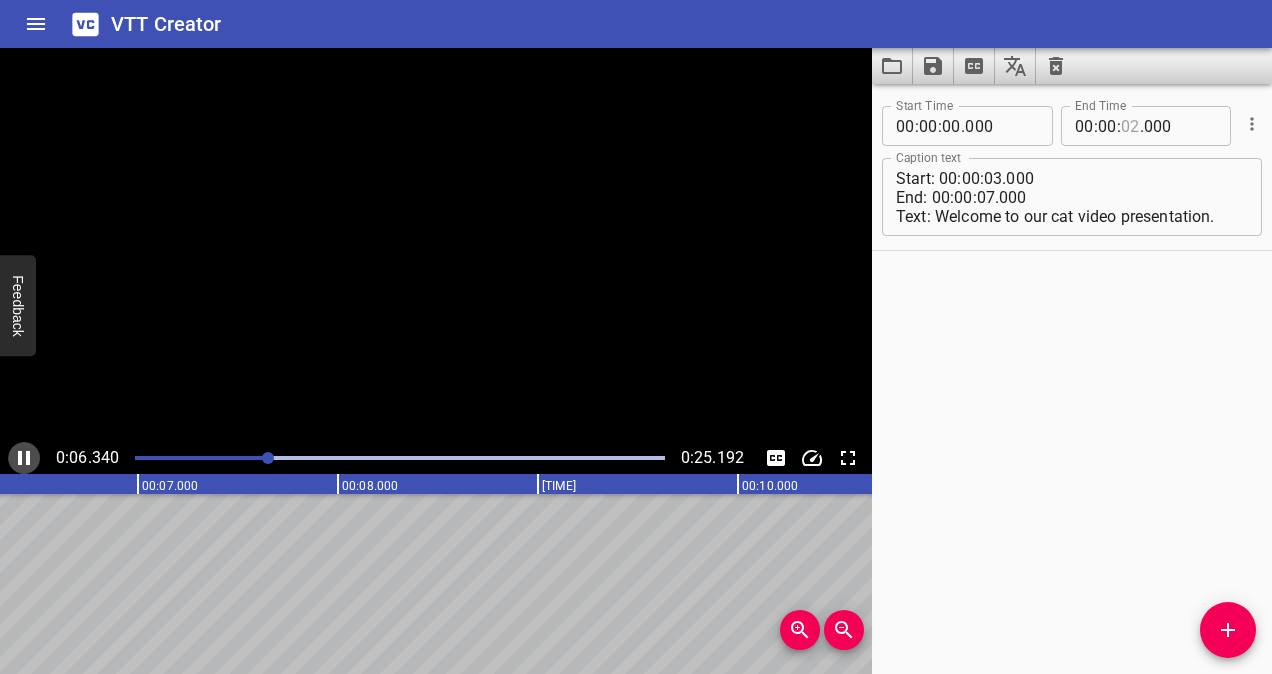 click 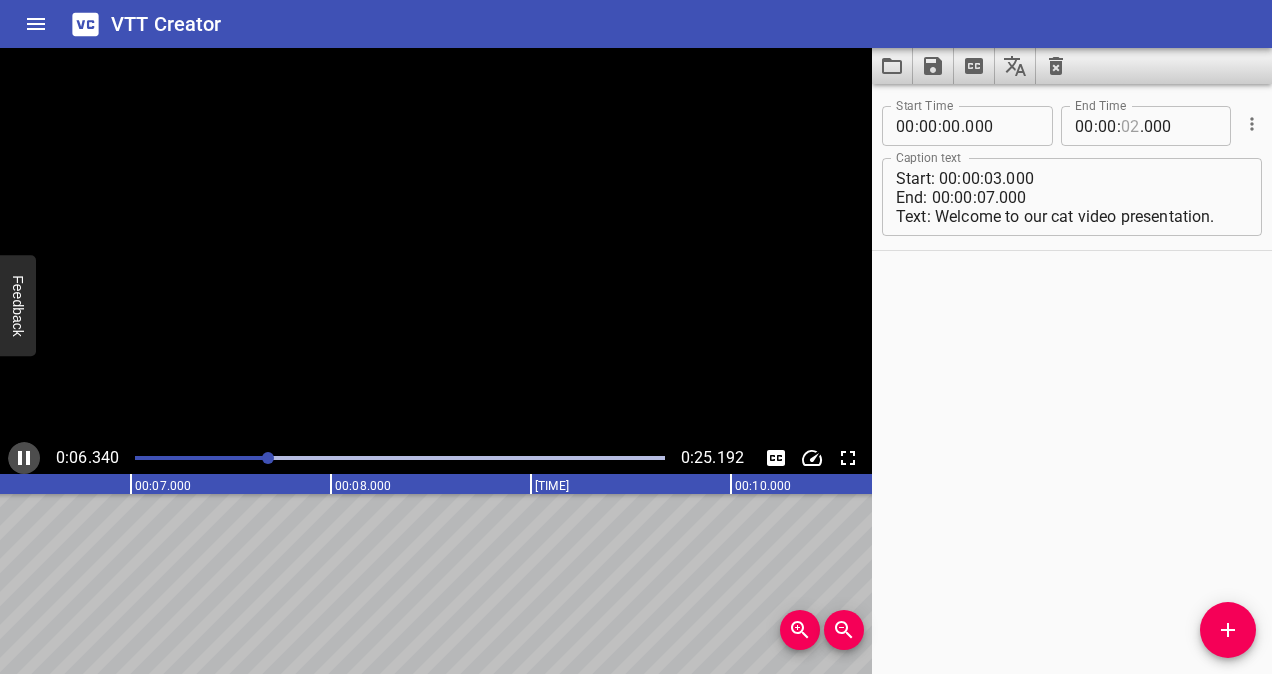 scroll, scrollTop: 0, scrollLeft: 1308, axis: horizontal 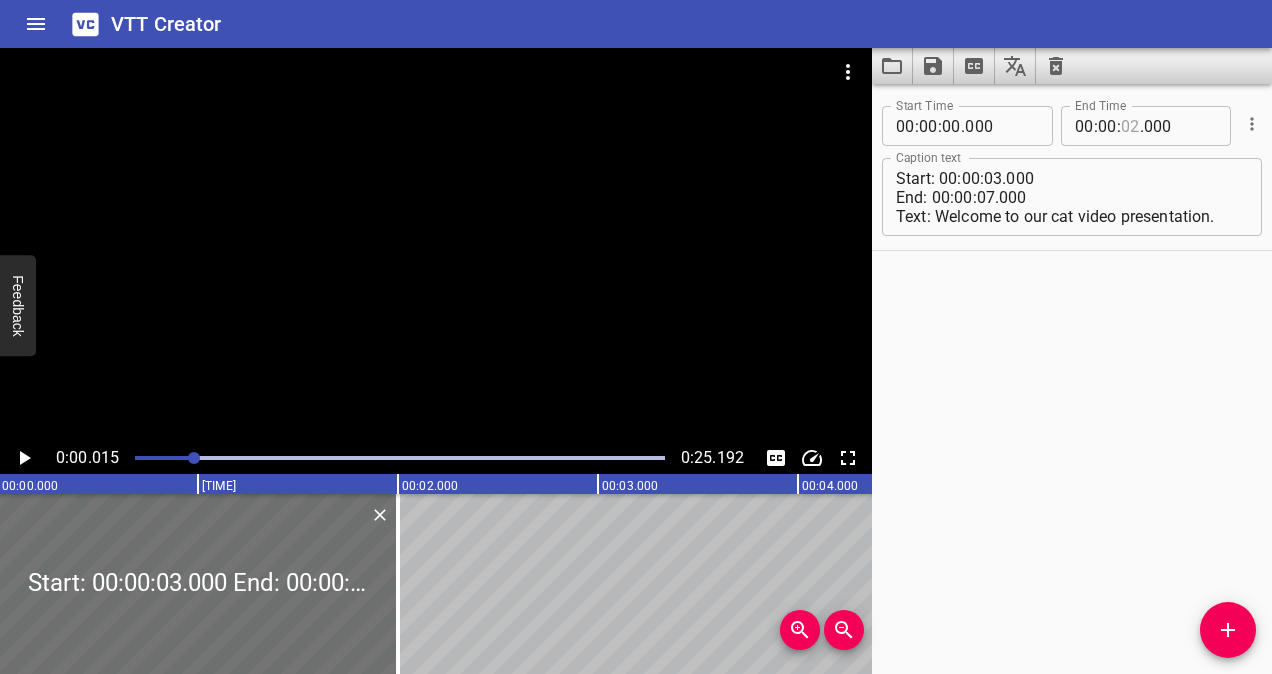 drag, startPoint x: 268, startPoint y: 456, endPoint x: 192, endPoint y: 465, distance: 76.53104 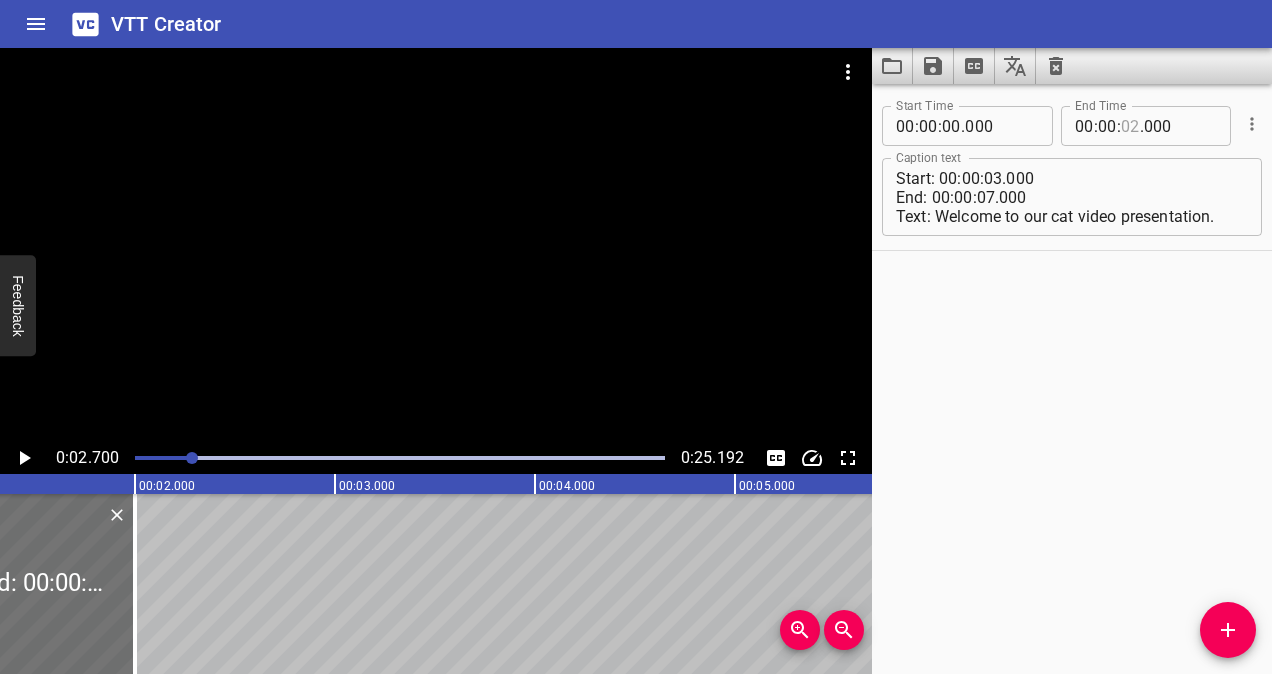 scroll, scrollTop: 0, scrollLeft: 540, axis: horizontal 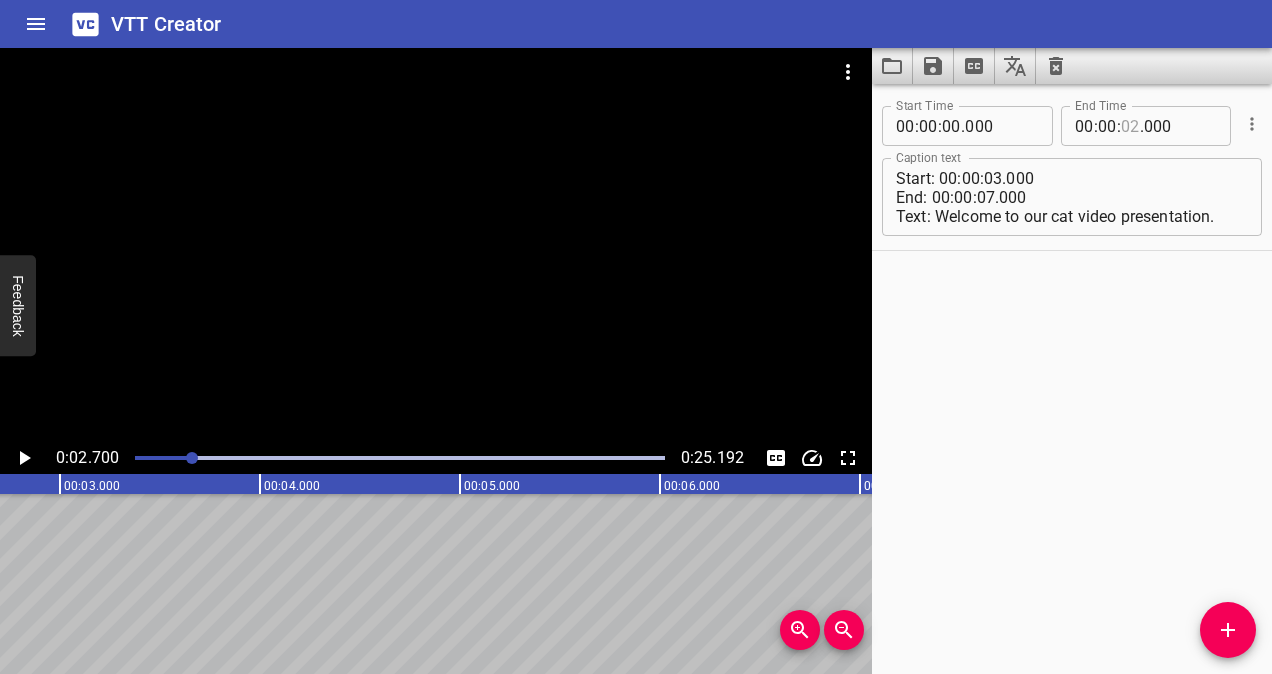 drag, startPoint x: 192, startPoint y: 465, endPoint x: 188, endPoint y: 454, distance: 11.7046995 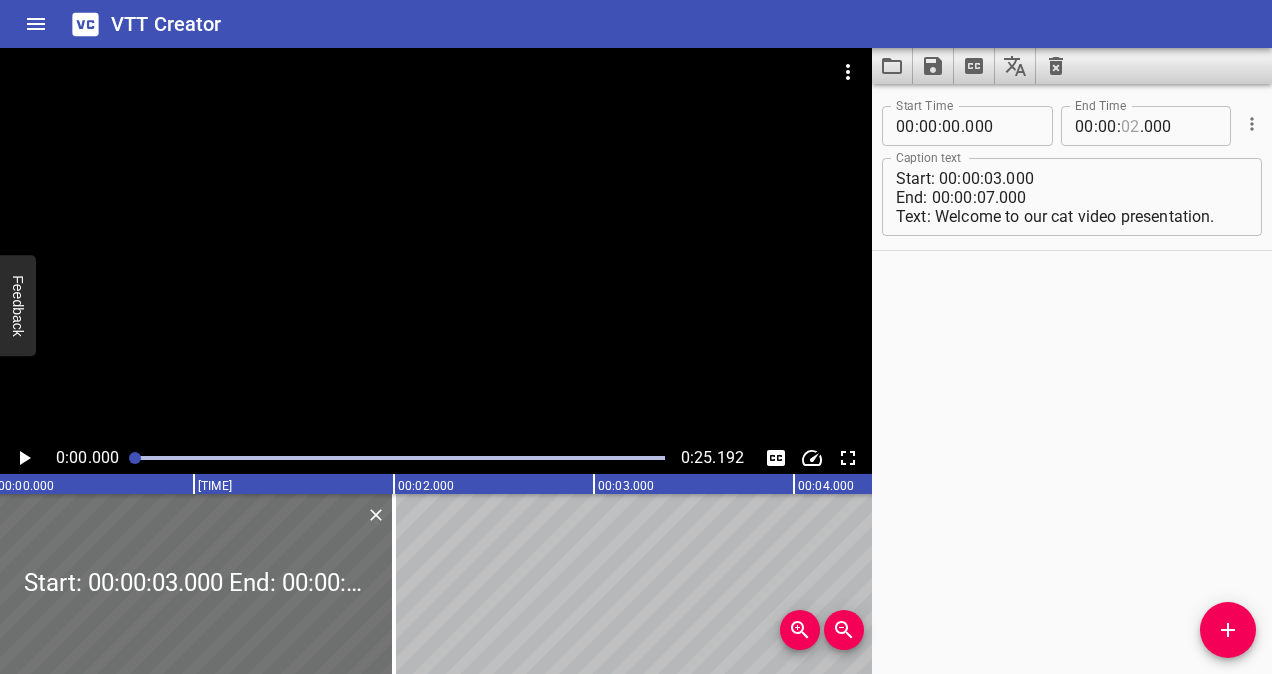 scroll, scrollTop: 0, scrollLeft: 0, axis: both 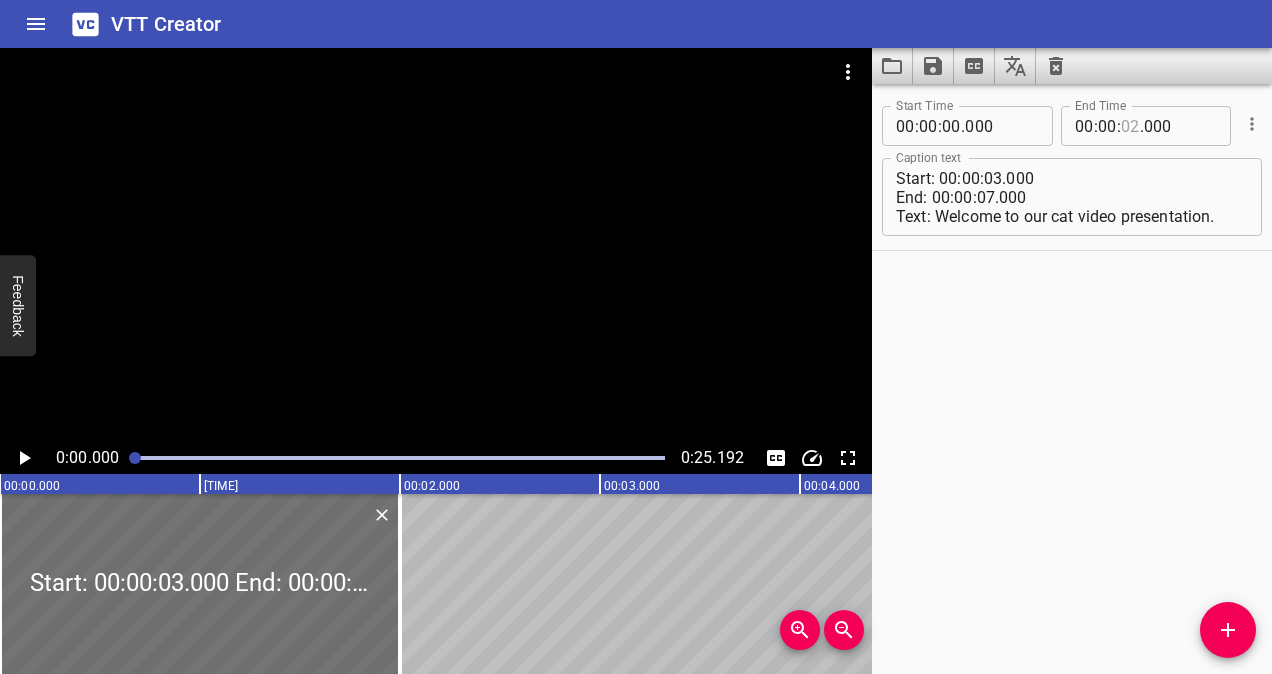 drag, startPoint x: 188, startPoint y: 454, endPoint x: 127, endPoint y: 466, distance: 62.169125 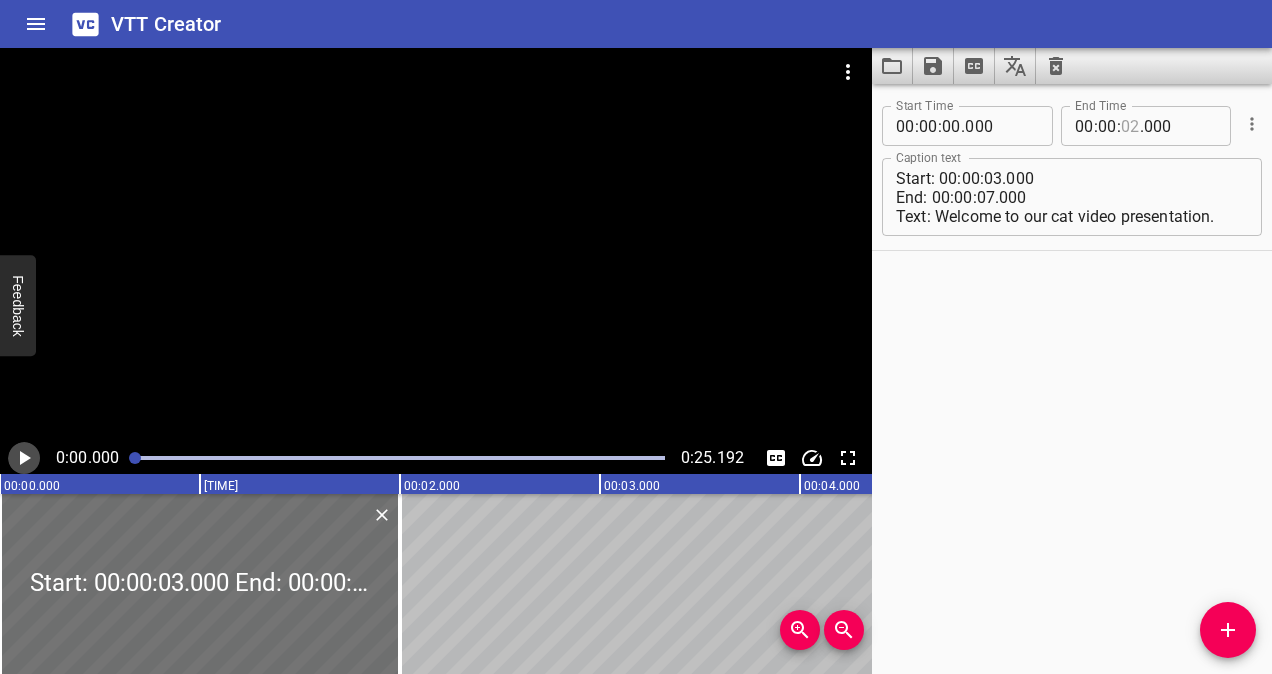 click 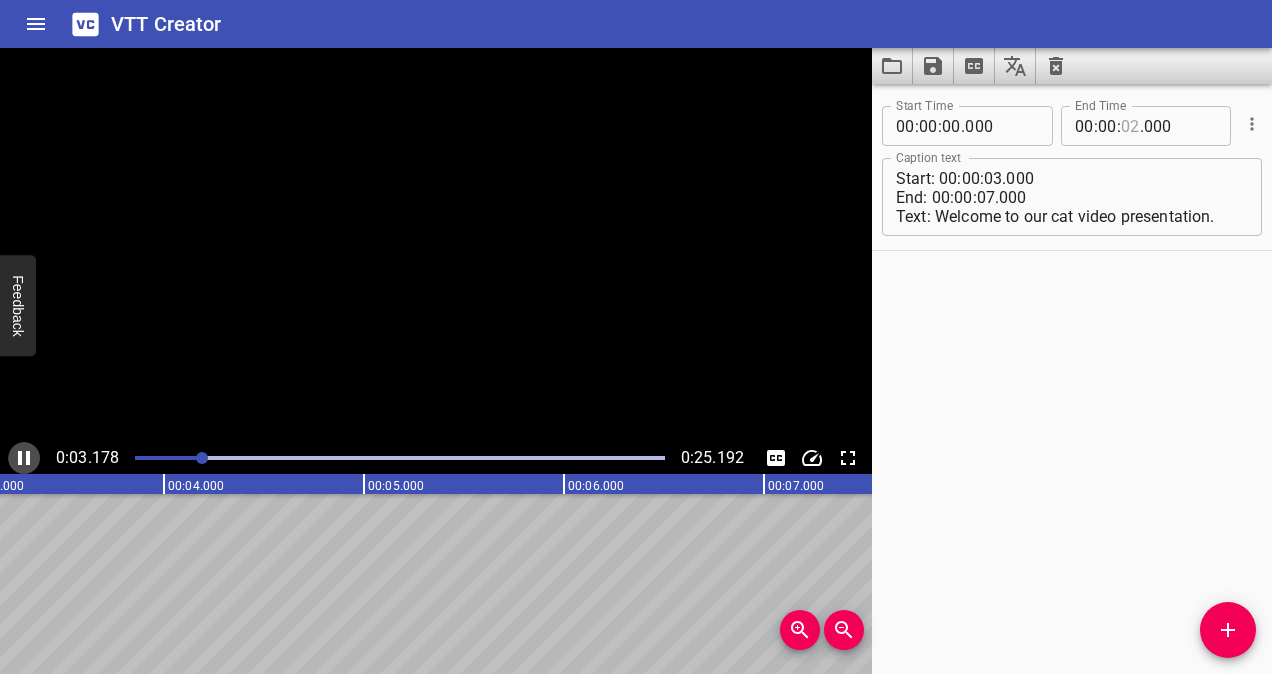 click 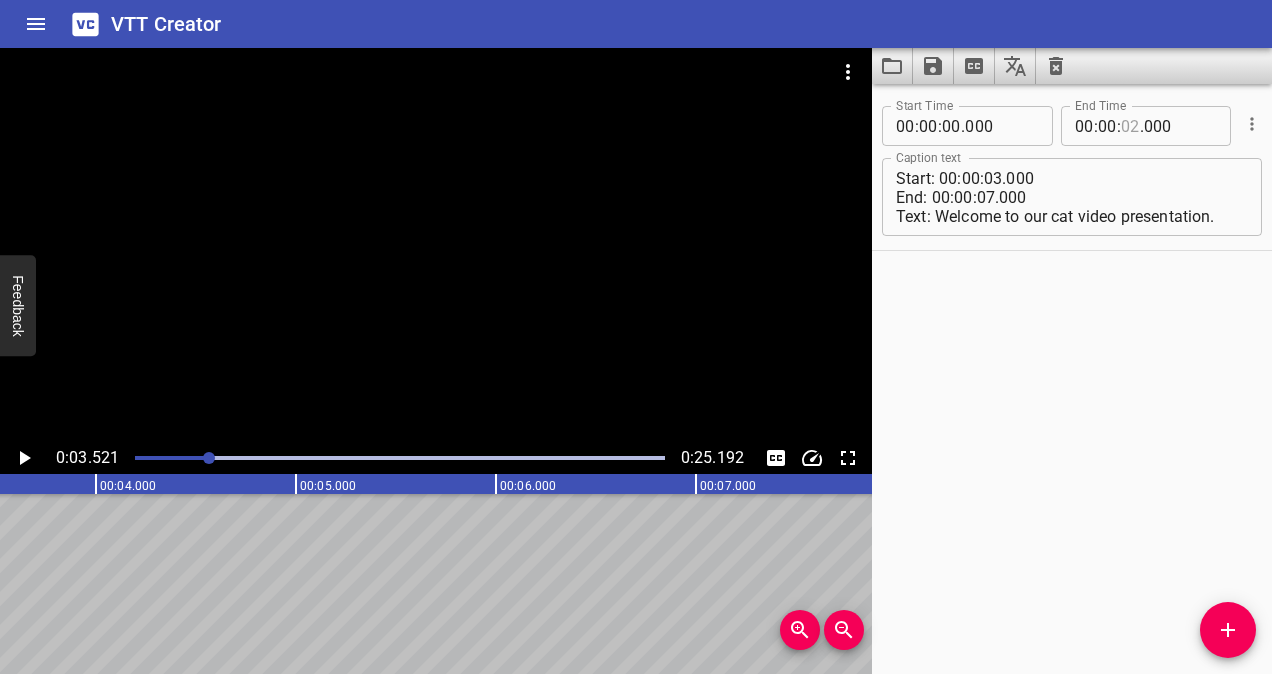 click on "Start Time [TIME] Start Time End Time [TIME] End Time Caption text Start: [TIME]
End: [TIME]
Text: Welcome to our cat video presentation. Caption text" at bounding box center [1072, 379] 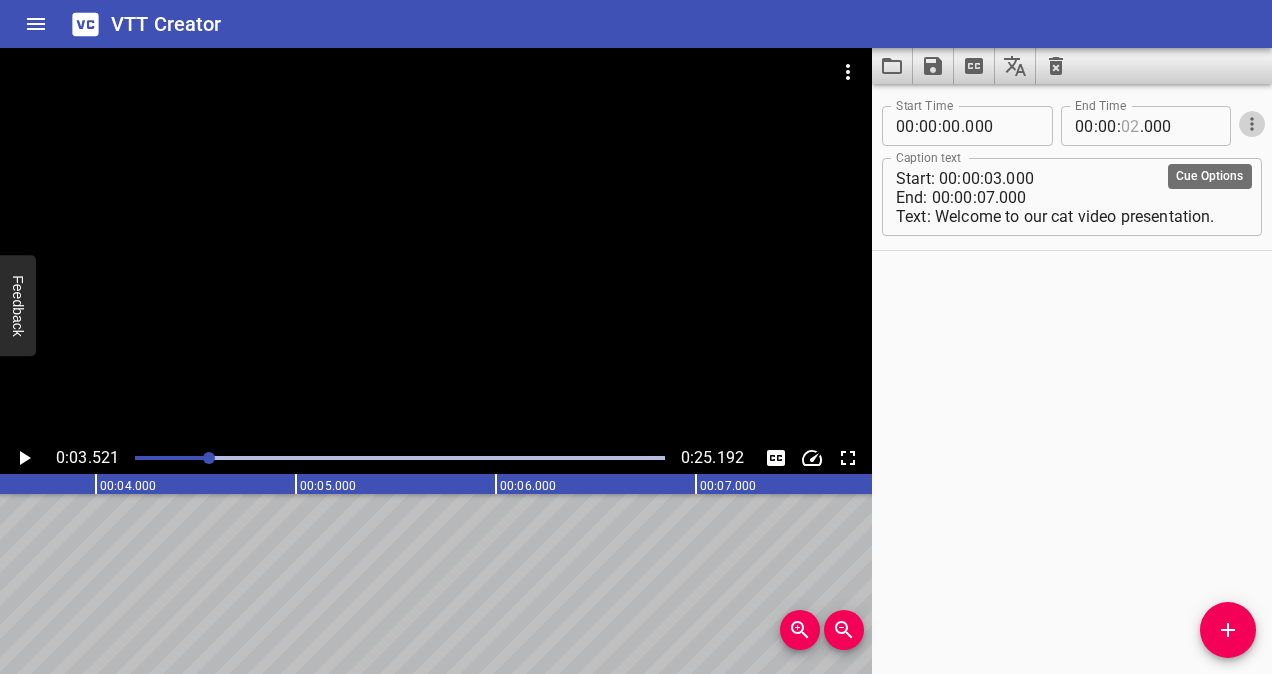 click 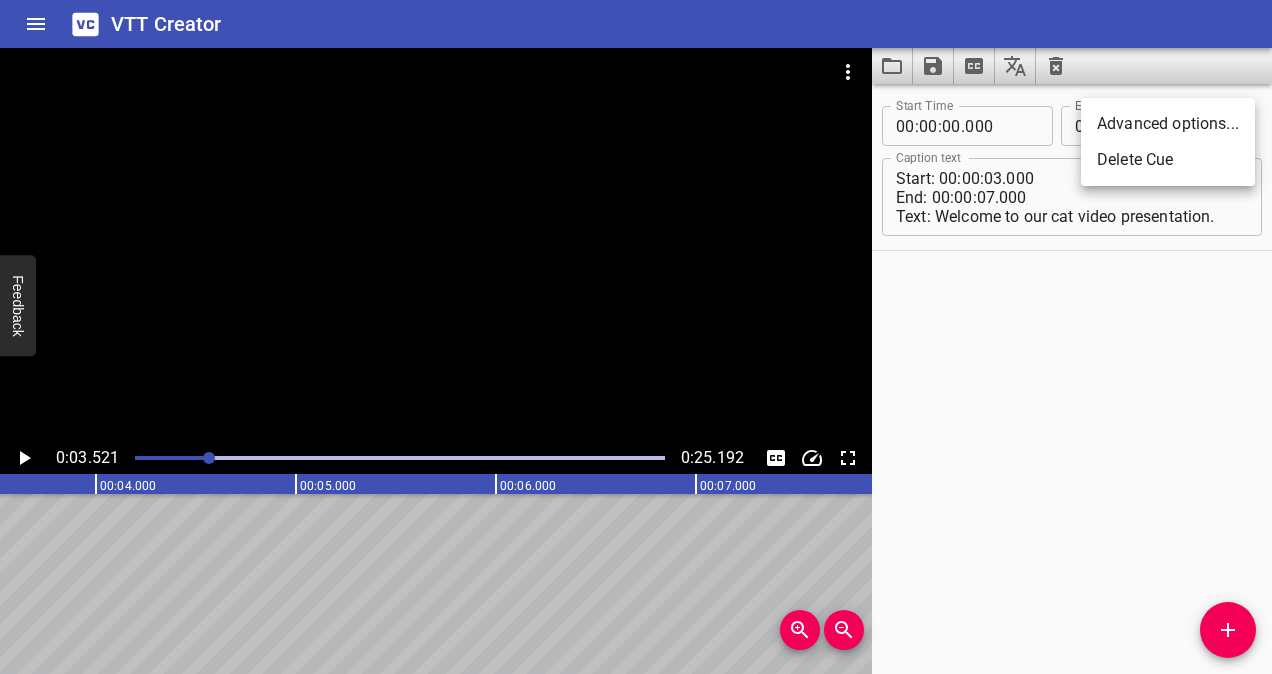 click at bounding box center [636, 337] 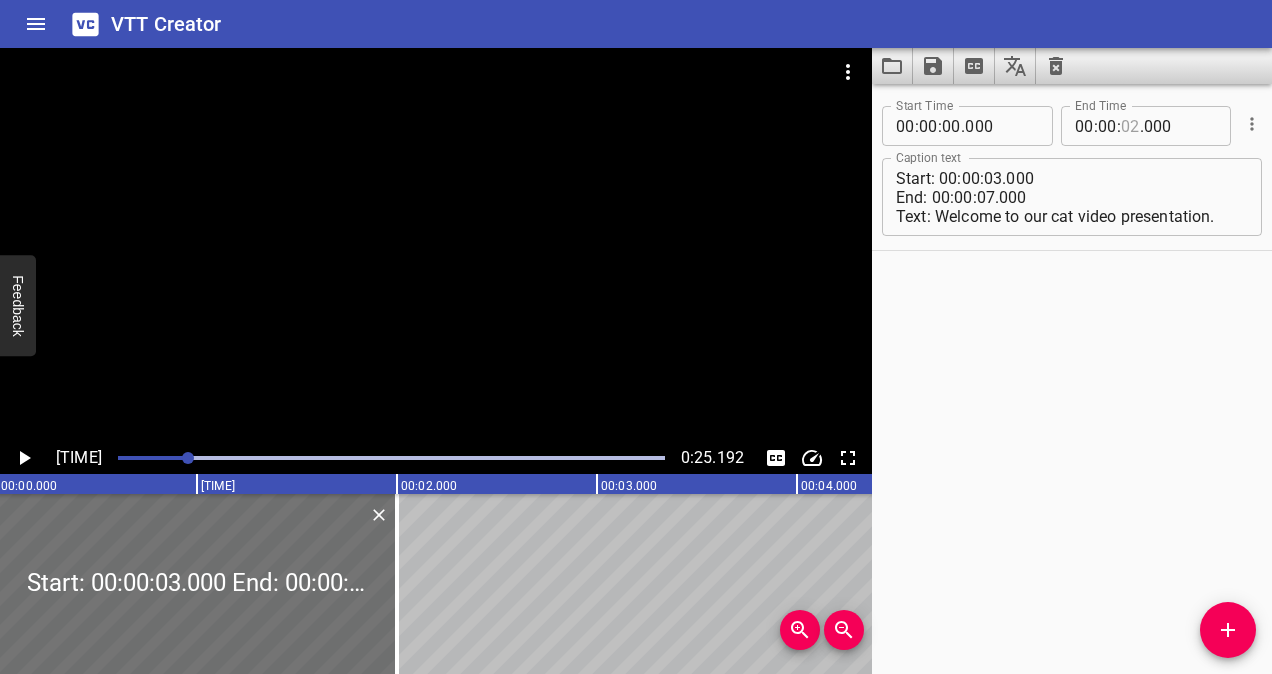 click at bounding box center (188, 458) 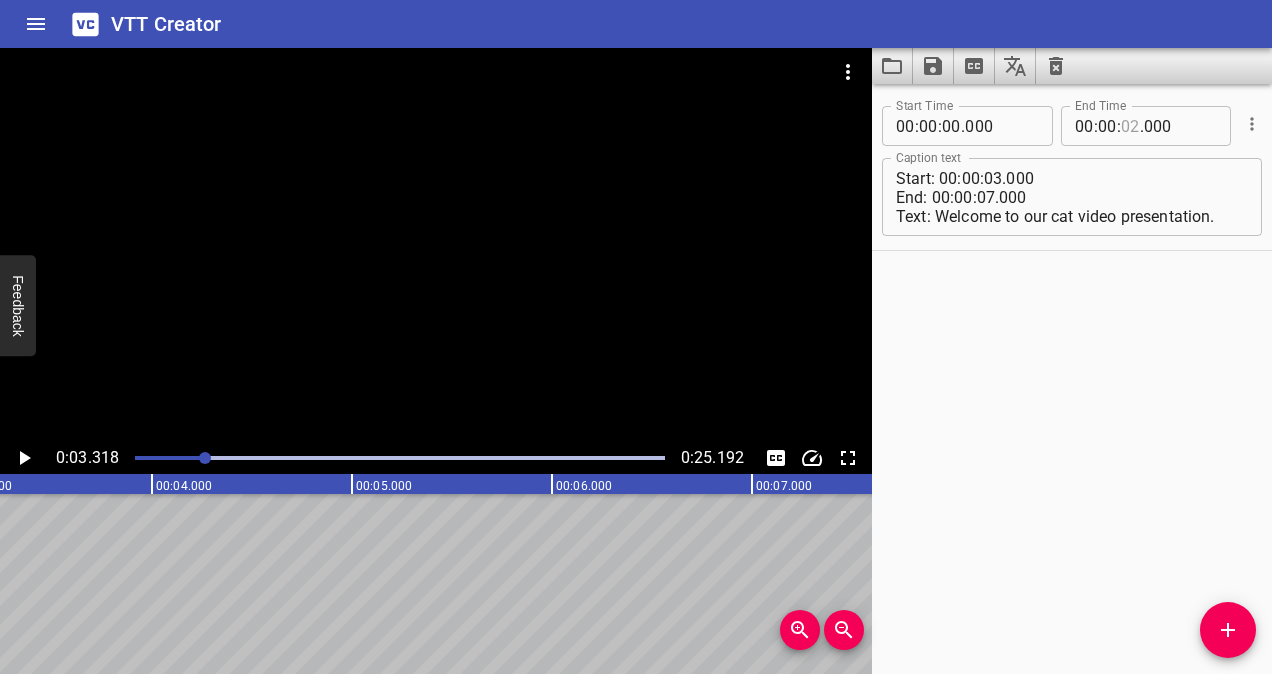scroll, scrollTop: 0, scrollLeft: 664, axis: horizontal 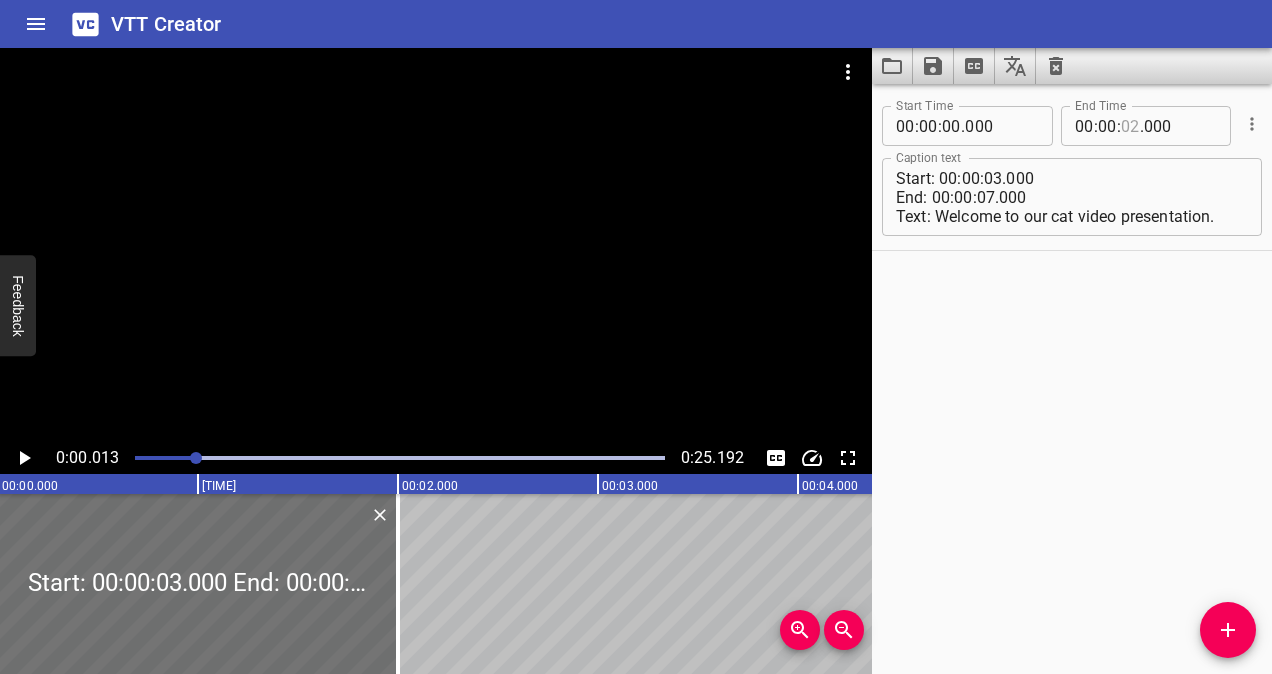 click at bounding box center [400, 458] 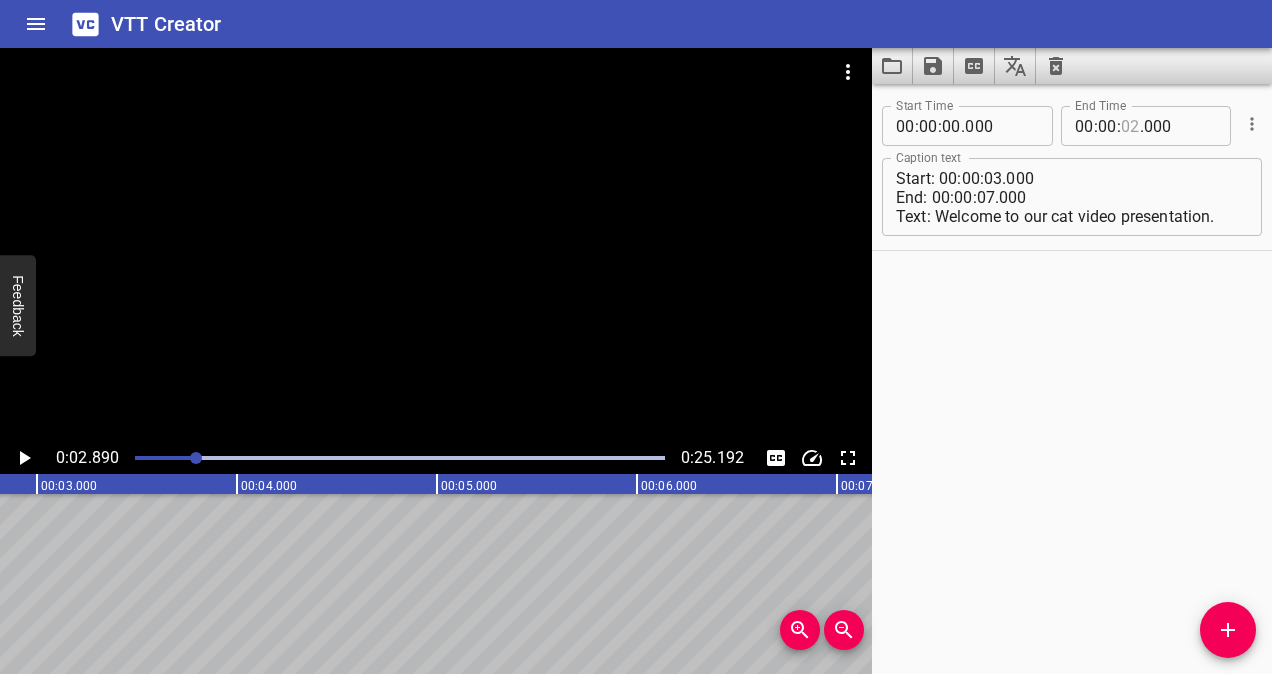scroll, scrollTop: 0, scrollLeft: 578, axis: horizontal 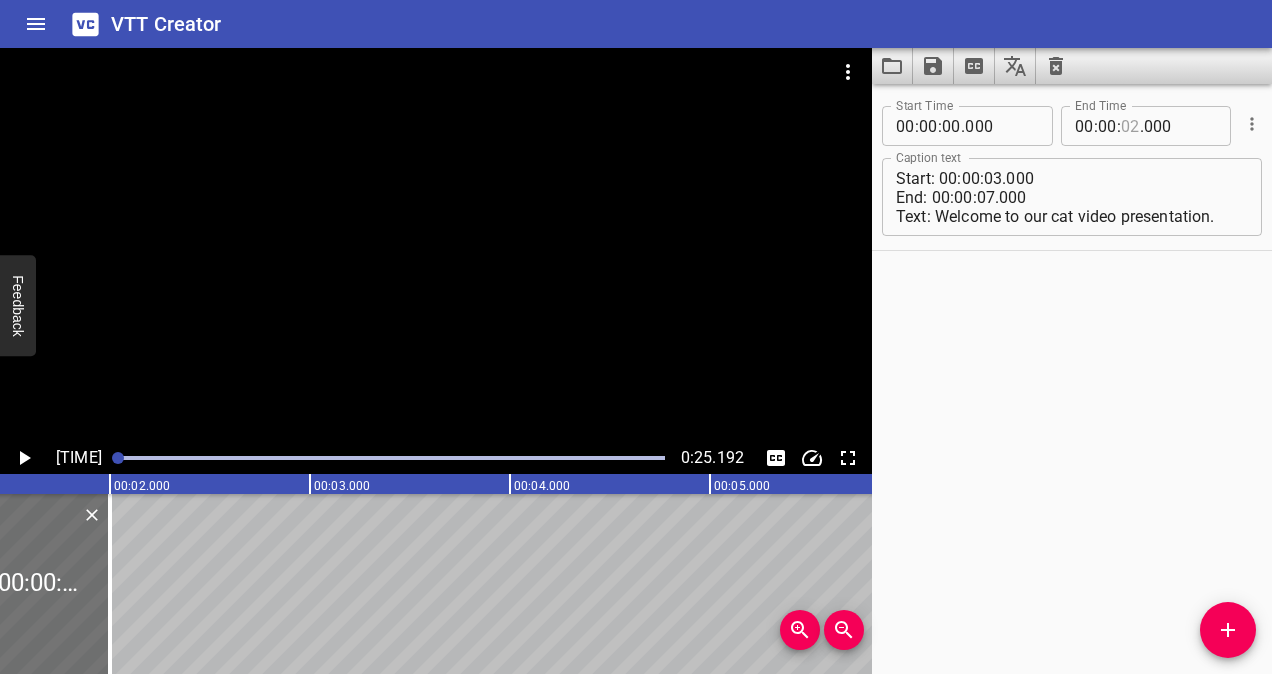 drag, startPoint x: 196, startPoint y: 456, endPoint x: 127, endPoint y: 461, distance: 69.18092 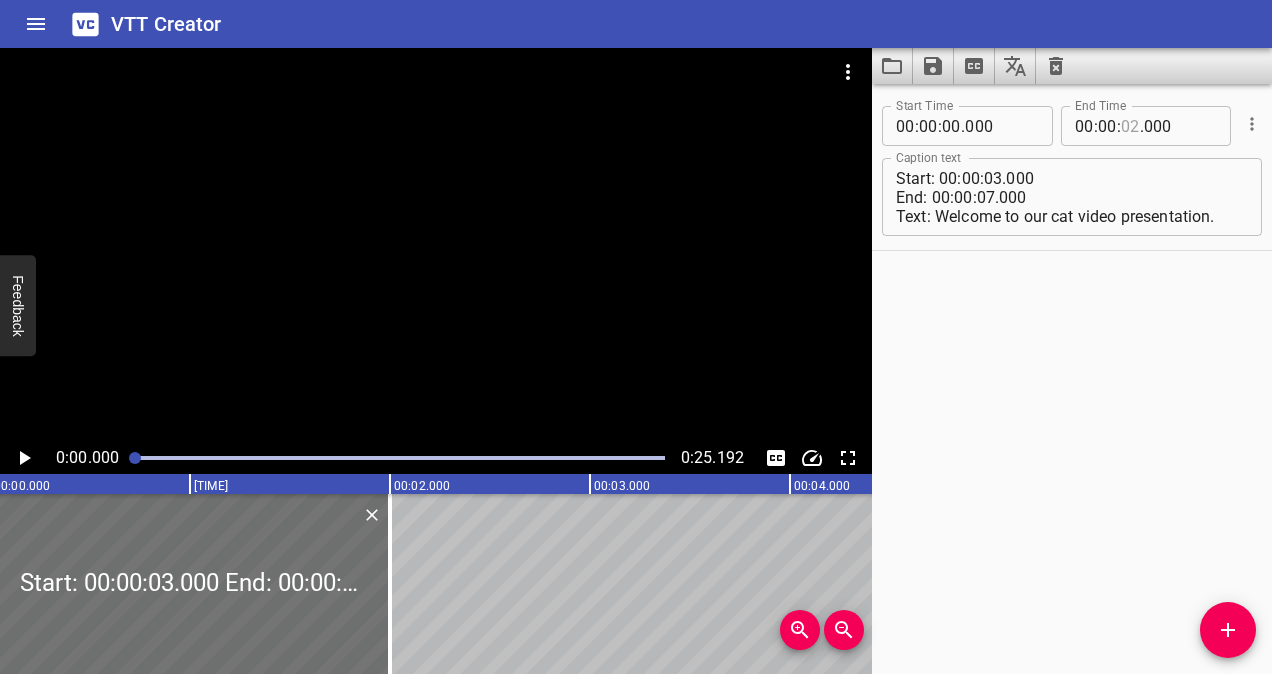 scroll, scrollTop: 0, scrollLeft: 0, axis: both 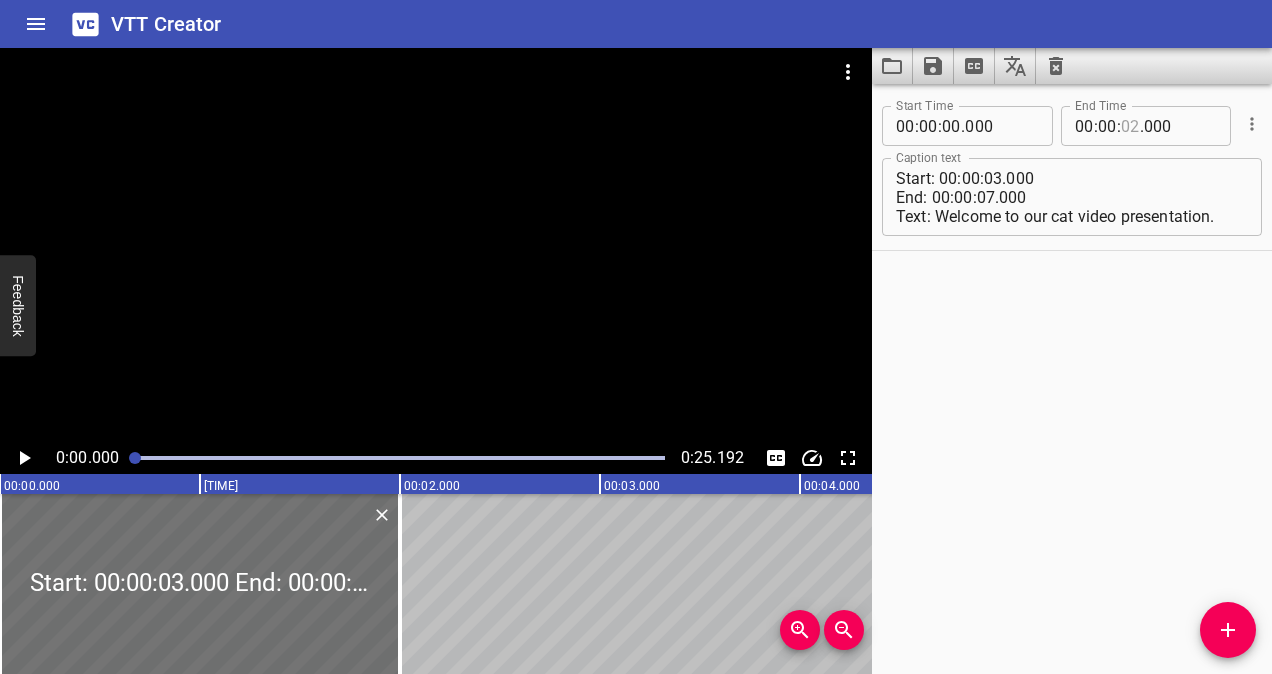 drag, startPoint x: 136, startPoint y: 450, endPoint x: 137, endPoint y: 460, distance: 10.049875 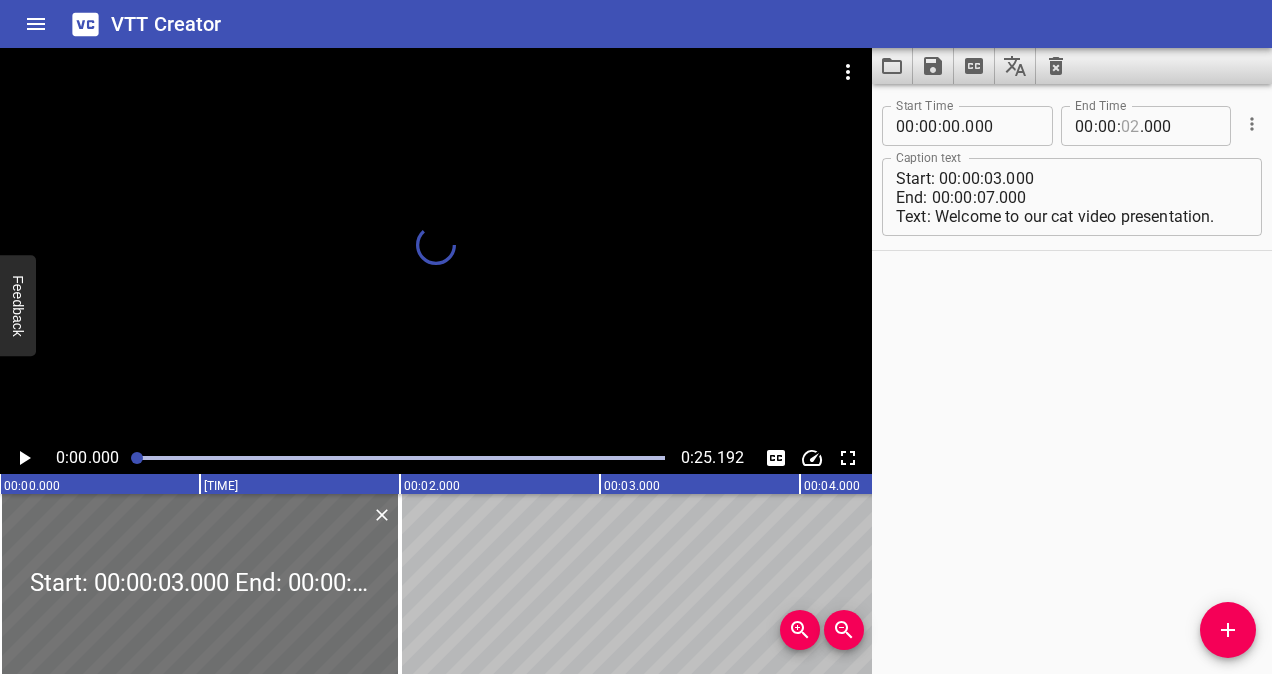 scroll, scrollTop: 0, scrollLeft: 16, axis: horizontal 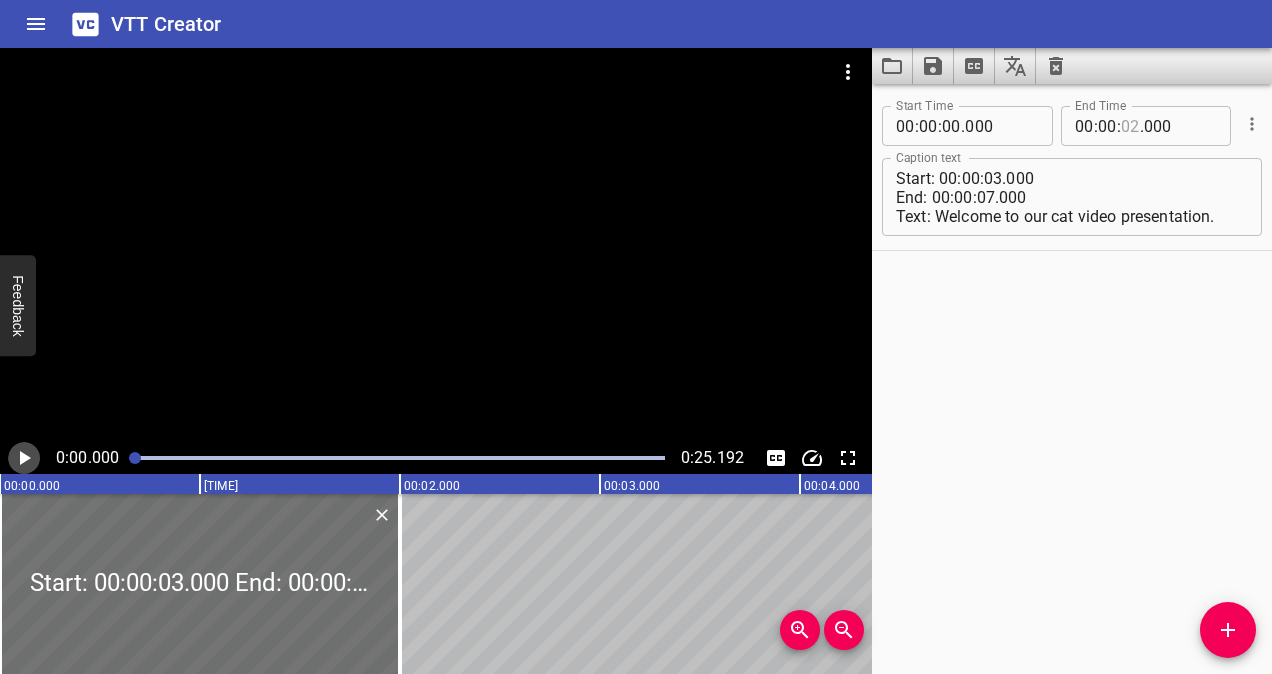 click 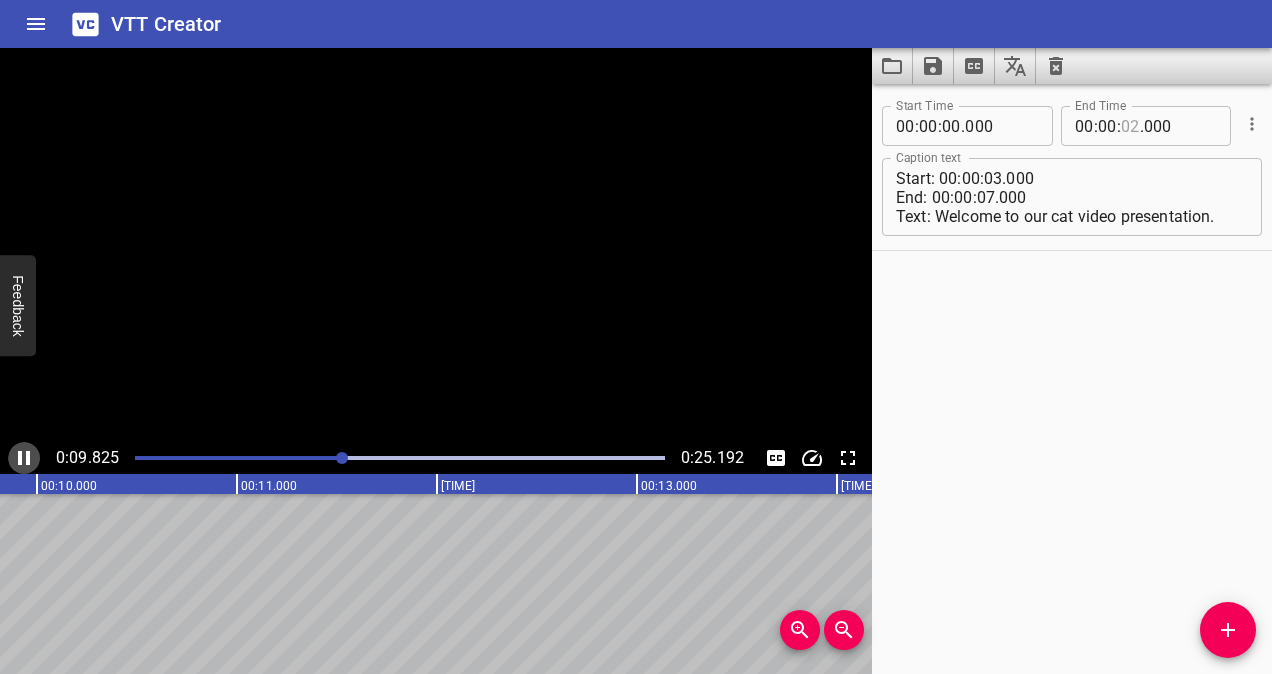 click 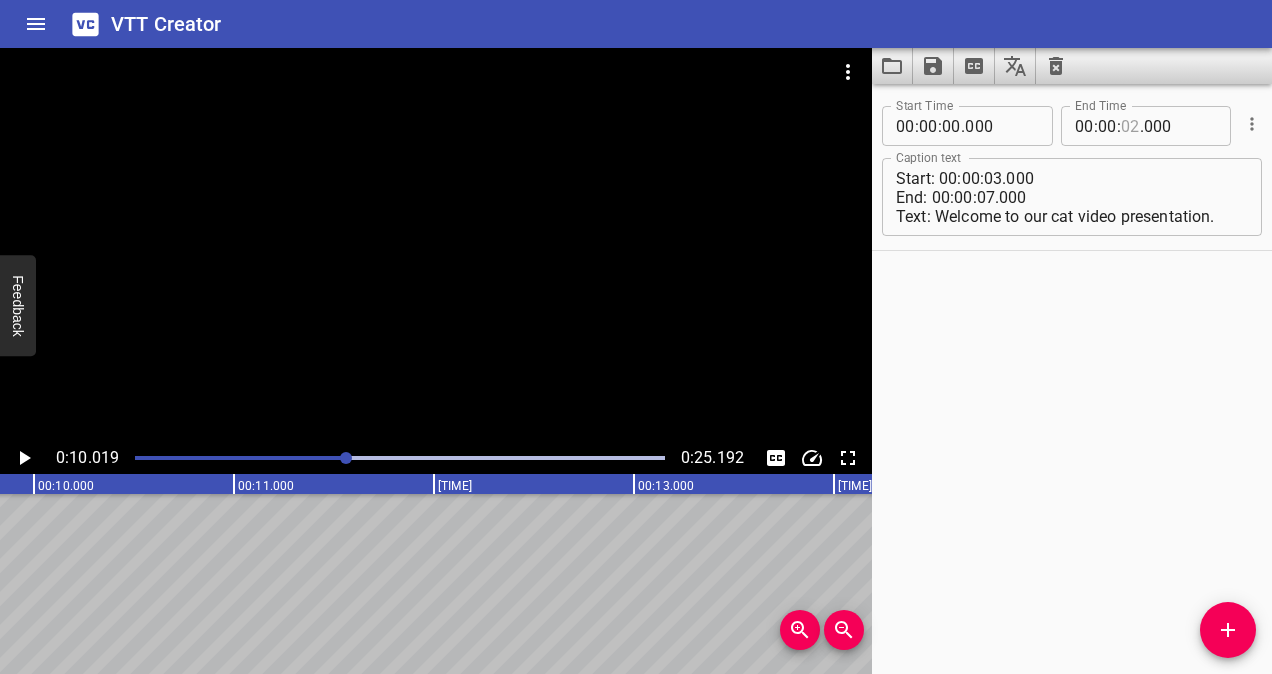 scroll, scrollTop: 0, scrollLeft: 2004, axis: horizontal 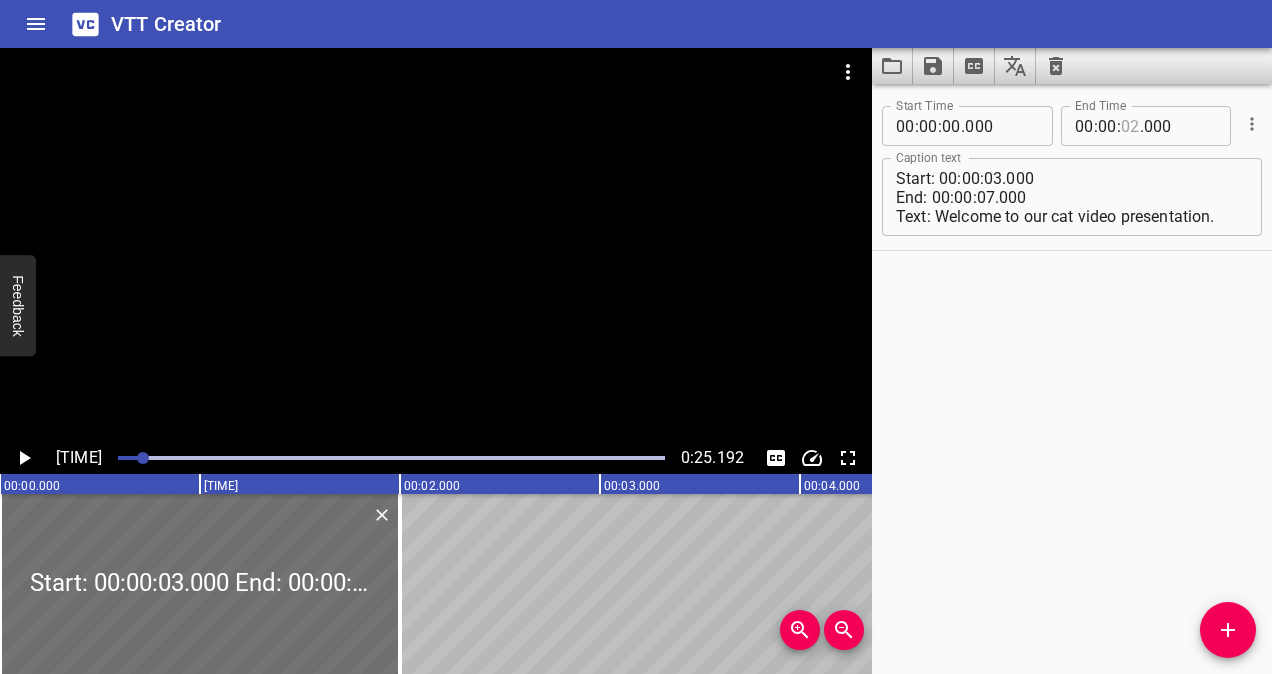 drag, startPoint x: 347, startPoint y: 456, endPoint x: 160, endPoint y: 466, distance: 187.26718 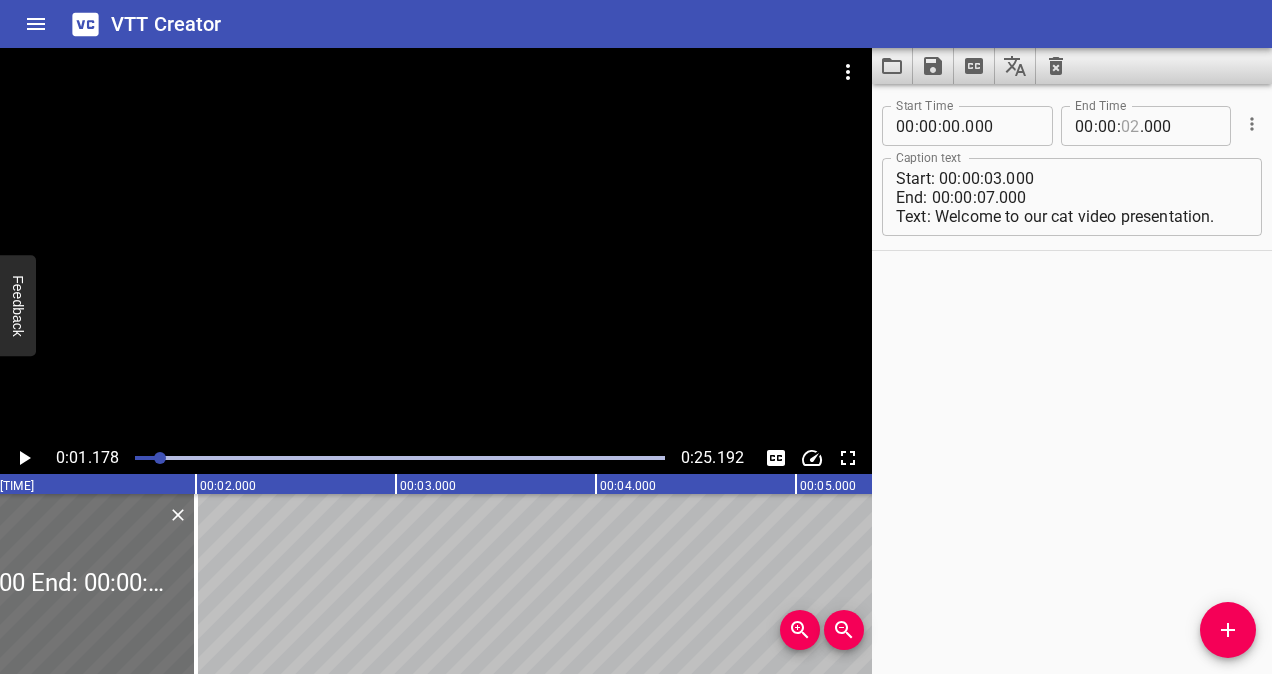 scroll, scrollTop: 0, scrollLeft: 235, axis: horizontal 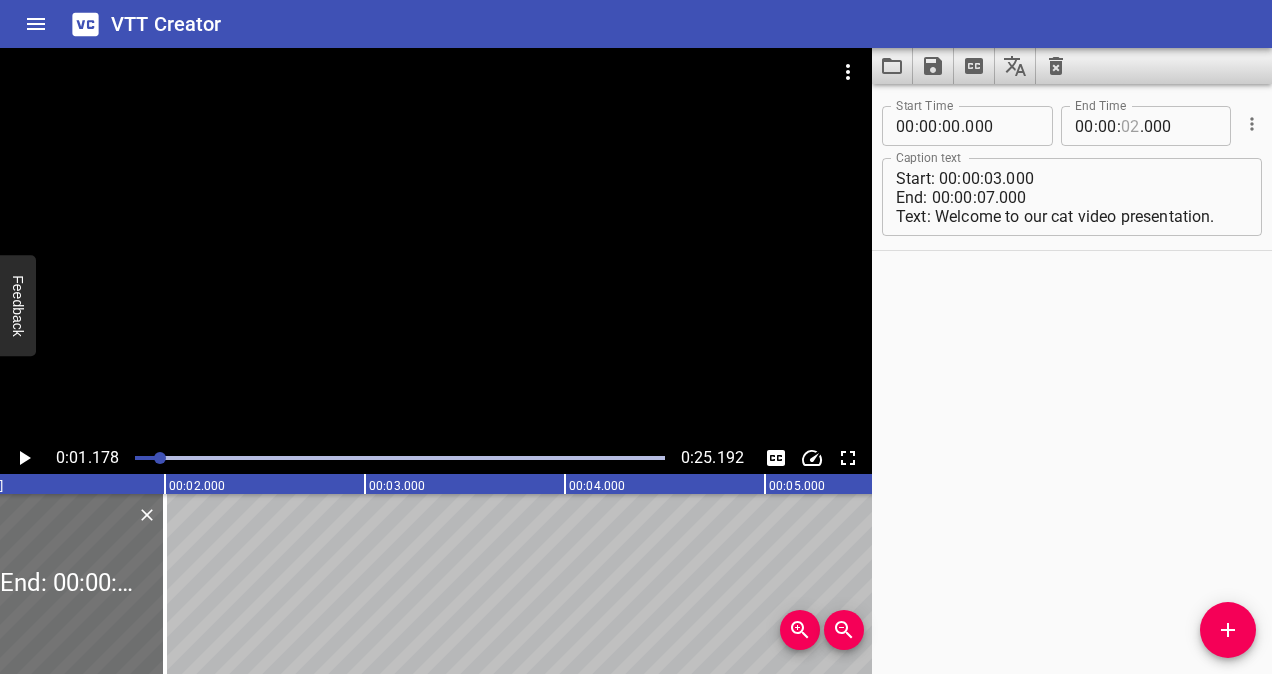 click on "Start: 00:00:03.000
End: 00:00:07.000
Text: Welcome to our cat video presentation." at bounding box center [5765, 584] 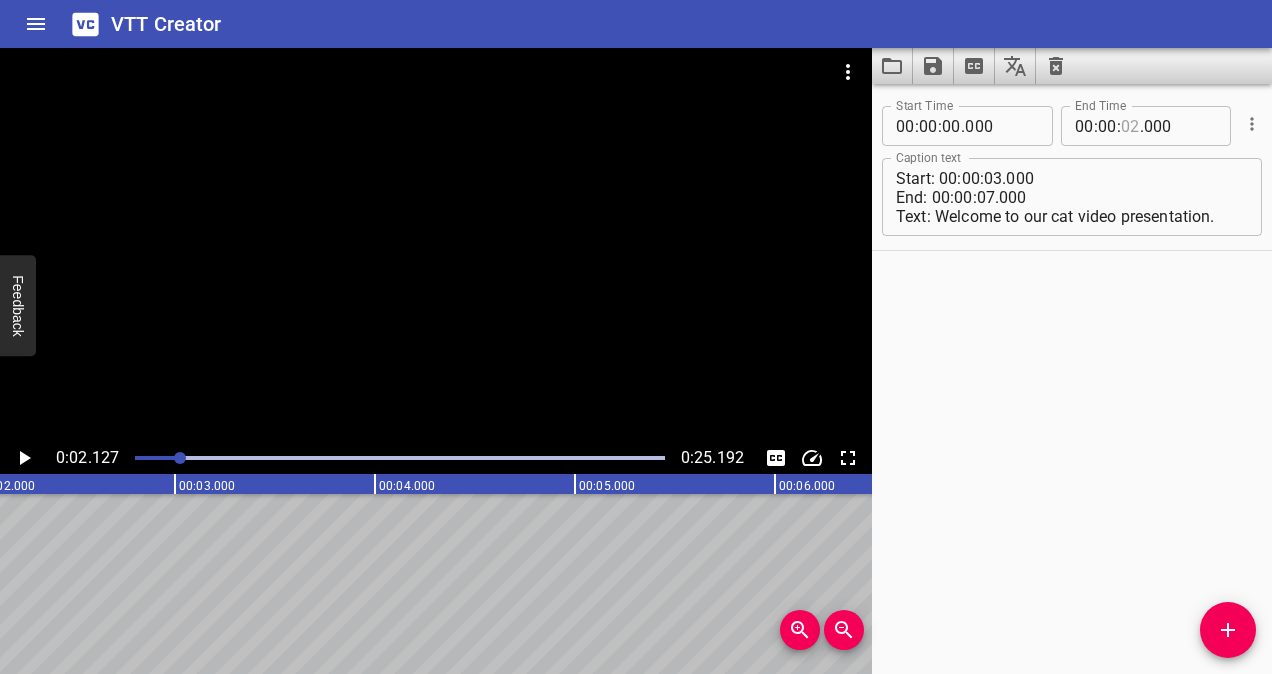click on "Start: 00:00:03.000
End: 00:00:07.000
Text: Welcome to our cat video presentation." at bounding box center (5575, 584) 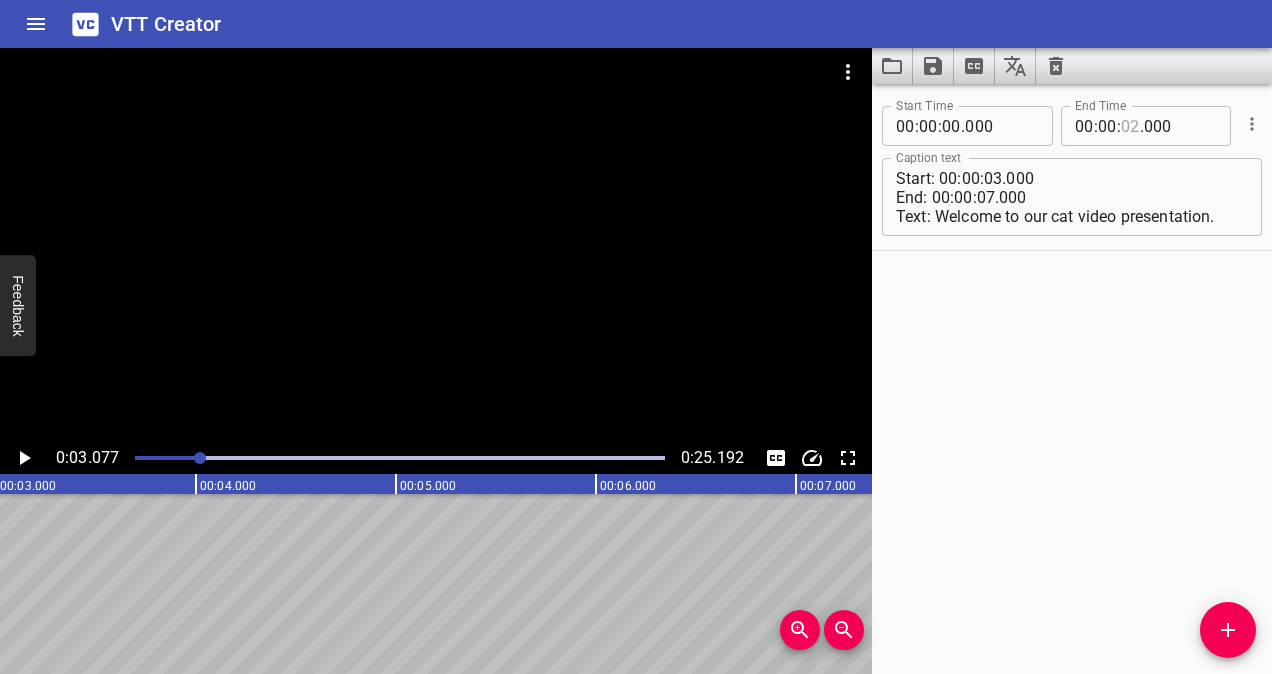 scroll, scrollTop: 0, scrollLeft: 615, axis: horizontal 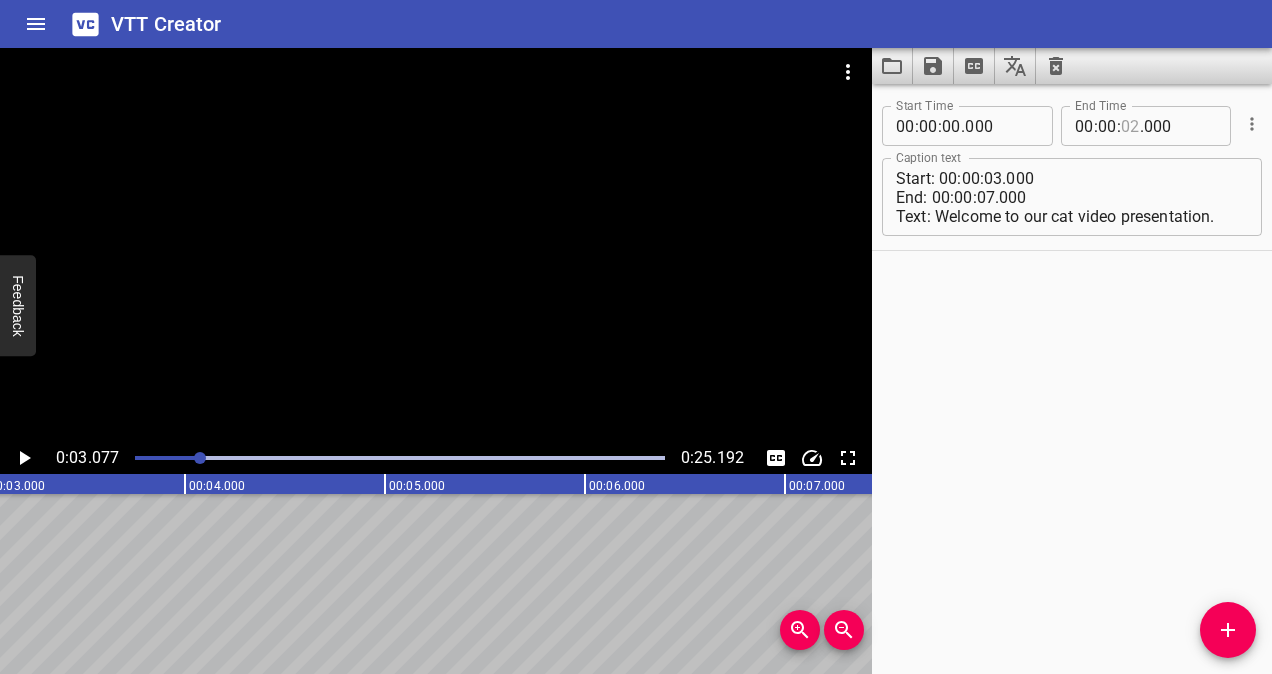 click 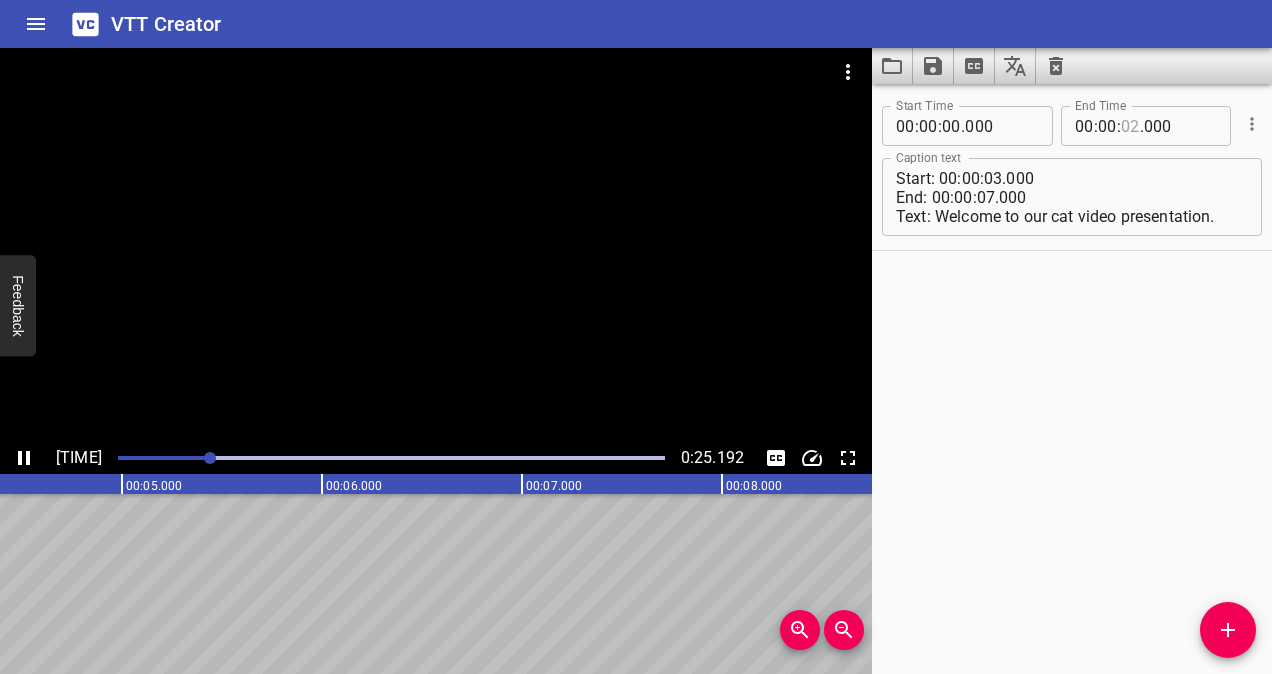 drag, startPoint x: 208, startPoint y: 456, endPoint x: 132, endPoint y: 472, distance: 77.665955 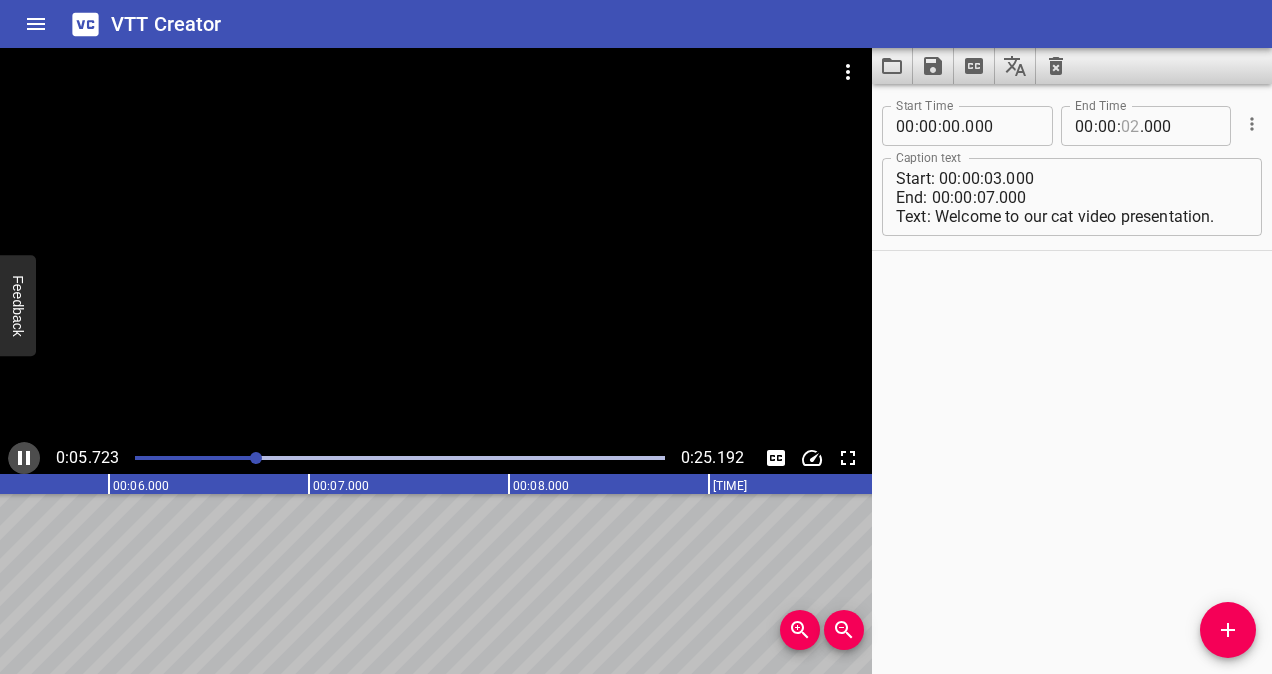 click 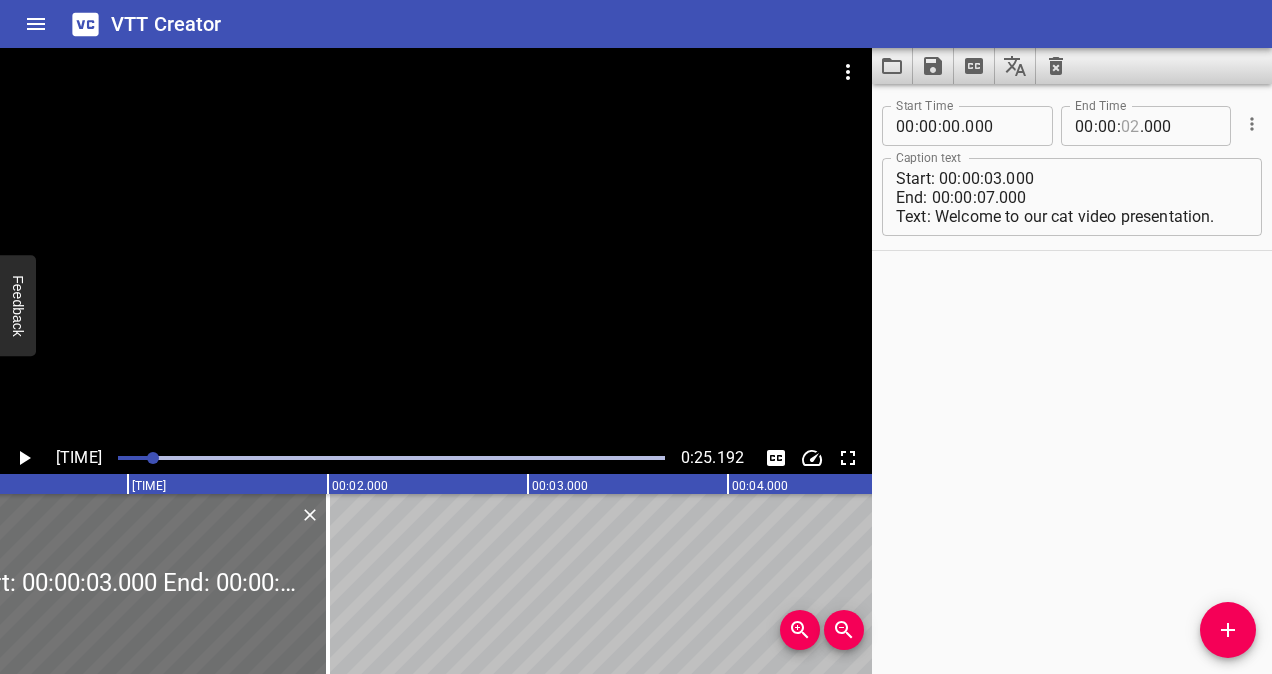 drag, startPoint x: 260, startPoint y: 456, endPoint x: 170, endPoint y: 468, distance: 90.79648 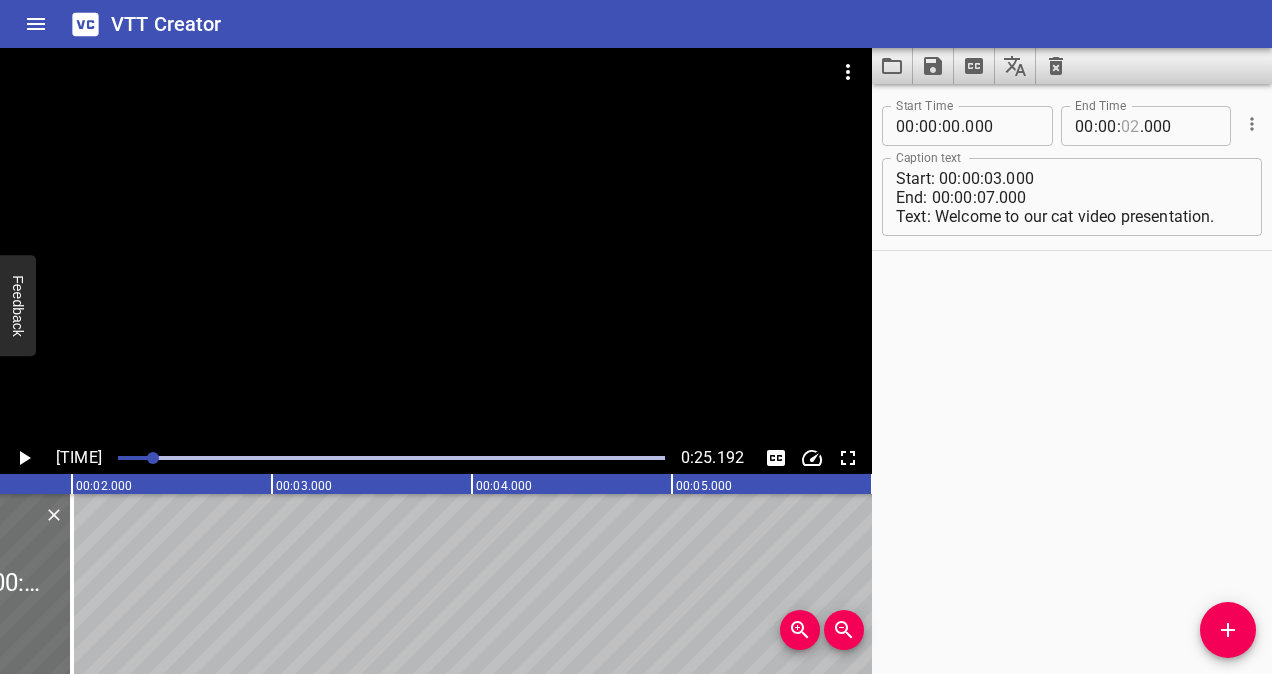 scroll, scrollTop: 0, scrollLeft: 330, axis: horizontal 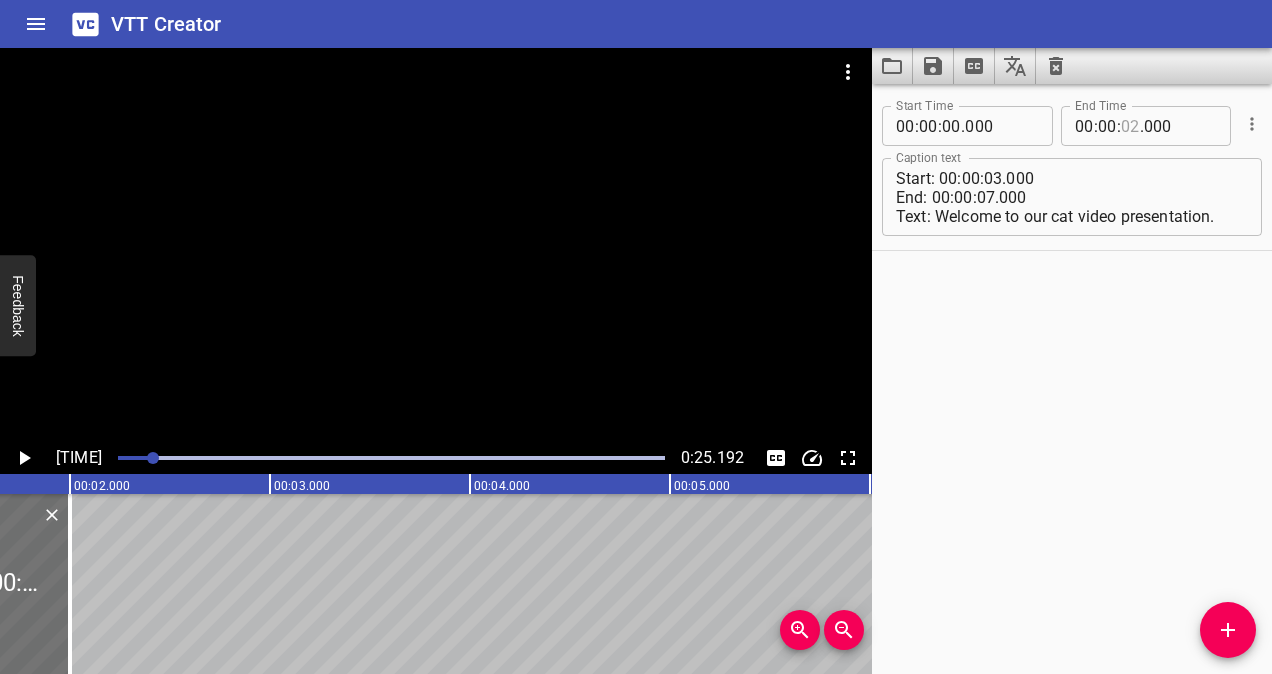 click on "Start: 00:00:03.000
End: 00:00:07.000
Text: Welcome to our cat video presentation." at bounding box center [5670, 584] 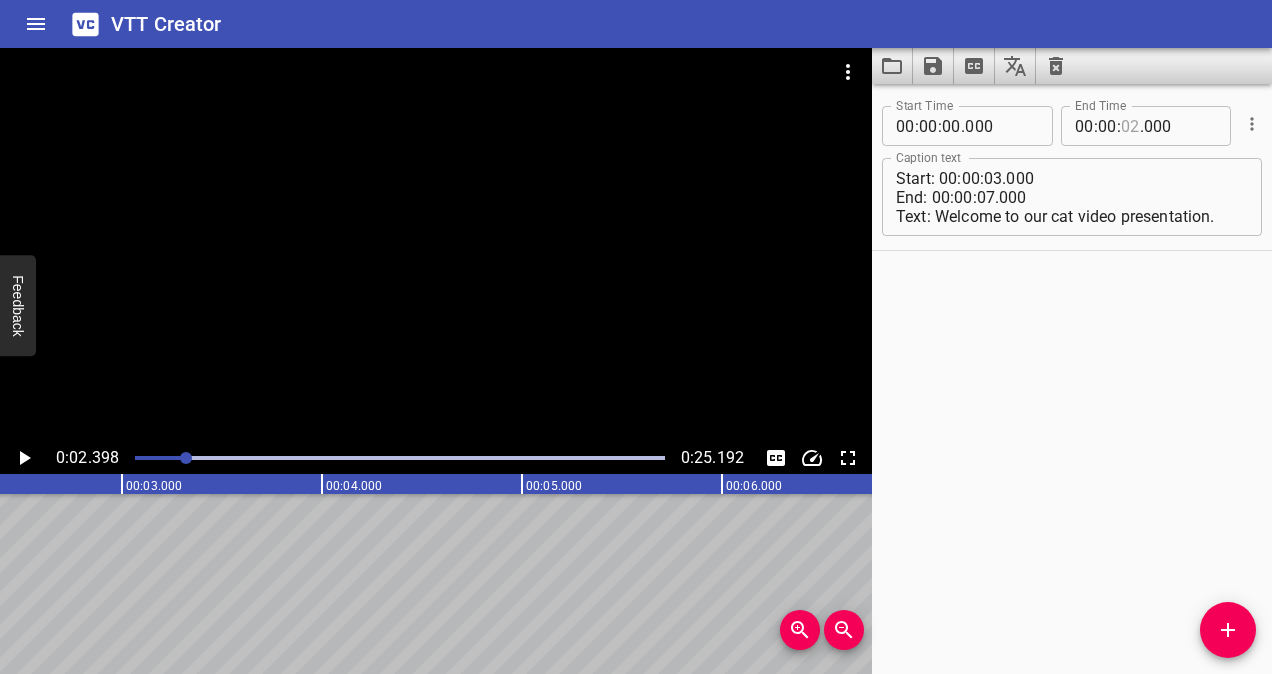 scroll, scrollTop: 0, scrollLeft: 479, axis: horizontal 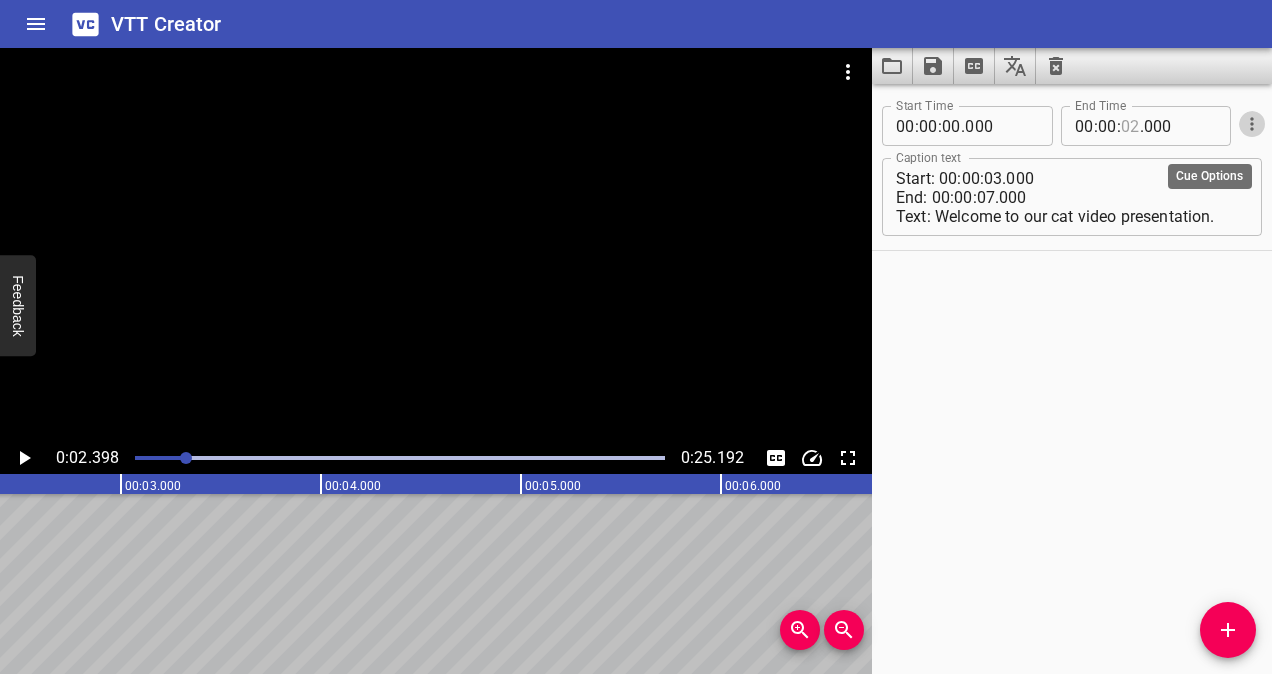 click 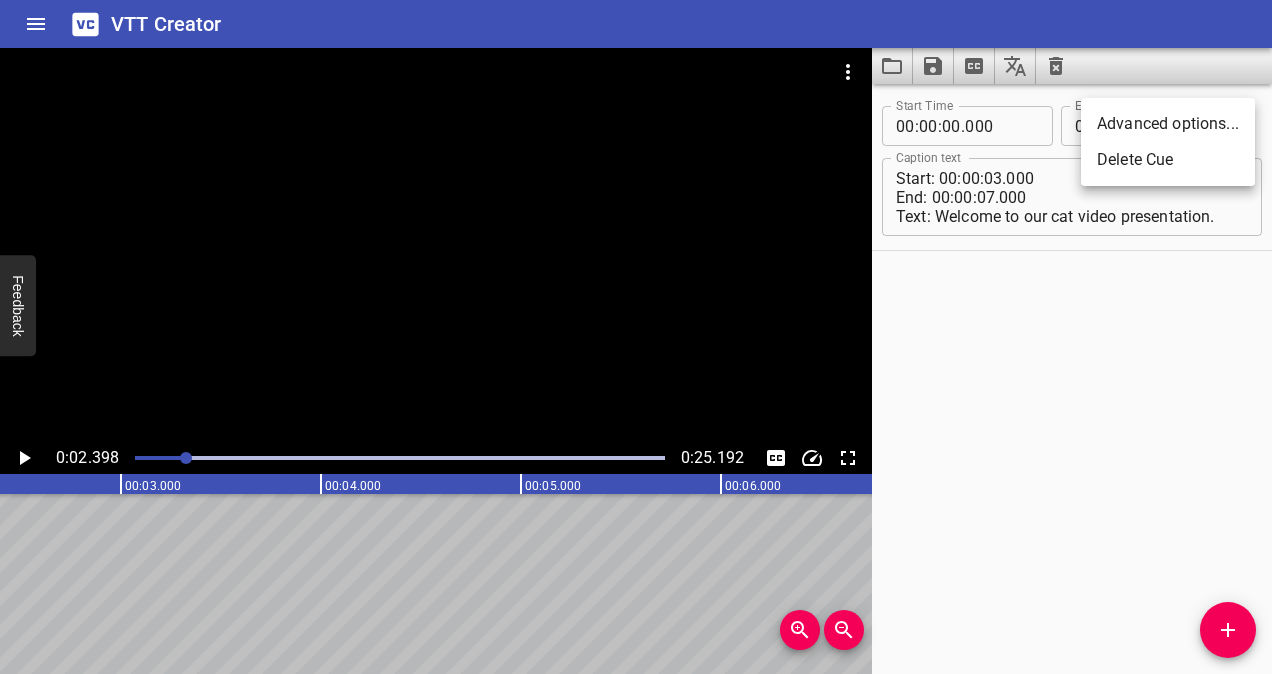 click at bounding box center [636, 337] 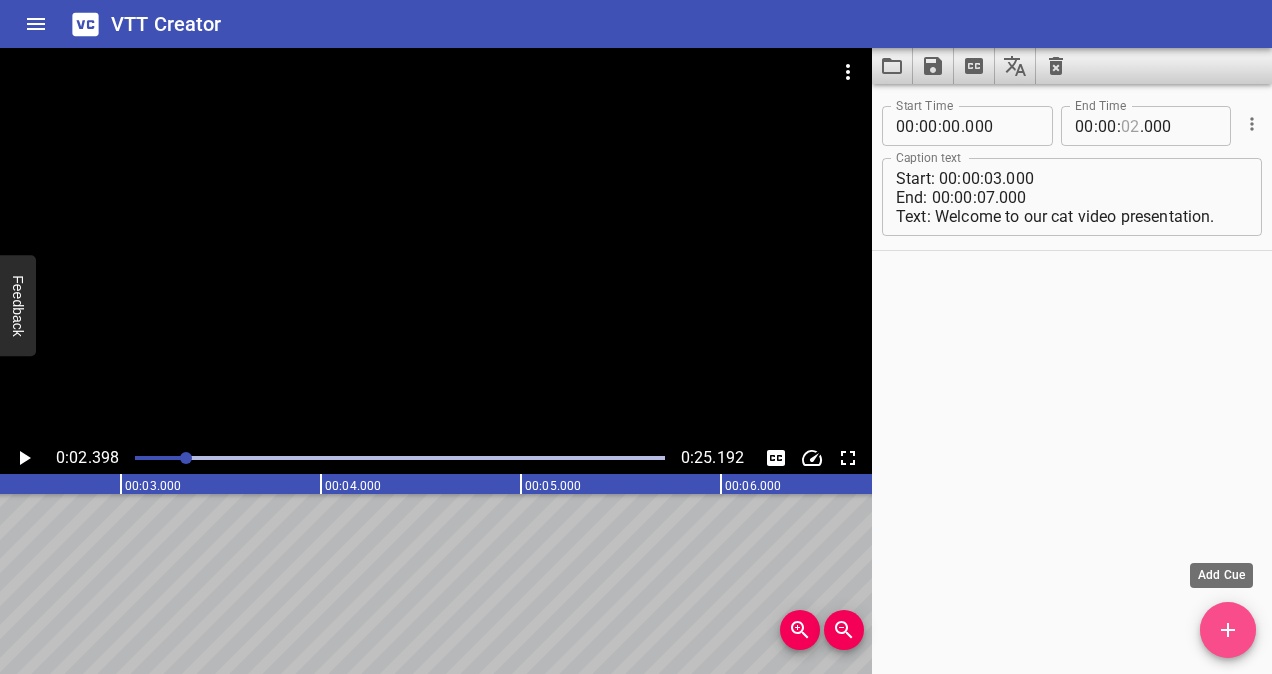 click 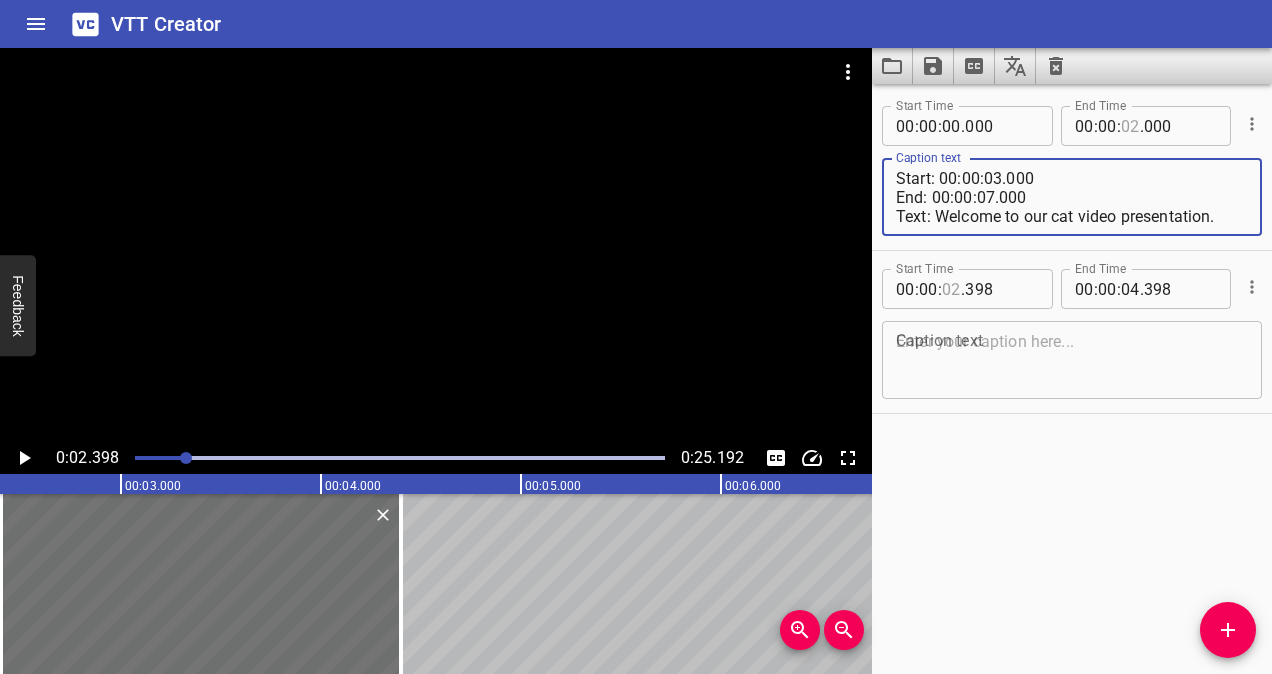 drag, startPoint x: 896, startPoint y: 182, endPoint x: 1053, endPoint y: 196, distance: 157.62297 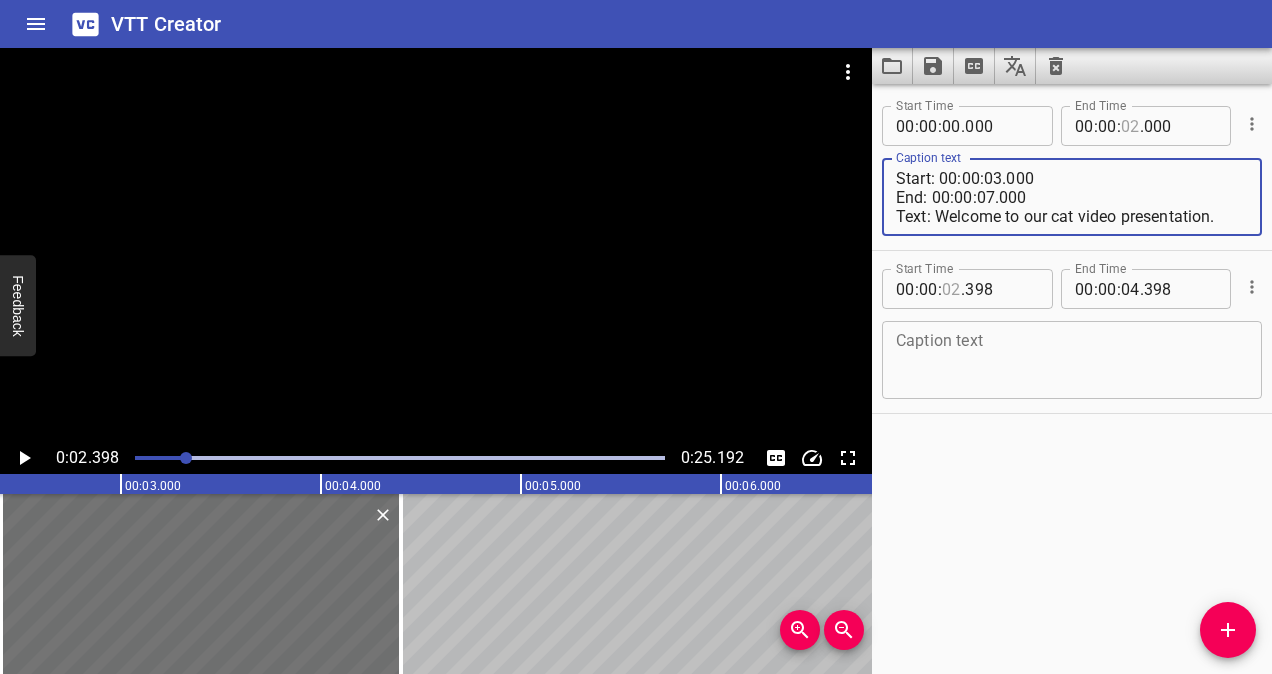 click on "Start: 00:00:03.000
End: 00:00:07.000
Text: Welcome to our cat video presentation." at bounding box center [1072, 197] 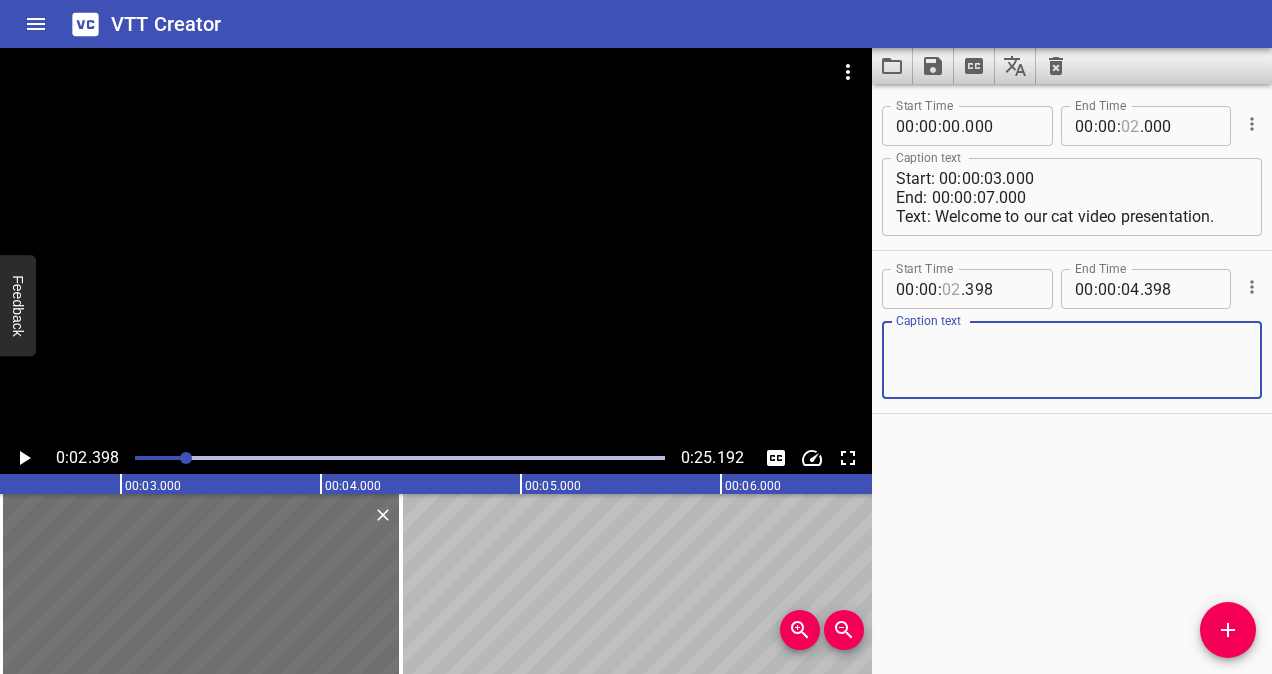 click at bounding box center (1072, 360) 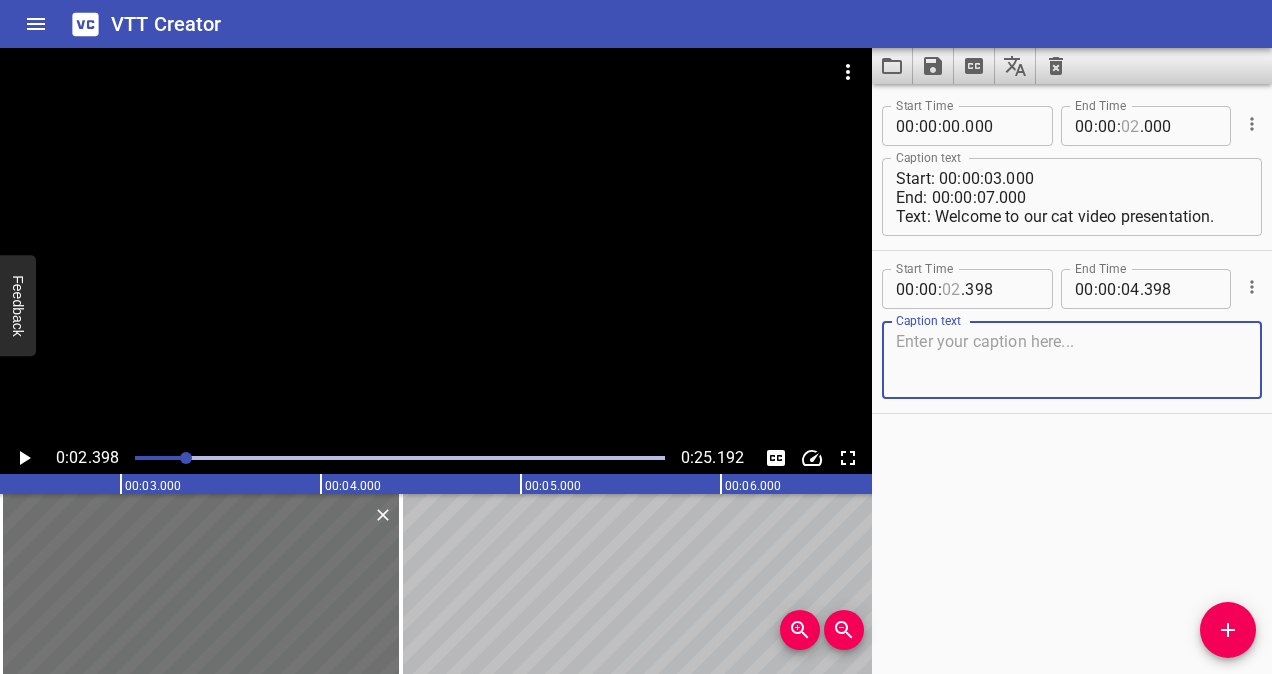 paste on "Start: [TIME]
End: [TIME]
Text:" 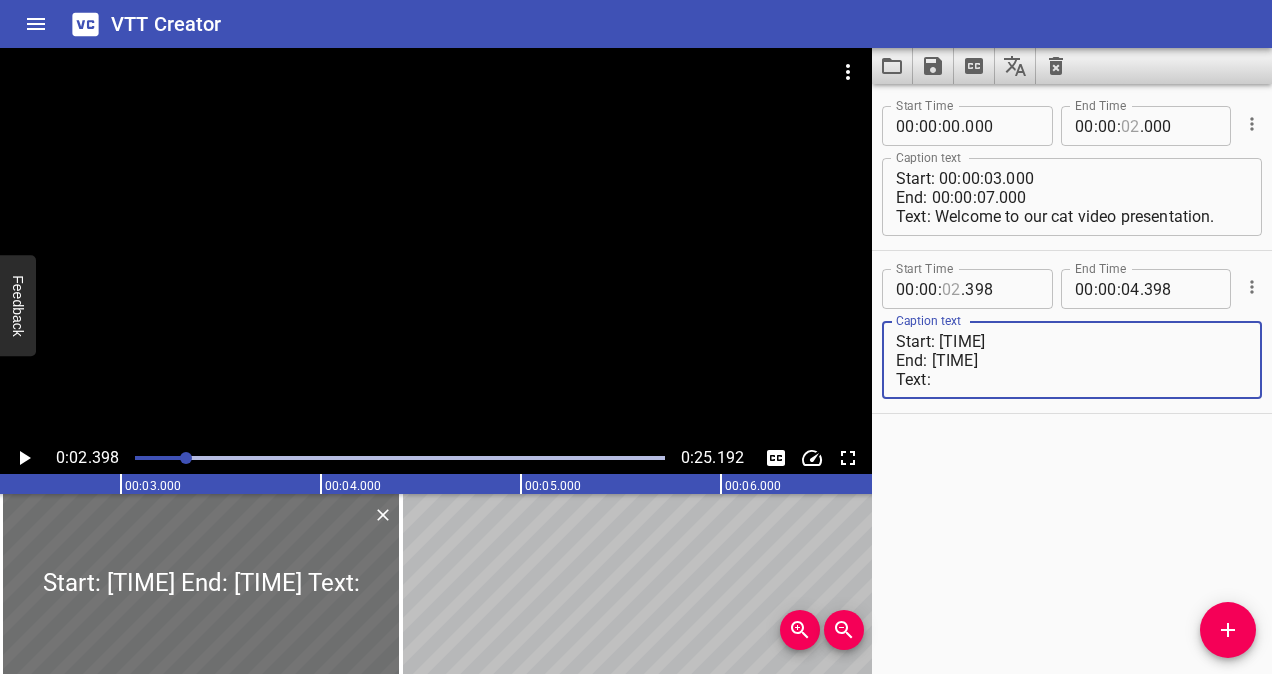 click on "Start: [TIME]
End: [TIME]
Text:" at bounding box center [1072, 360] 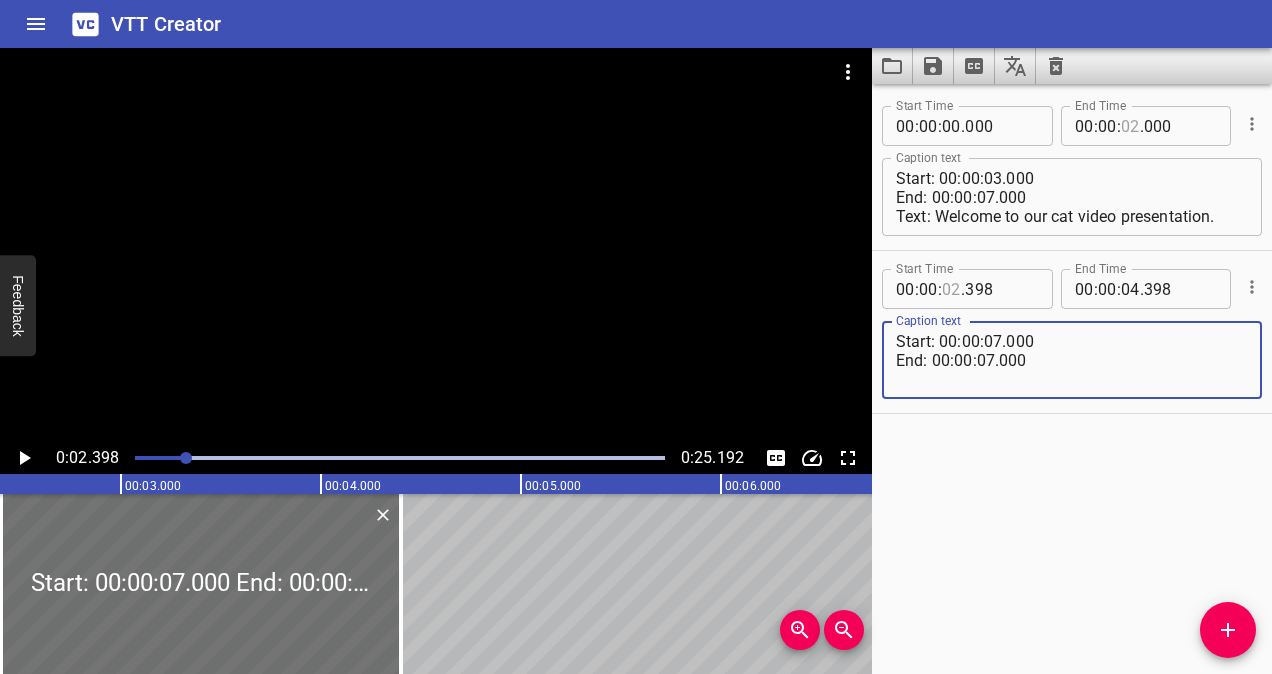 click on "Start: 00:00:07.000
End: 00:00:07.000" at bounding box center (1072, 360) 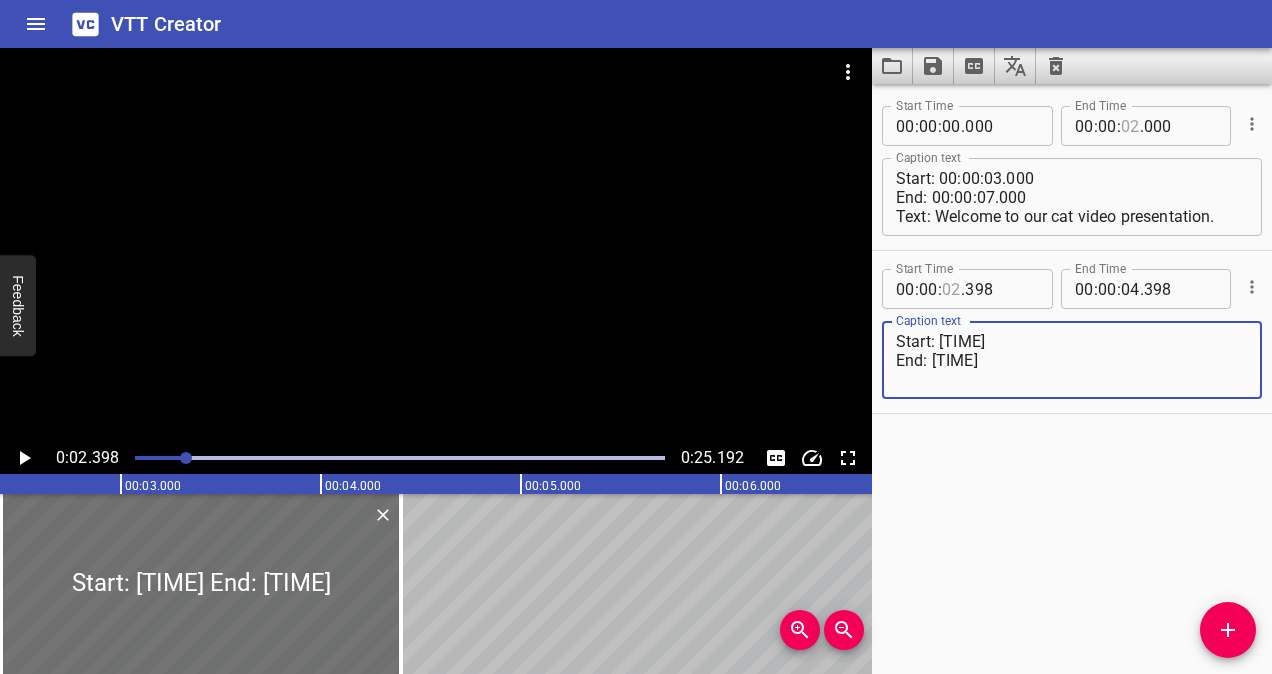 click on "Start: [TIME]
End: [TIME]" at bounding box center [1072, 360] 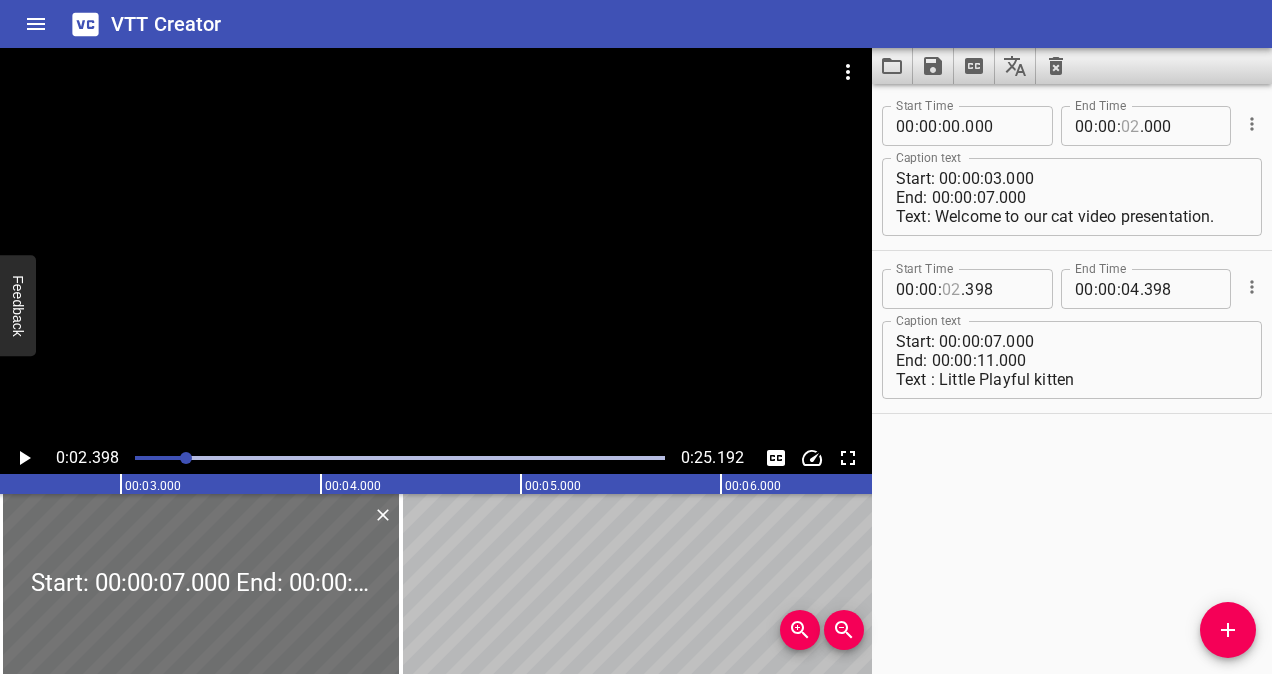 click on "Start Time [TIME] Start Time End Time [TIME] End Time Caption text Start: [TIME]
End: [TIME]
Text: Welcome to our cat video presentation. Caption text Start Time [TIME] Start Time End Time [TIME] End Time Caption text Start: [TIME]
End: [TIME]
Text : Little Playful kitten
Caption text" at bounding box center [1072, 379] 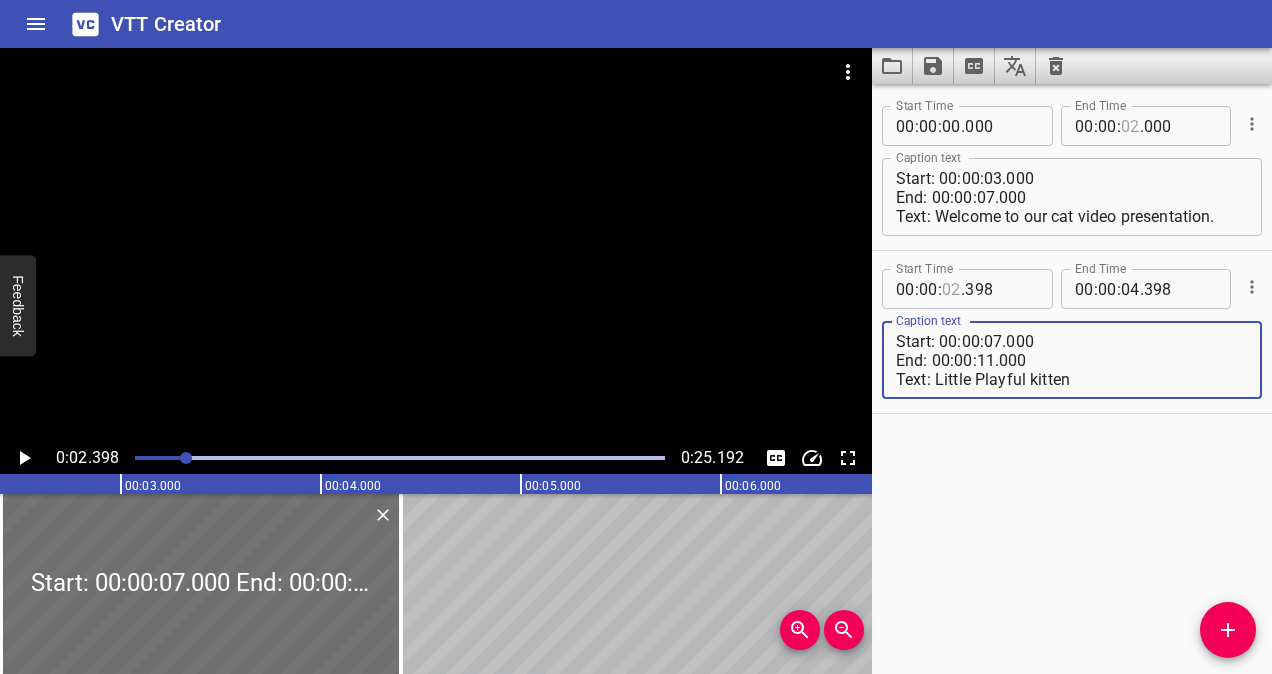 type on "Start: 00:00:07.000
End: 00:00:11.000
Text: Little Playful kitten" 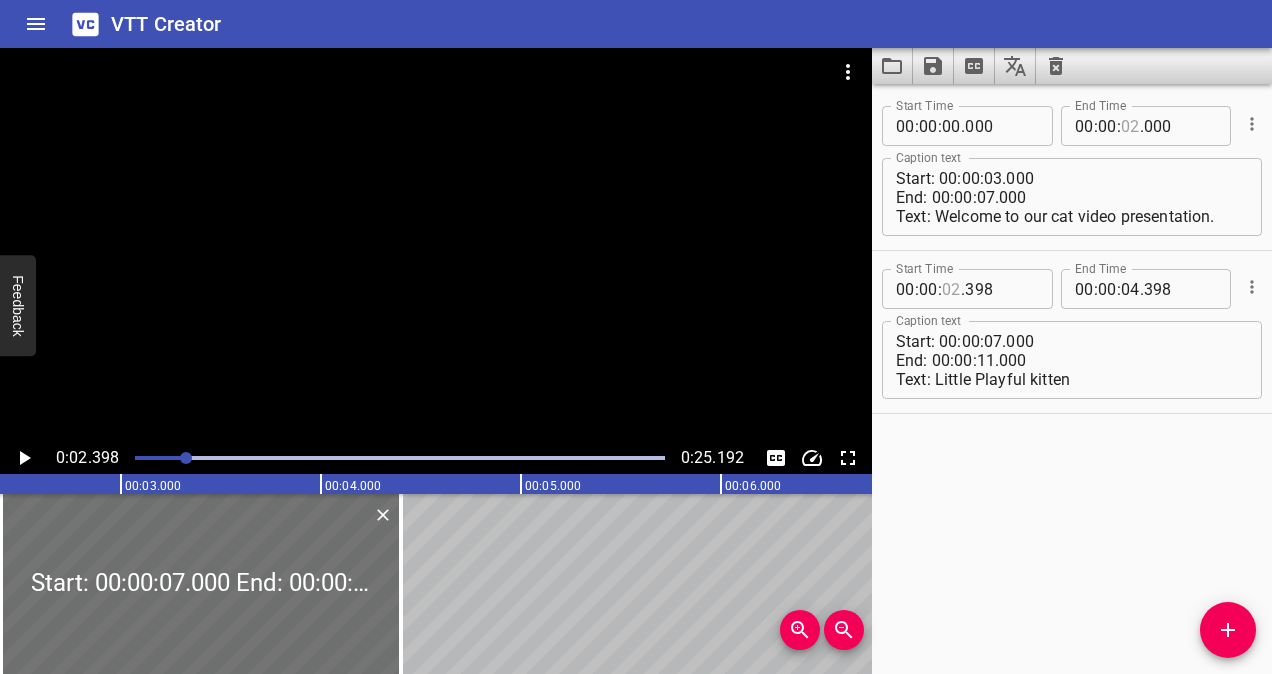 click on "Start Time 00 : 00 : 00 . 000 Start Time End Time 00 : 00 : 02 . 000 End Time Caption text Start: 00:00:03.000
End: 00:00:07.000
Text: Welcome to our cat video presentation. Caption text Start Time 00 : 00 : 02 . 398 Start Time End Time 00 : 00 : 04 . 398 End Time Caption text Start: 00:00:07.000
End: 00:00:11.000
Text: Little Playful kitten
Caption text" at bounding box center [1072, 379] 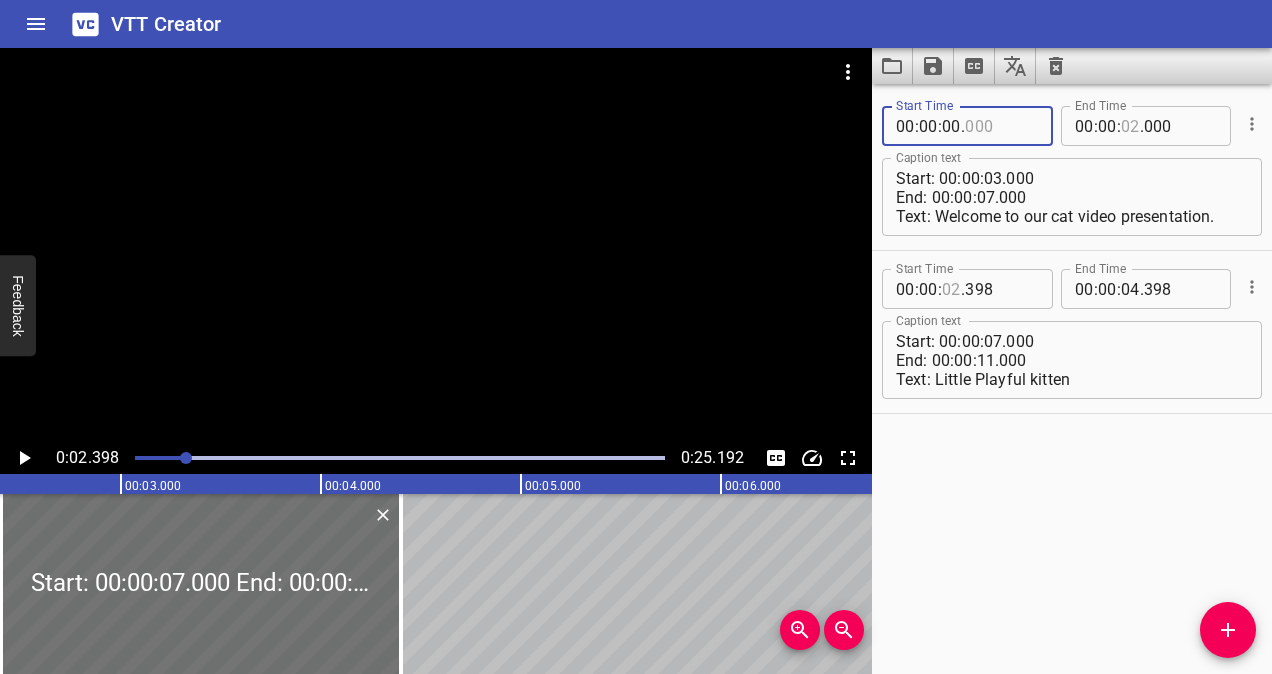 click at bounding box center [1001, 126] 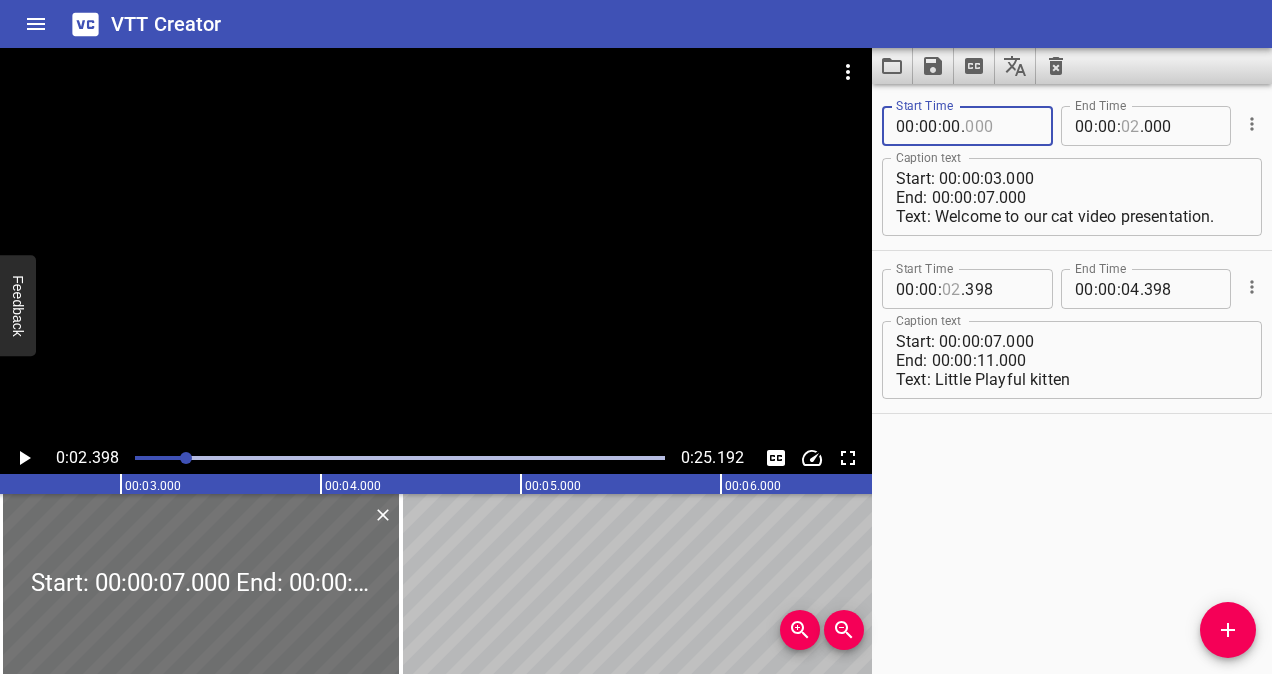 type on "000" 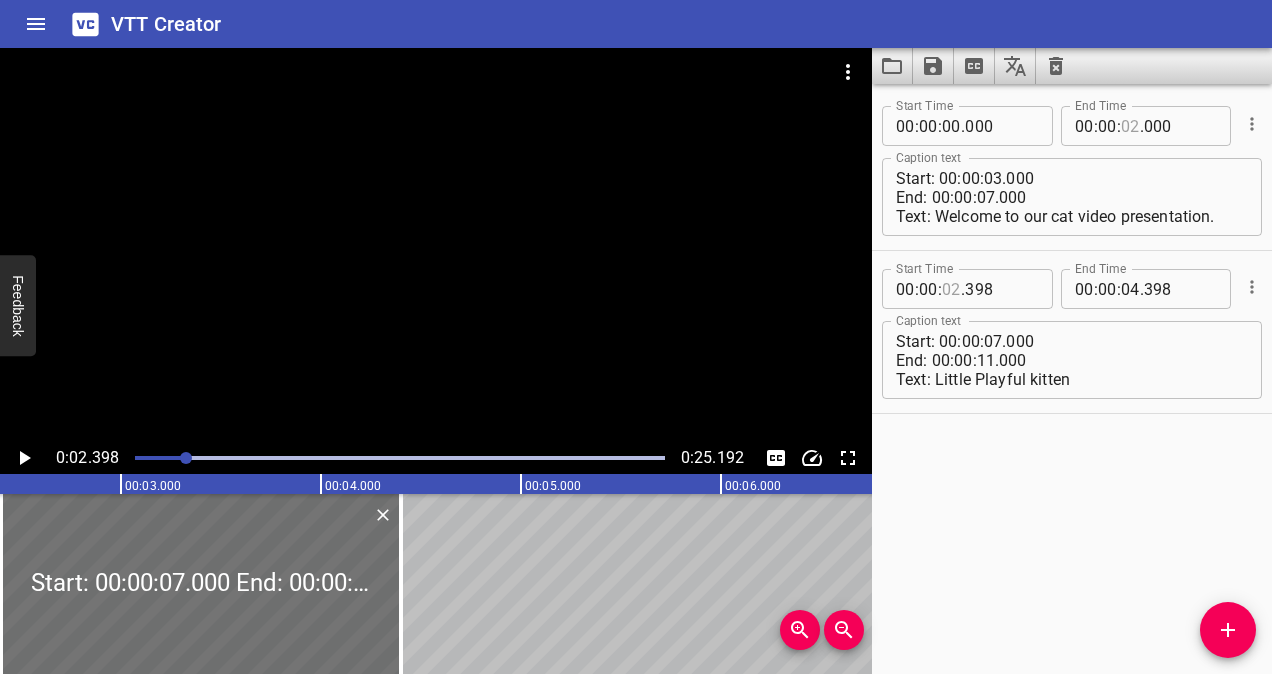 click on "Start Time 00 : 00 : 00 . 000 Start Time End Time 00 : 00 : 02 . 000 End Time Caption text Start: 00:00:03.000
End: 00:00:07.000
Text: Welcome to our cat video presentation. Caption text Start Time 00 : 00 : 02 . 398 Start Time End Time 00 : 00 : 04 . 398 End Time Caption text Start: 00:00:07.000
End: 00:00:11.000
Text: Little Playful kitten
Caption text" at bounding box center (1072, 379) 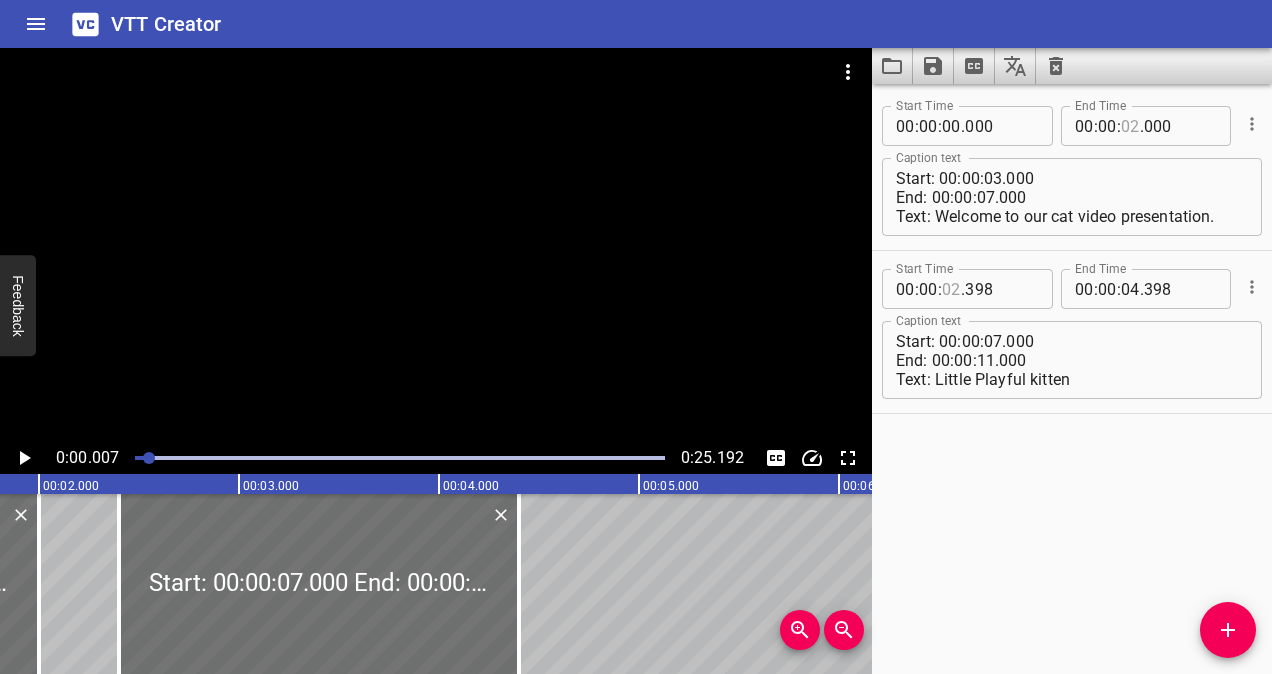 drag, startPoint x: 184, startPoint y: 454, endPoint x: 124, endPoint y: 458, distance: 60.133186 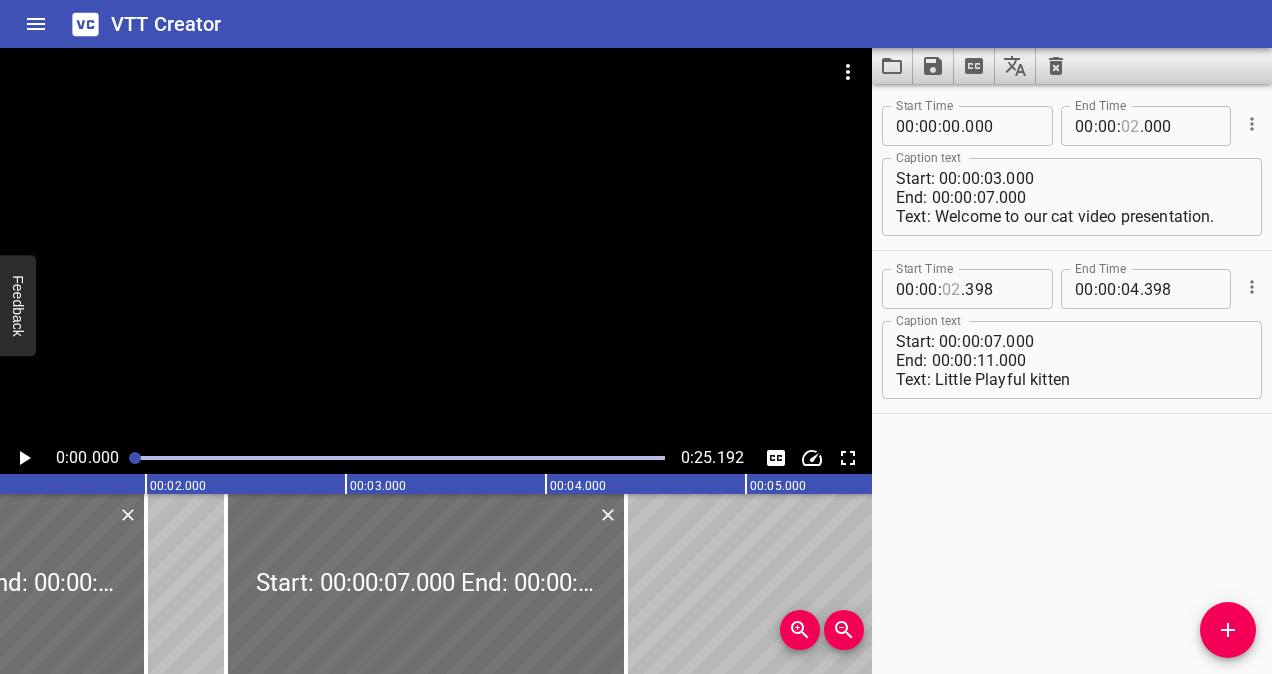 scroll, scrollTop: 0, scrollLeft: 0, axis: both 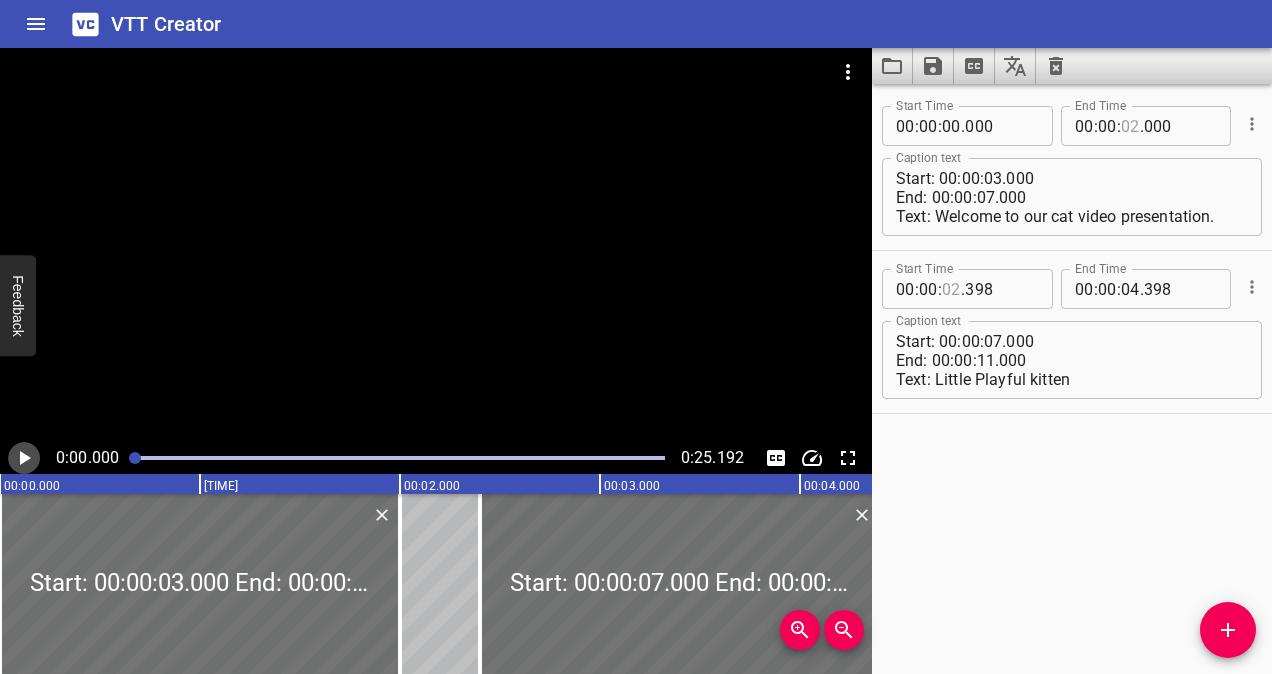 click 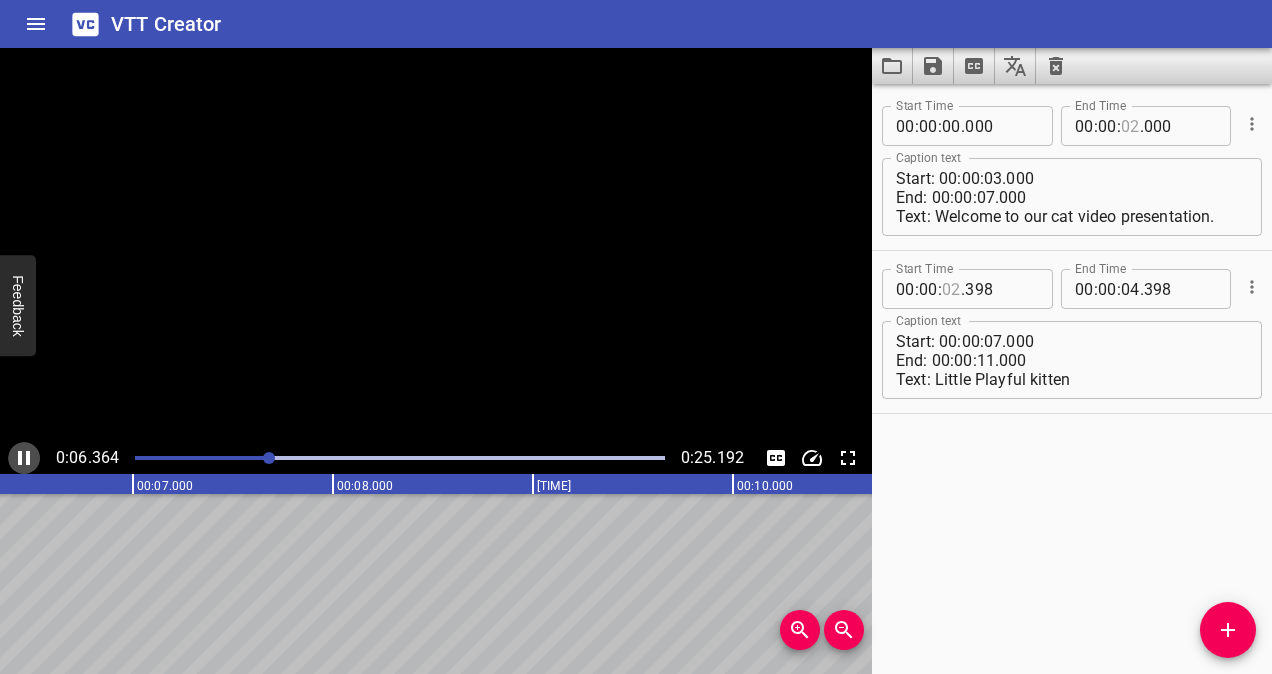 click 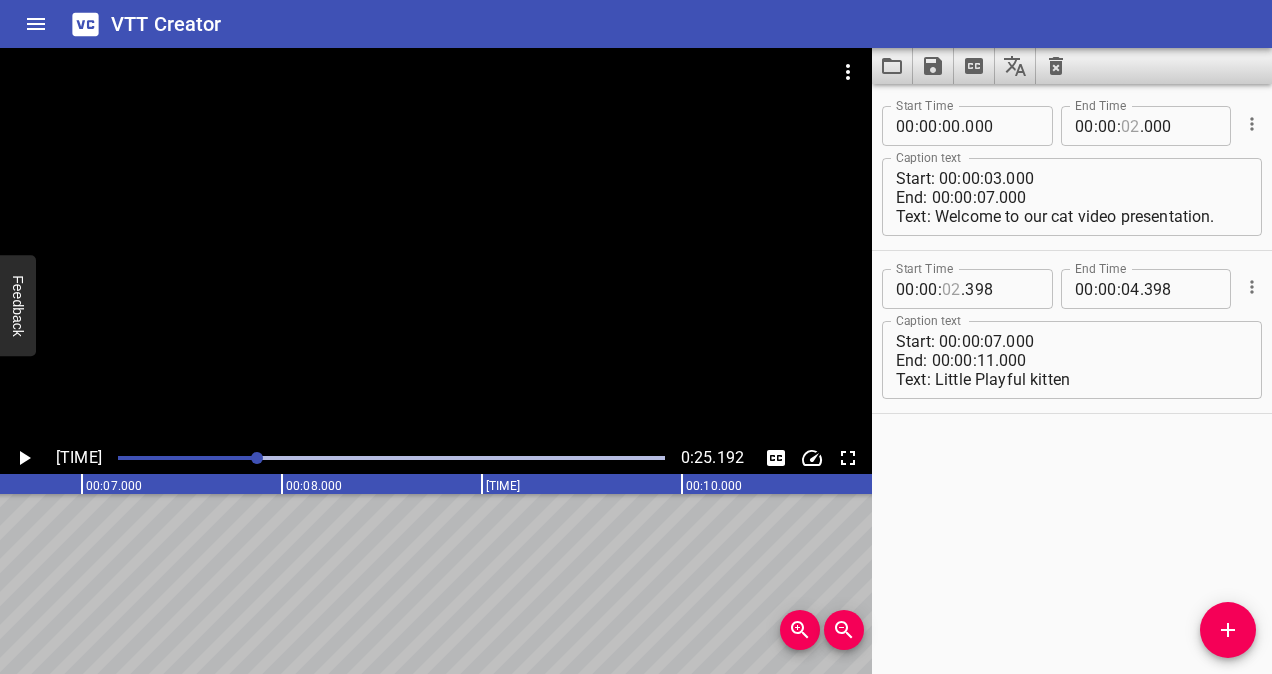 scroll, scrollTop: 0, scrollLeft: 1322, axis: horizontal 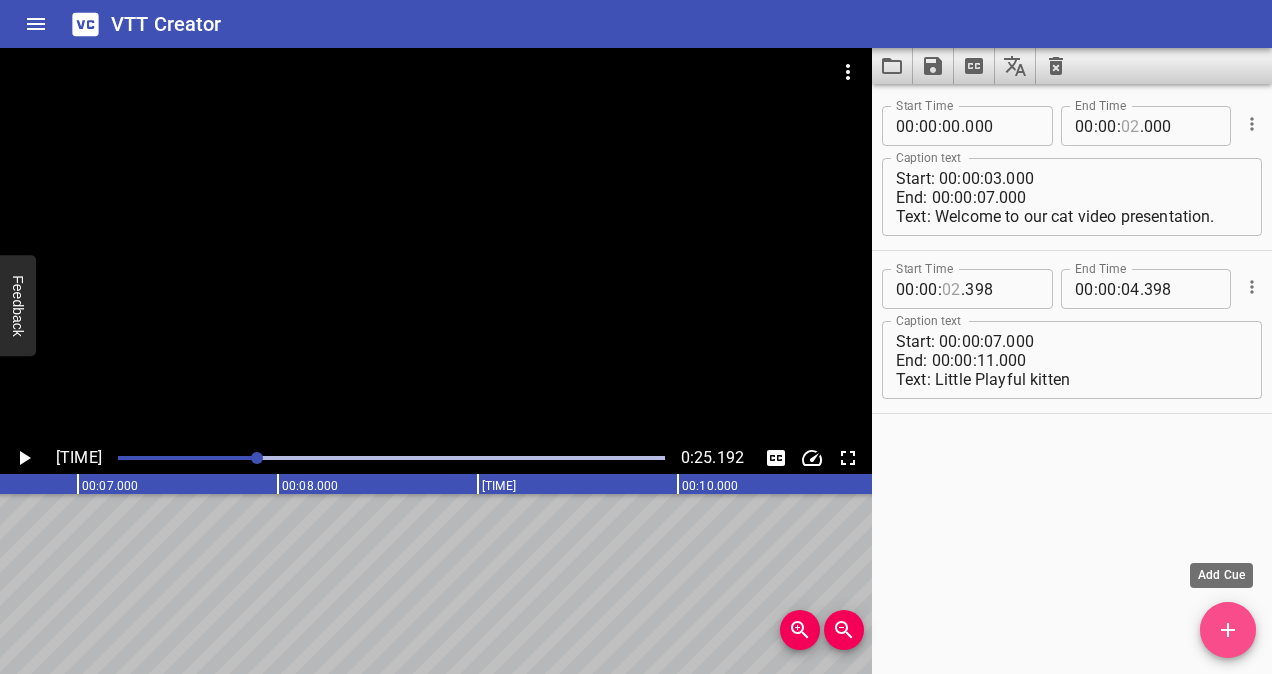 click 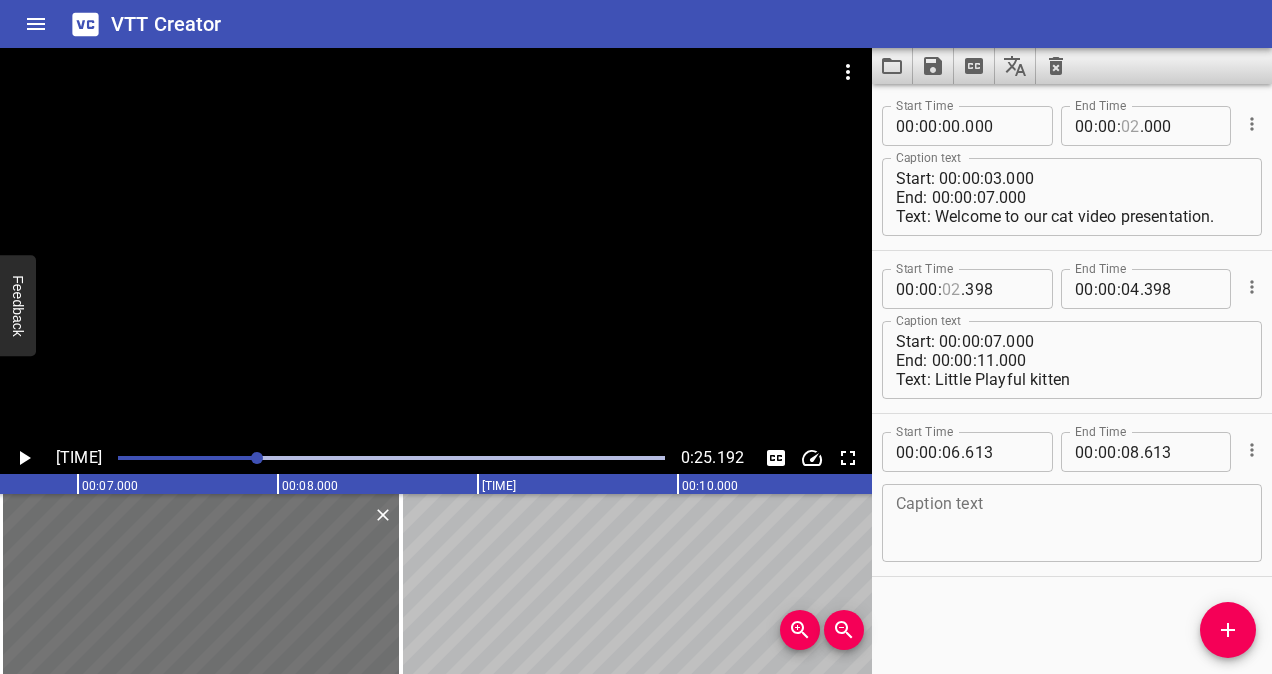 click on "Start: [TIME]
End: [TIME]
Text: Little Playful kitten
Caption text" at bounding box center [1072, 360] 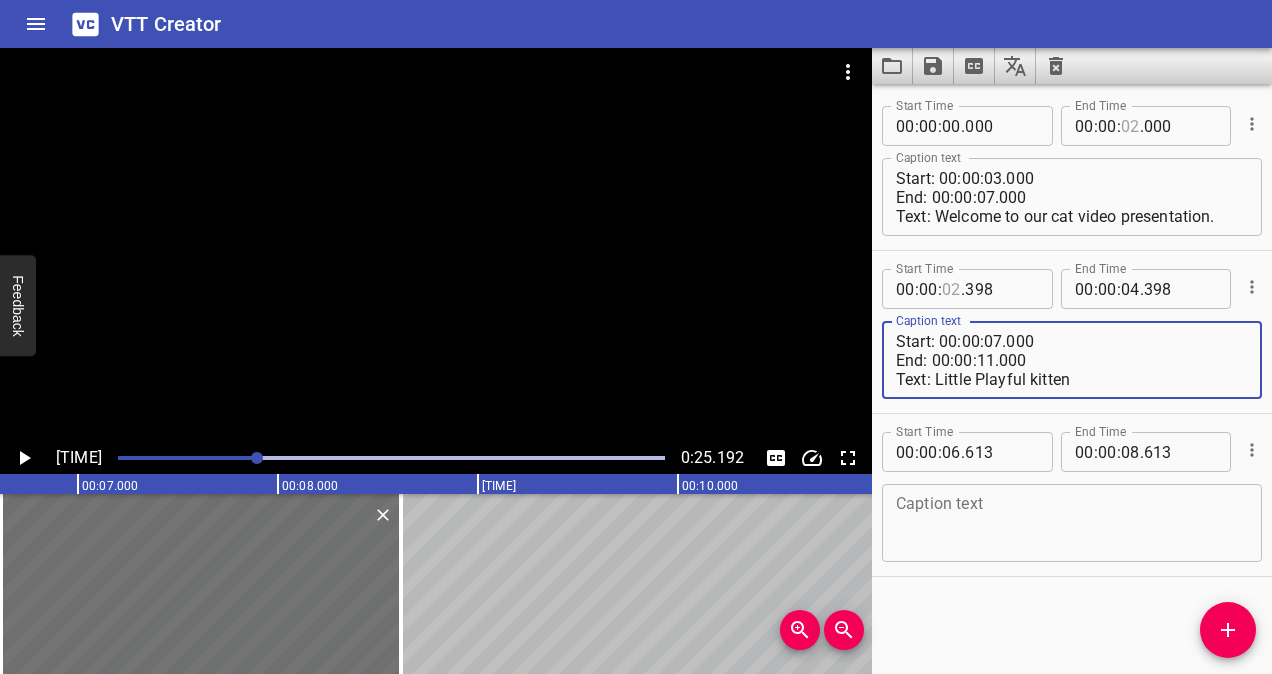 drag, startPoint x: 900, startPoint y: 334, endPoint x: 910, endPoint y: 338, distance: 10.770329 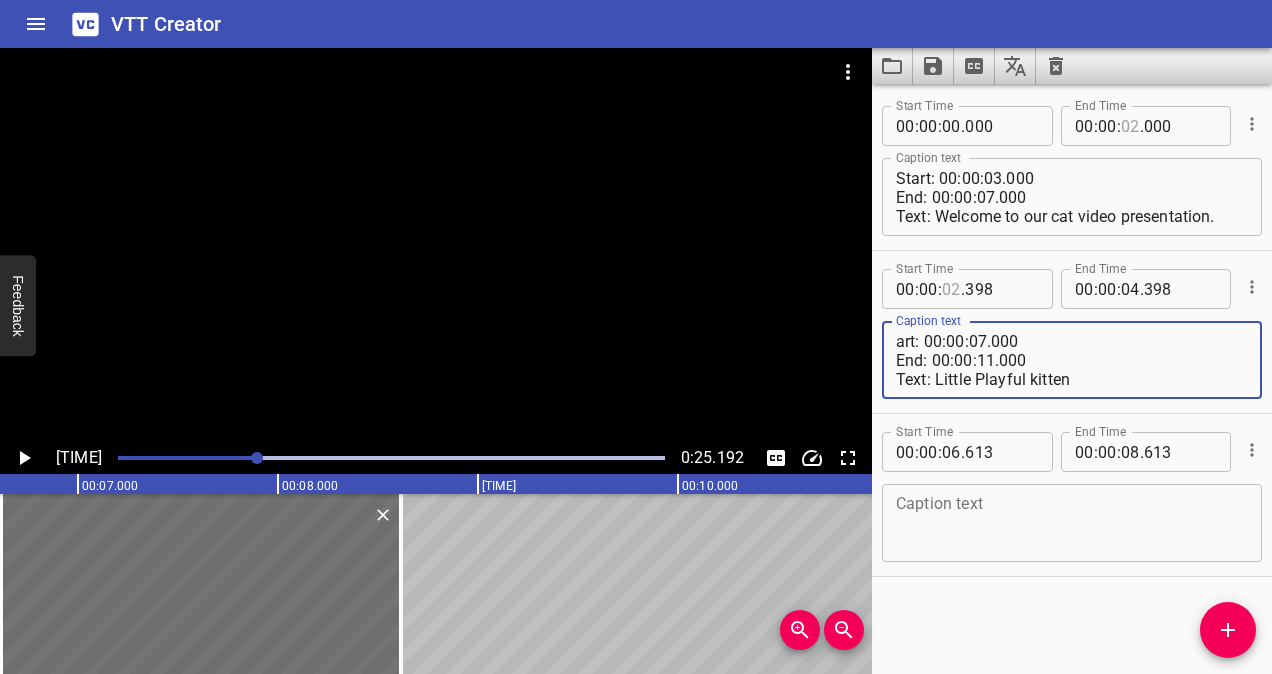 type on "Start: 00:00:07.000
End: 00:00:11.000
Text: Little Playful kitten" 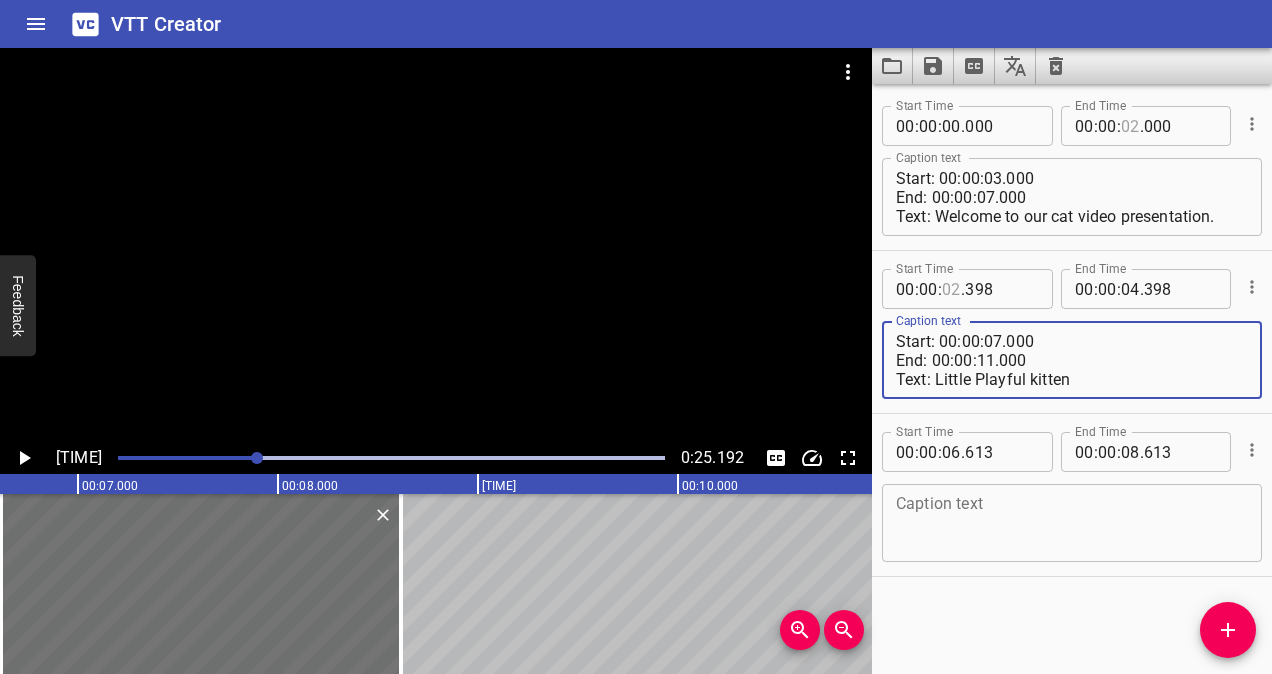 click on "Start: 00:00:07.000
End: 00:00:11.000
Text: Little Playful kitten" at bounding box center (1072, 360) 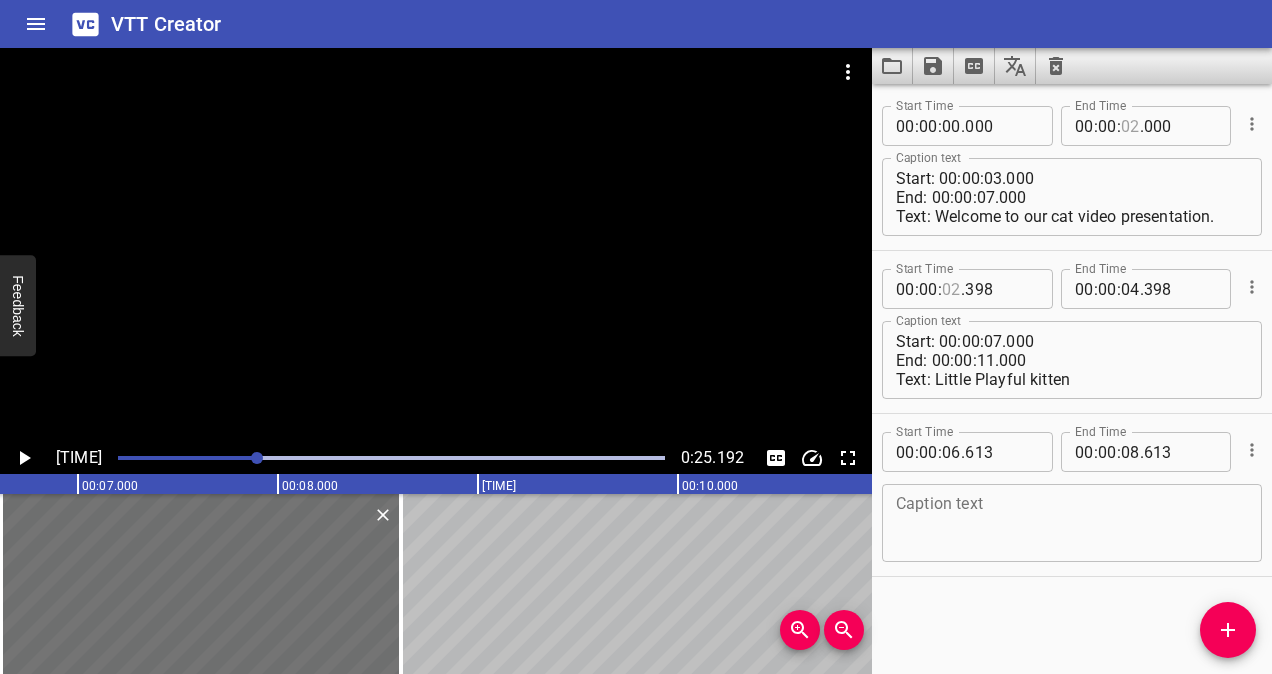click on "Start: [TIME]
End: [TIME]
Text: Little Playful kitten
Caption text" at bounding box center [1072, 360] 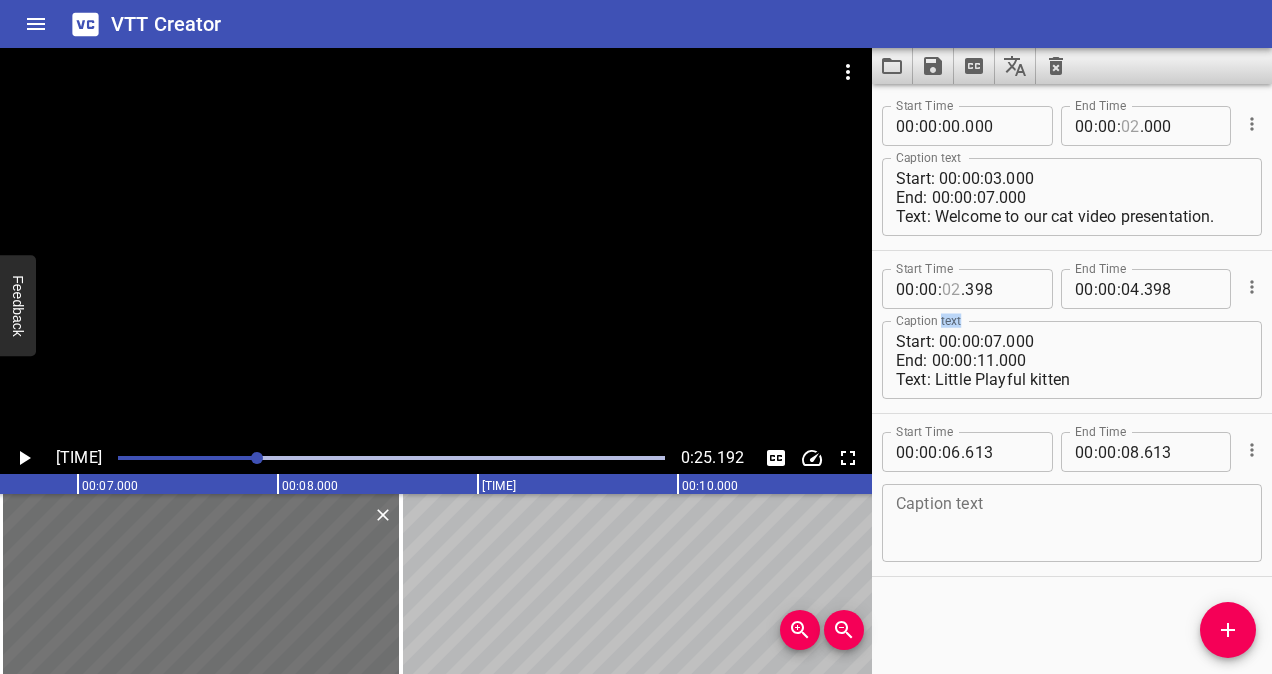 drag, startPoint x: 889, startPoint y: 334, endPoint x: 924, endPoint y: 345, distance: 36.687874 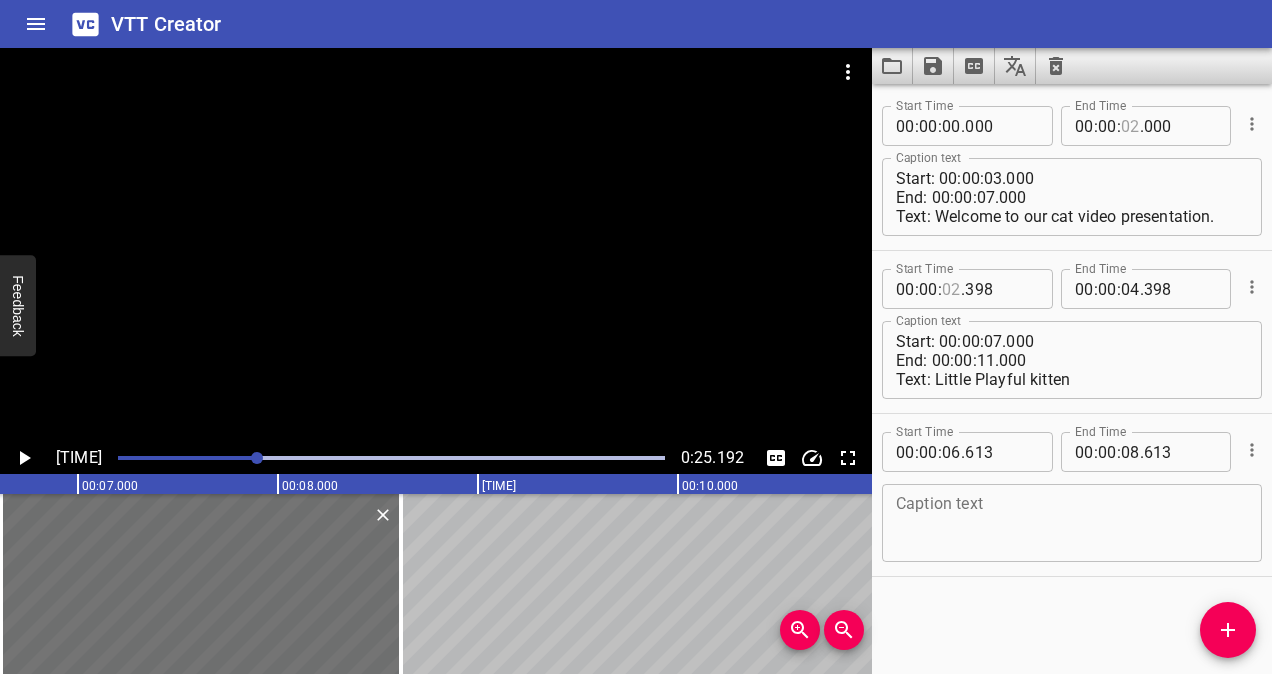 drag, startPoint x: 894, startPoint y: 338, endPoint x: 1040, endPoint y: 353, distance: 146.76852 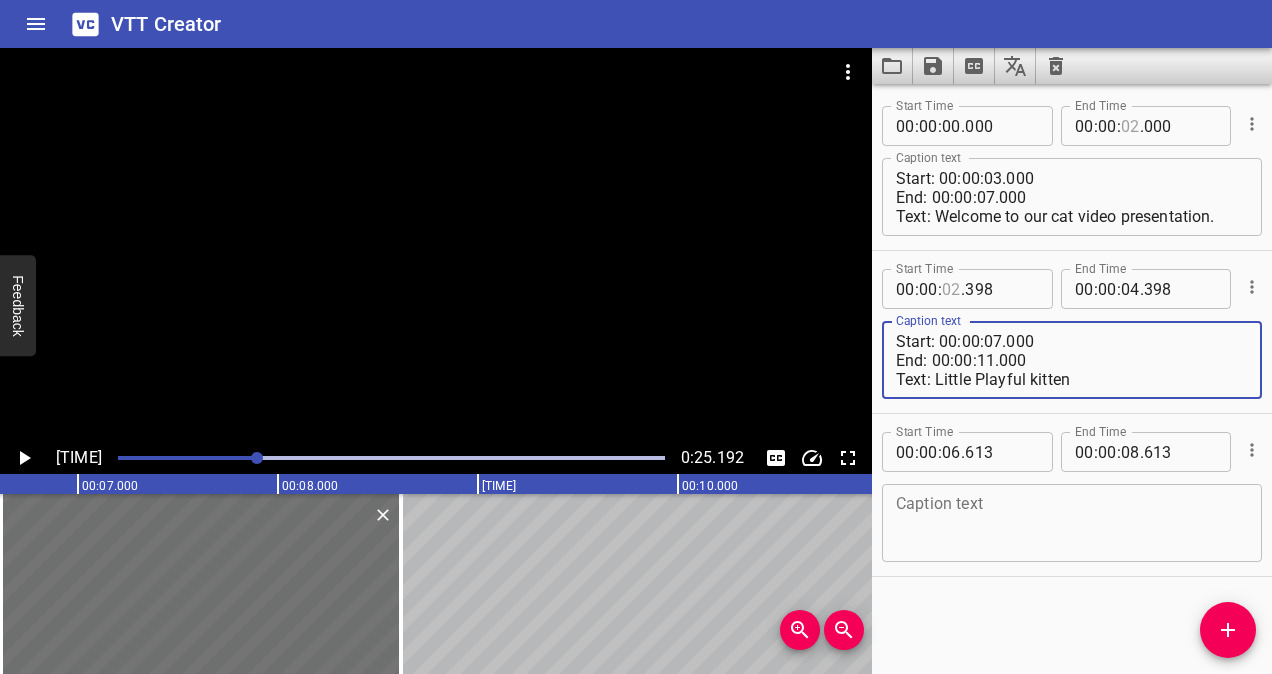 drag, startPoint x: 1024, startPoint y: 356, endPoint x: 865, endPoint y: 331, distance: 160.95341 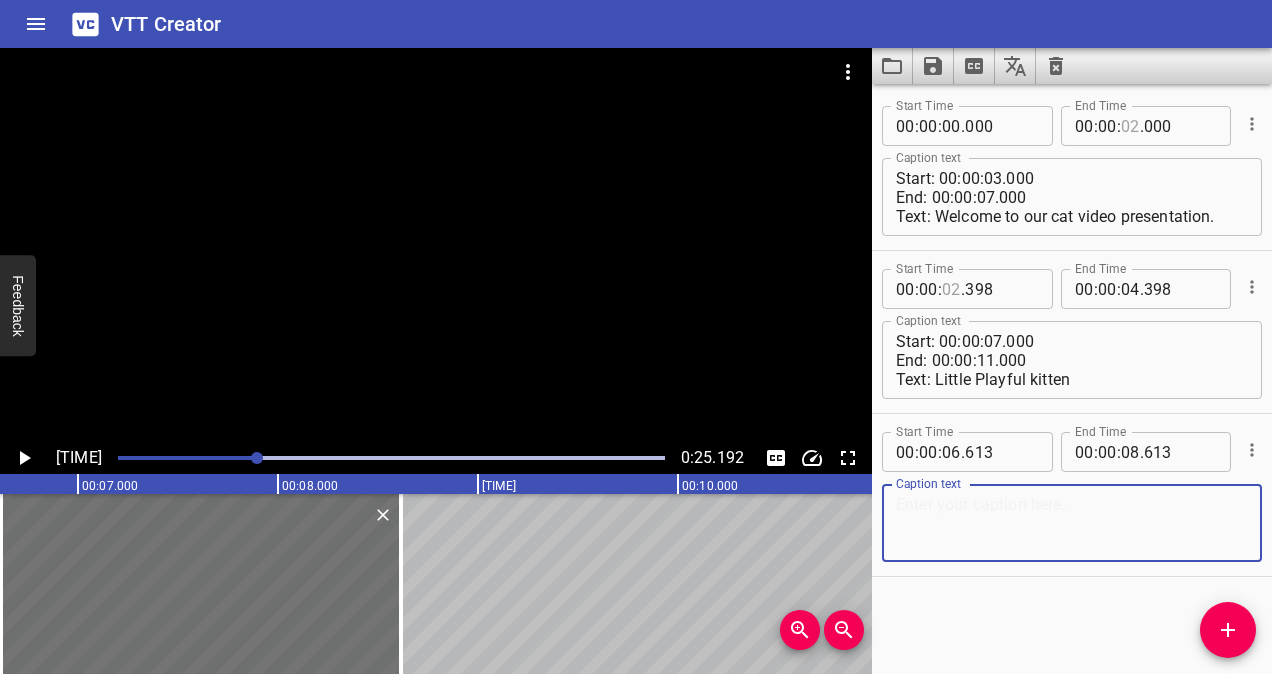 click at bounding box center (1072, 523) 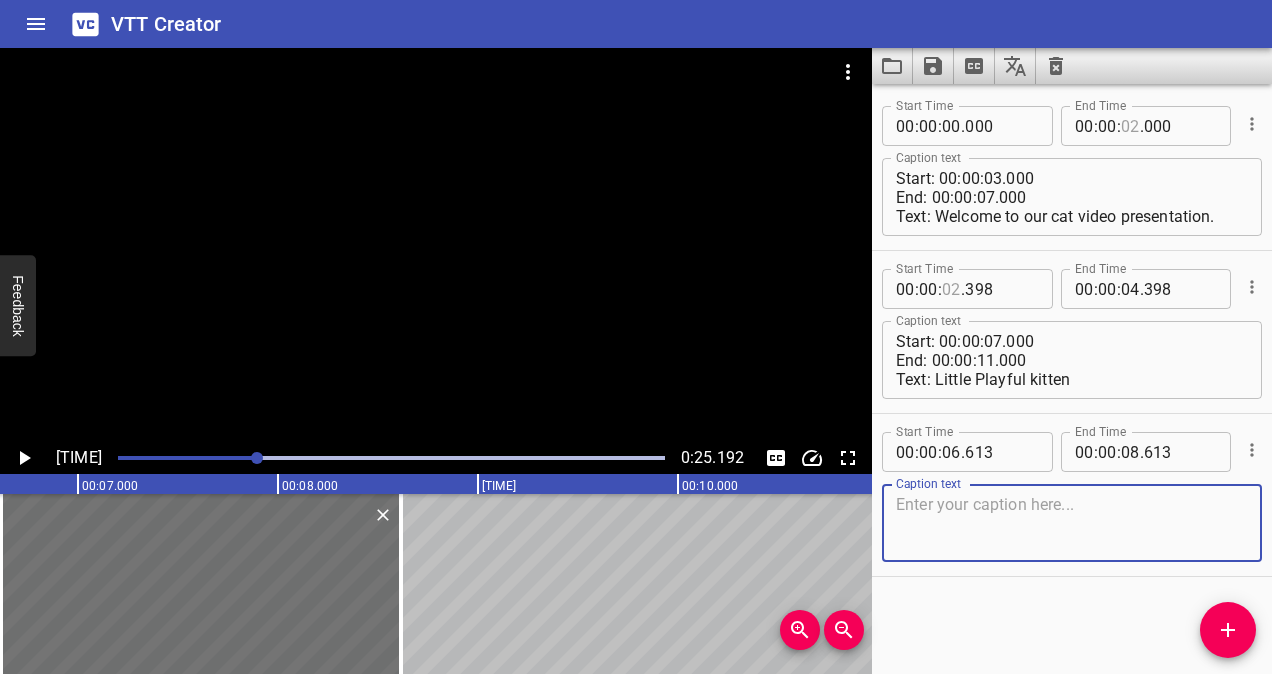 paste on "Start: [TIME]
End: [TIME]" 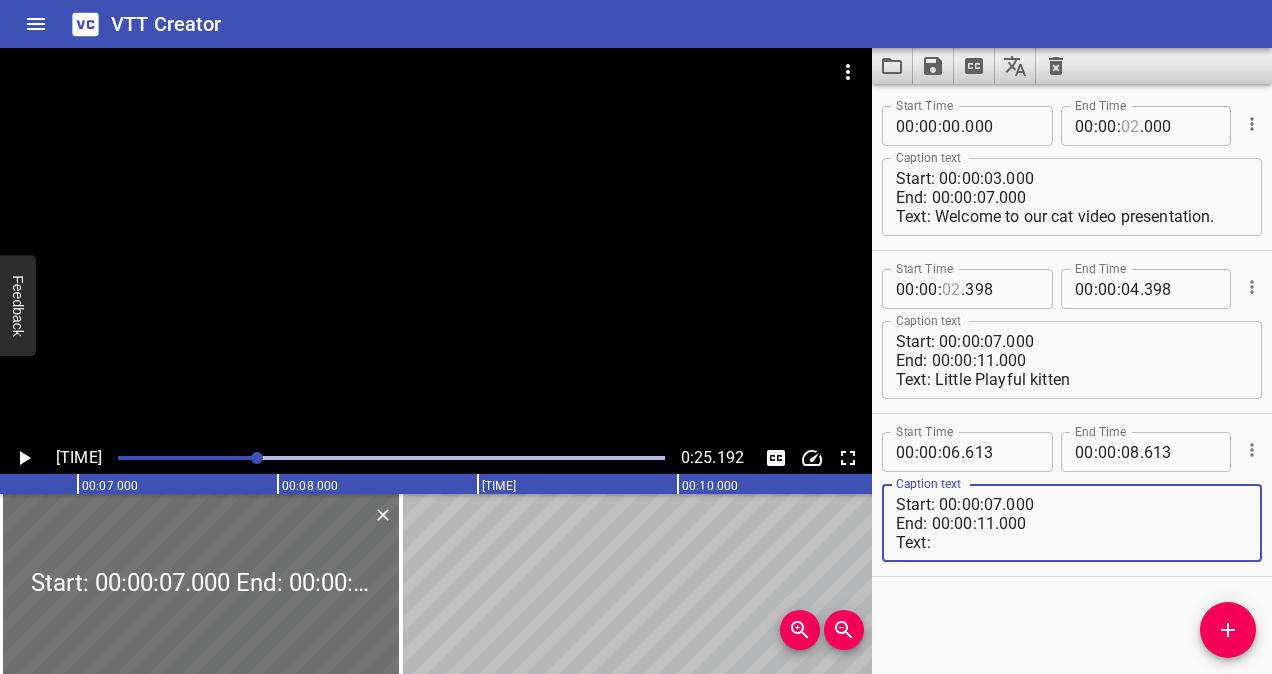 click on "Start: 00:00:07.000
End: 00:00:11.000
Text:" at bounding box center [1072, 523] 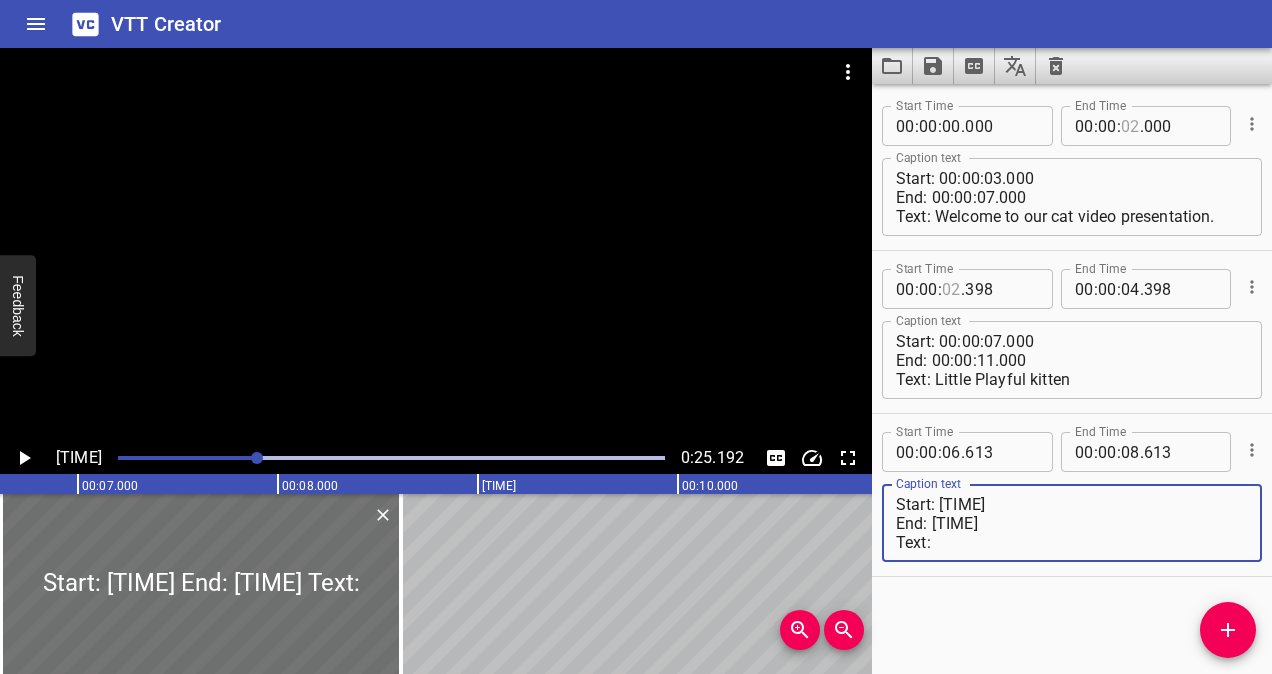 click on "Start: [TIME]
End: [TIME]
Text:" at bounding box center [1072, 523] 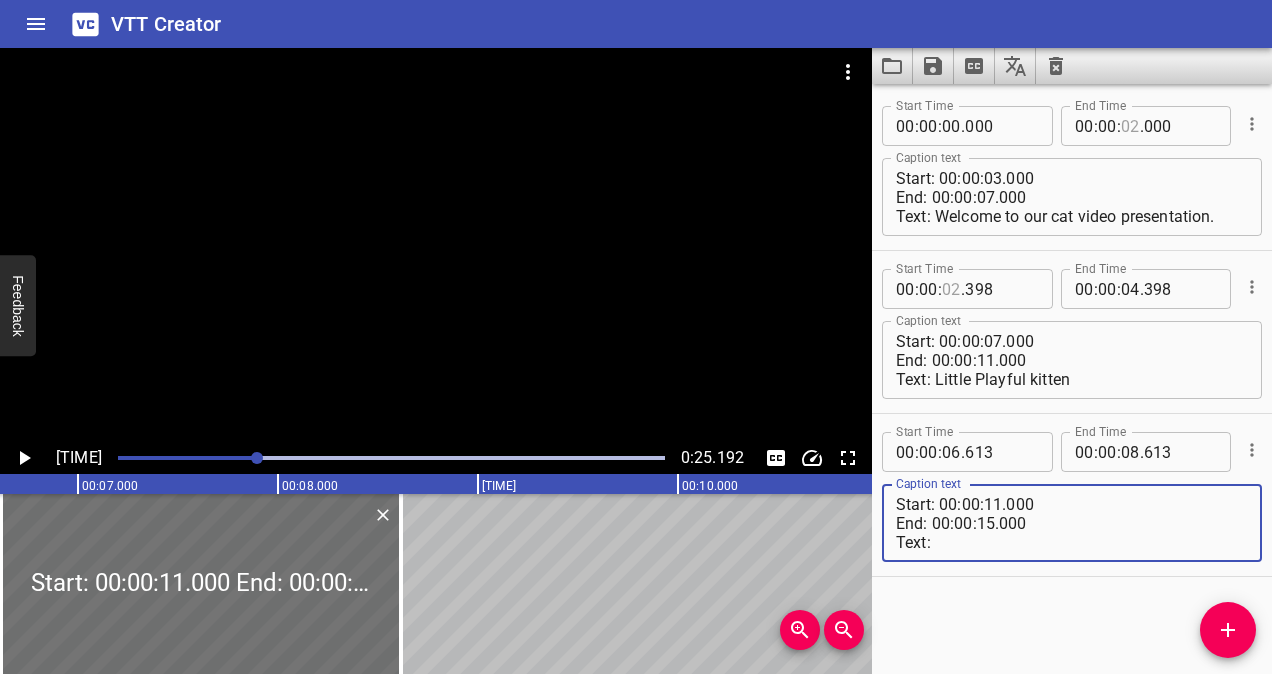 click on "Start: 00:00:11.000
End: 00:00:15.000
Text:" at bounding box center [1072, 523] 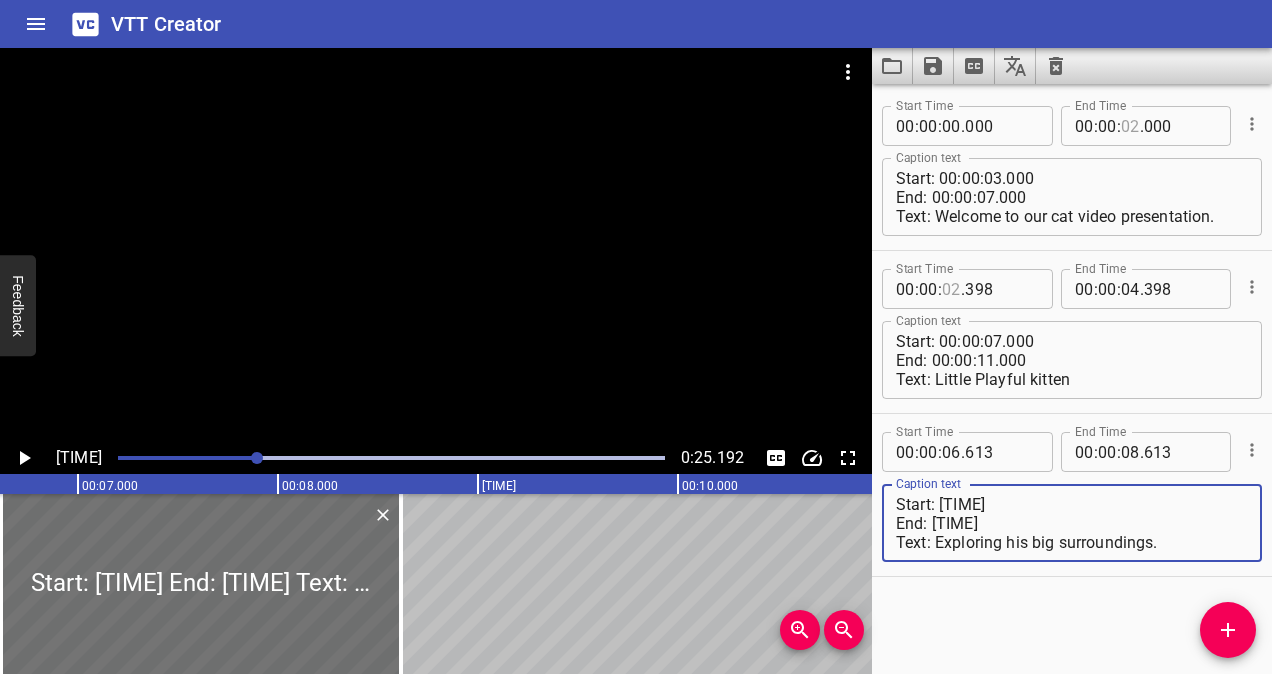 type on "Start: [TIME]
End: [TIME]
Text: Exploring his big surroundings." 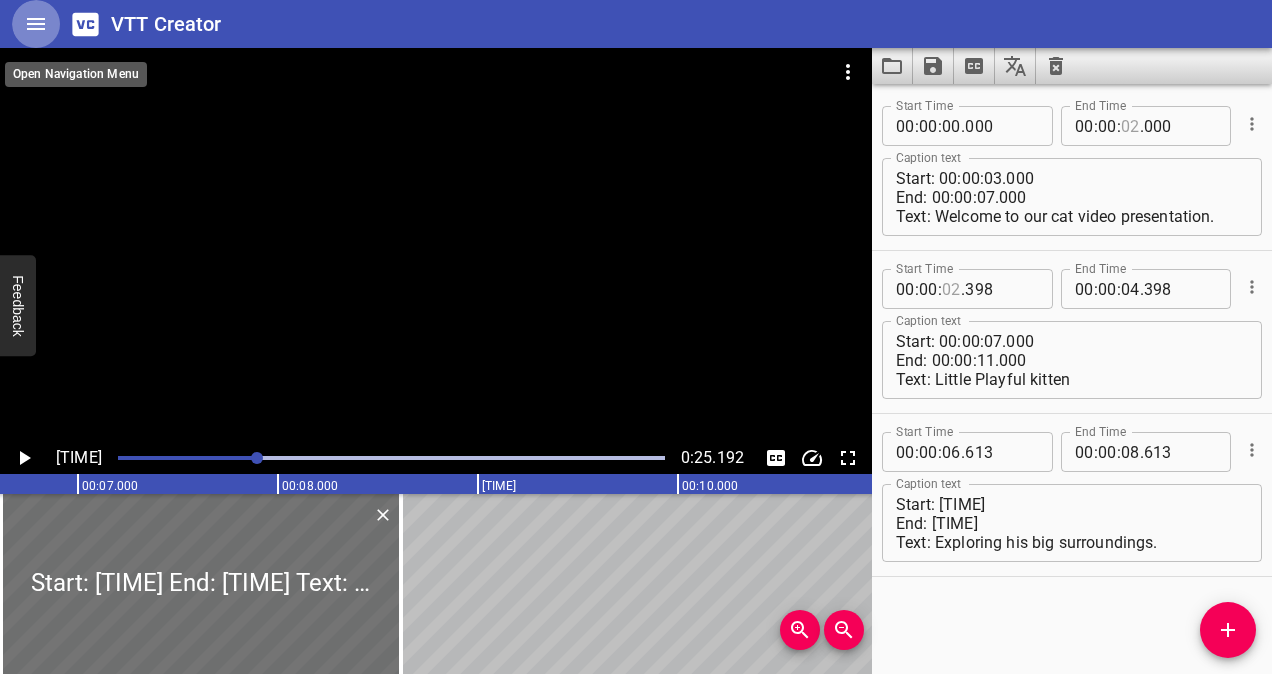click 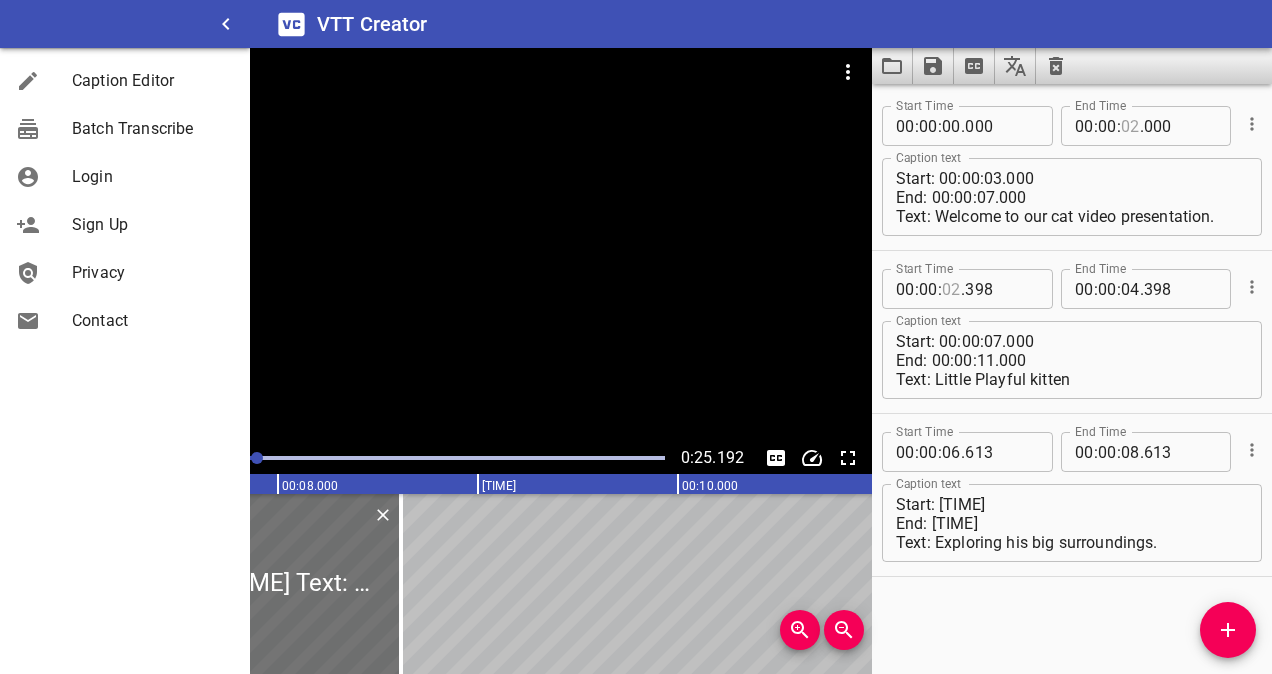 click on "Start Time [TIME] Start Time End Time [TIME] End Time Caption text Start: [TIME]
End: [TIME]
Text: Welcome to our cat video presentation. Caption text Start Time [TIME] Start Time End Time [TIME] End Time Caption text Start: [TIME]
End: [TIME]
Text: Little Playful kitten
Caption text Start Time [TIME] Start Time End Time [TIME] End Time Caption text Start: [TIME]
End: [TIME]
Text: Exploring his big surroundings. Caption text" at bounding box center [1072, 379] 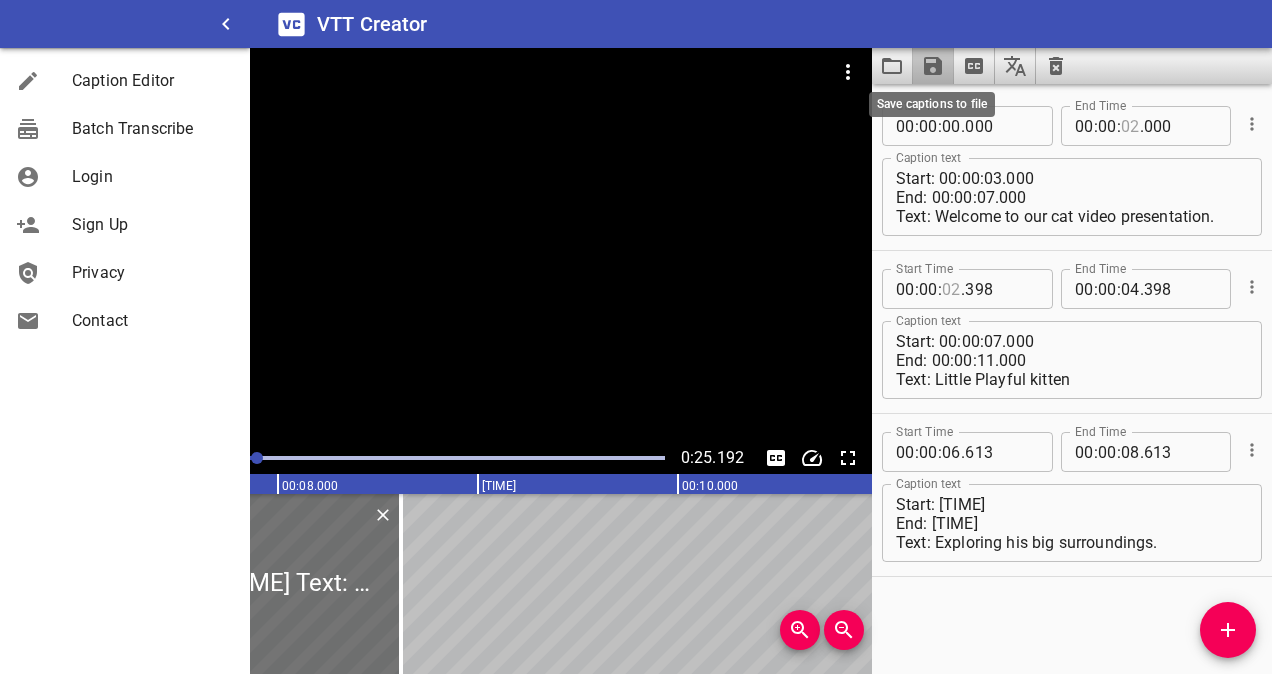 click 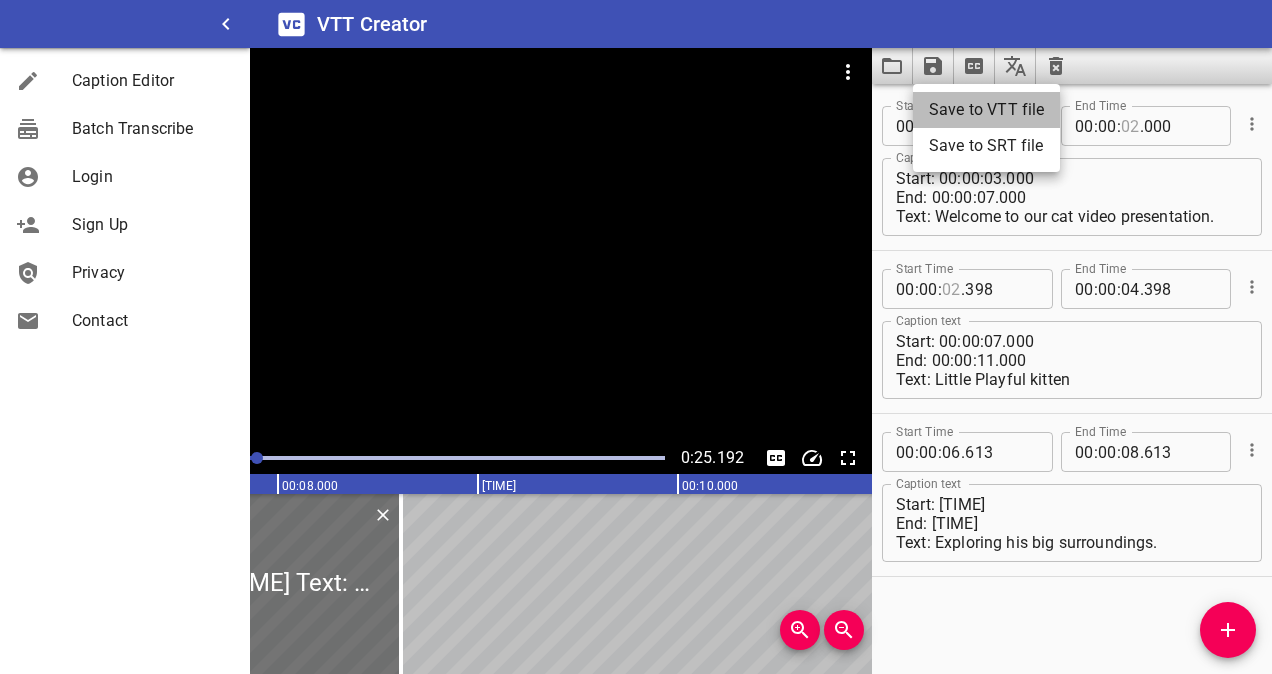 click on "Save to VTT file" at bounding box center (986, 110) 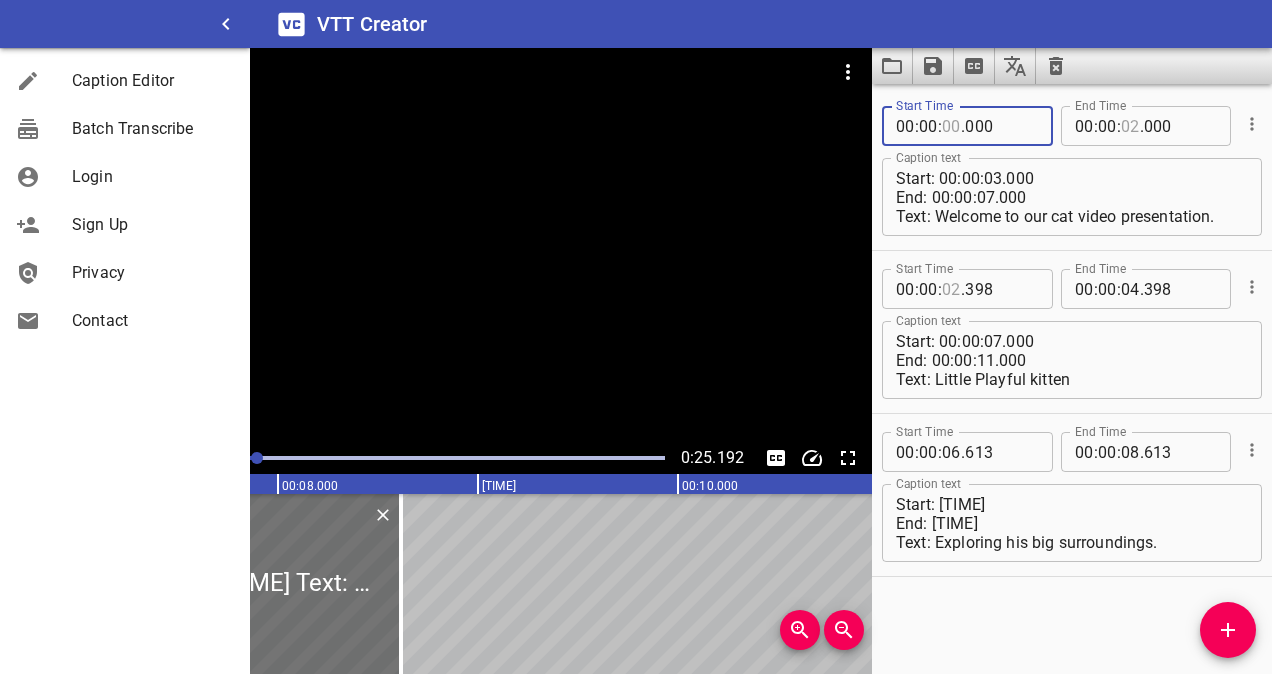click at bounding box center [951, 126] 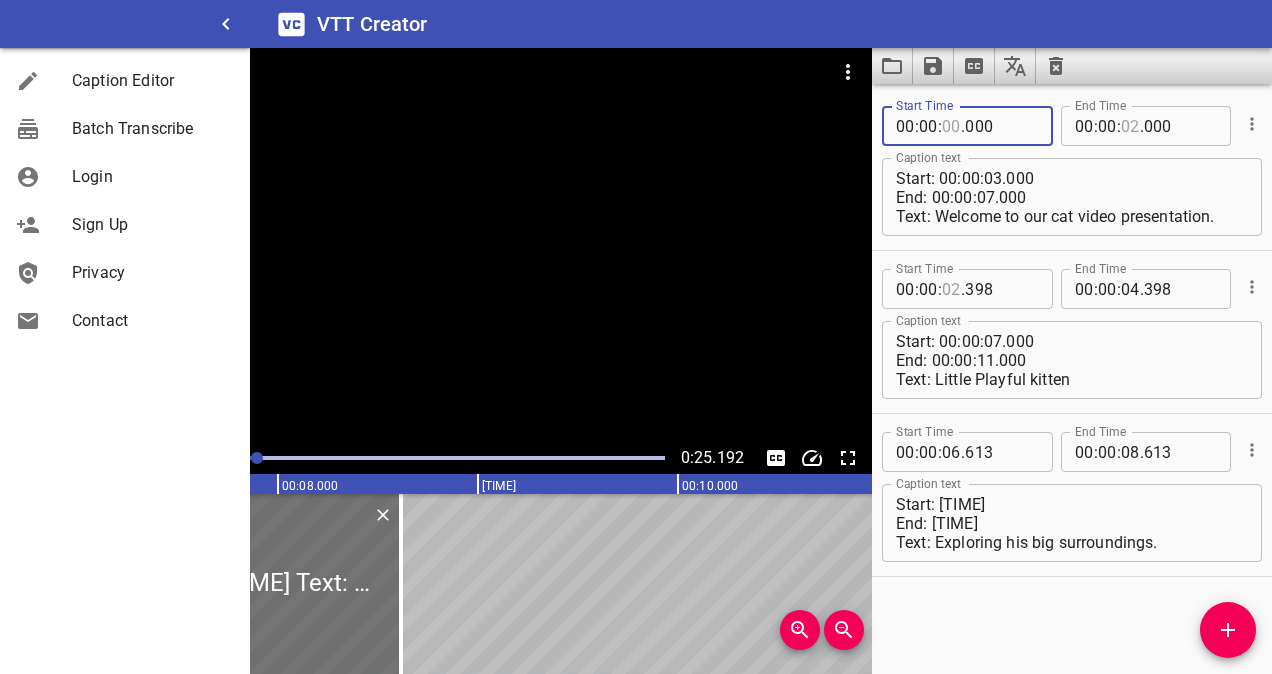 type on "03" 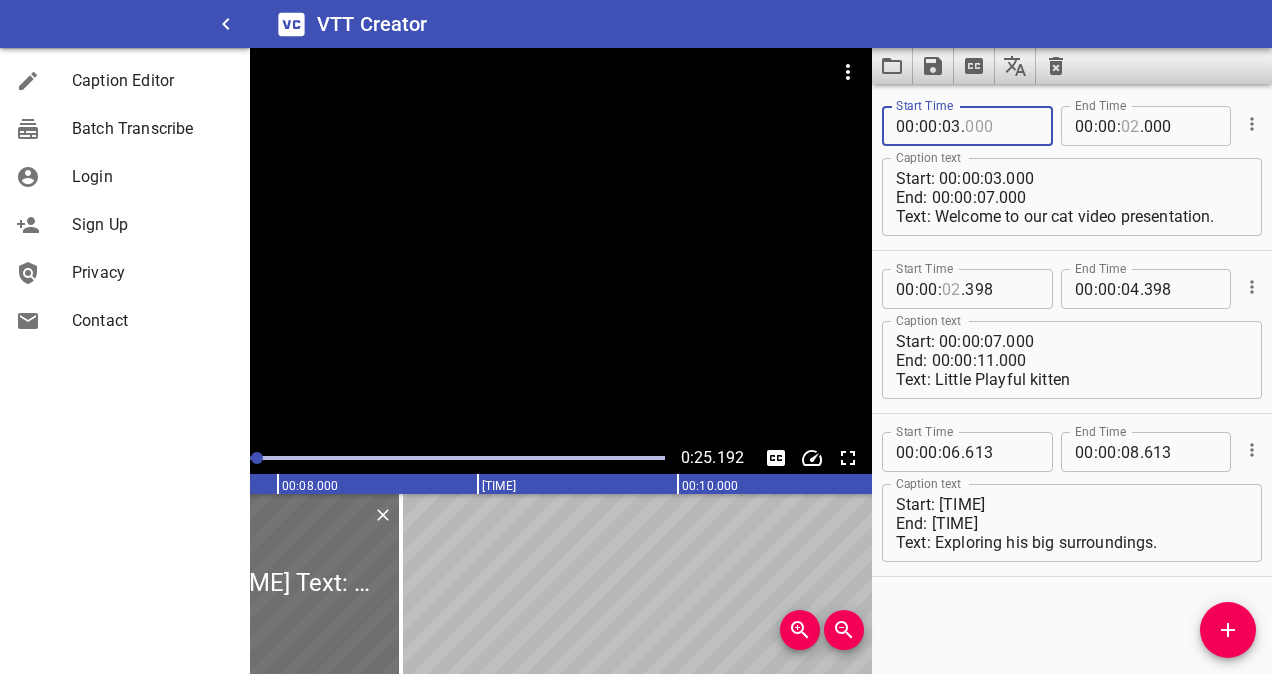 type on "000" 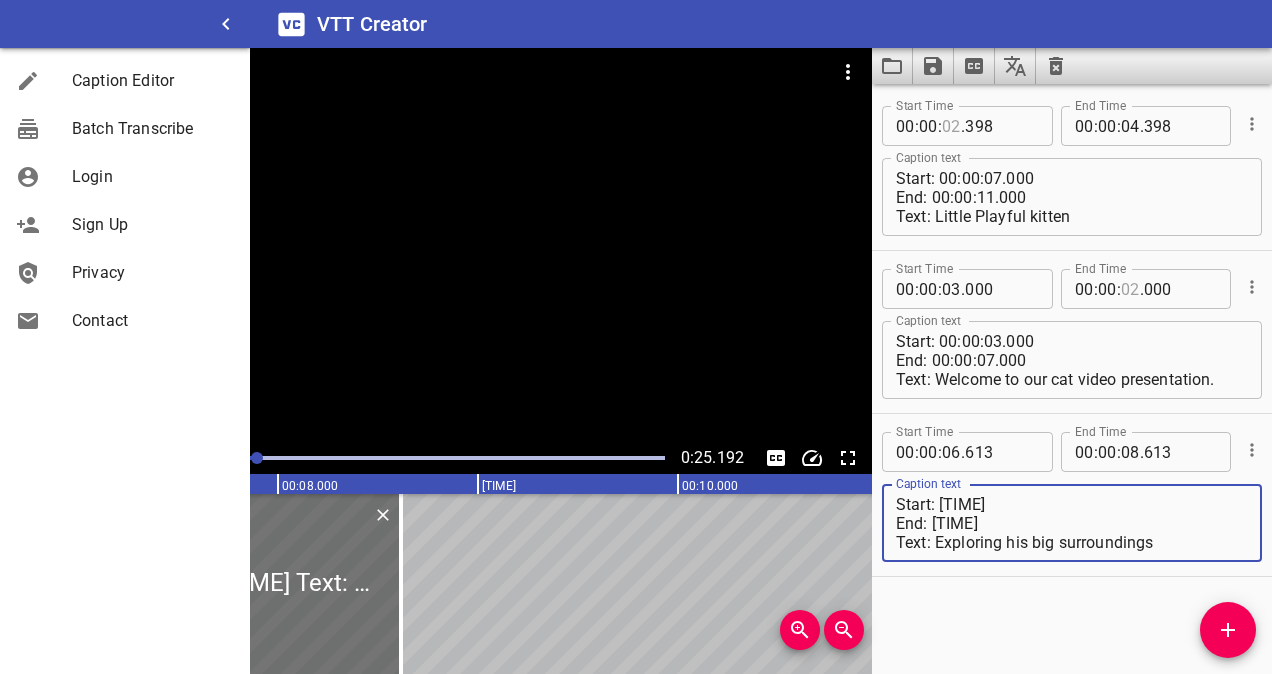 type on "Start: [TIME]
End: [TIME]
Text: Exploring his big surroundings" 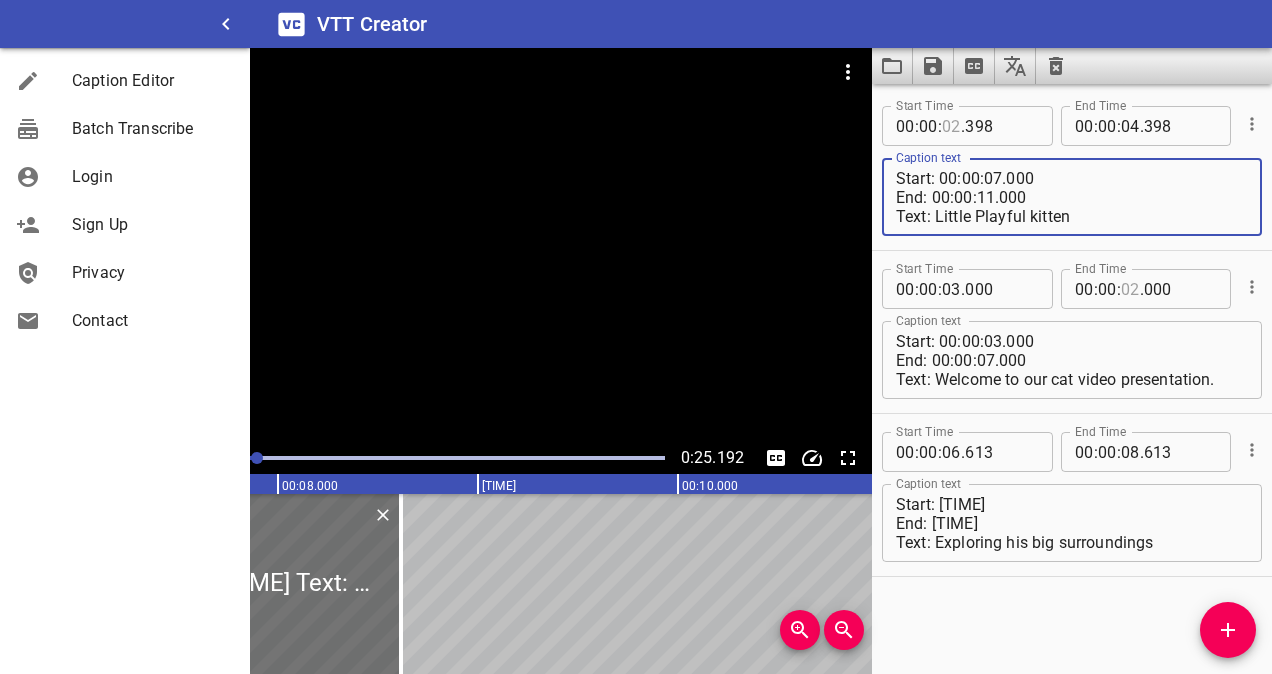 scroll, scrollTop: 18, scrollLeft: 0, axis: vertical 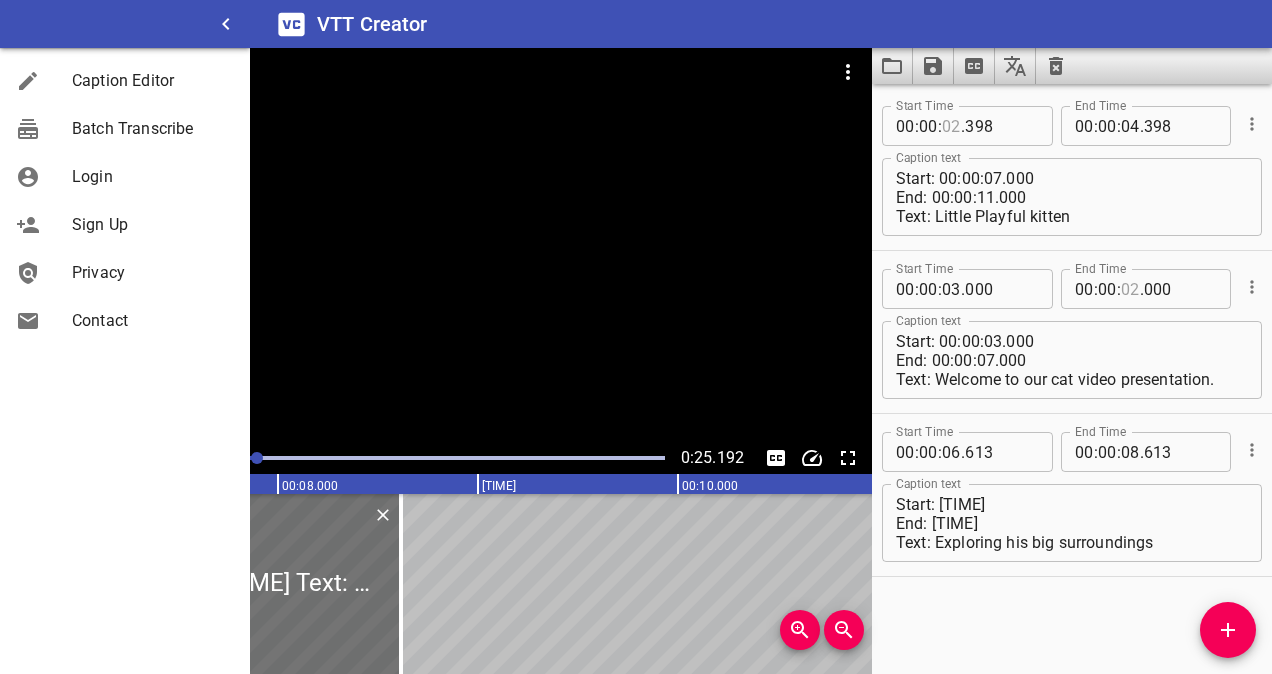 drag, startPoint x: 895, startPoint y: 176, endPoint x: 1027, endPoint y: 182, distance: 132.13629 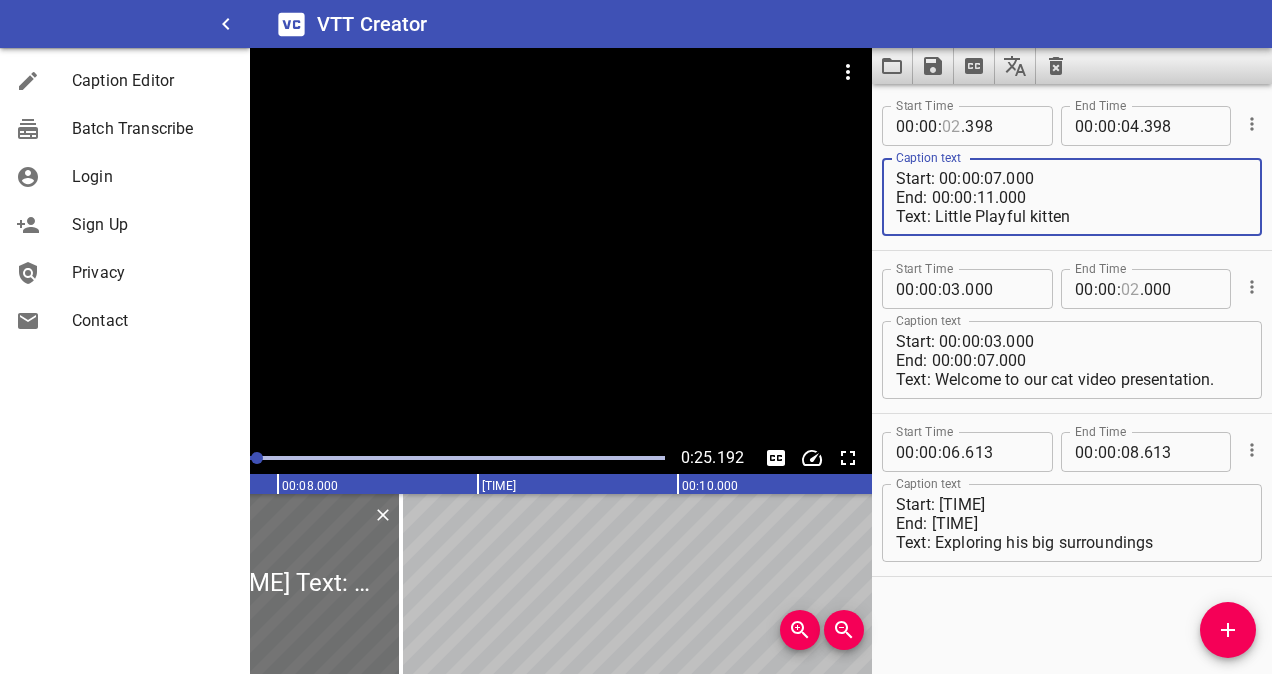 click on "Start: 00:00:07.000
End: 00:00:11.000
Text: Little Playful kitten" at bounding box center [1072, 197] 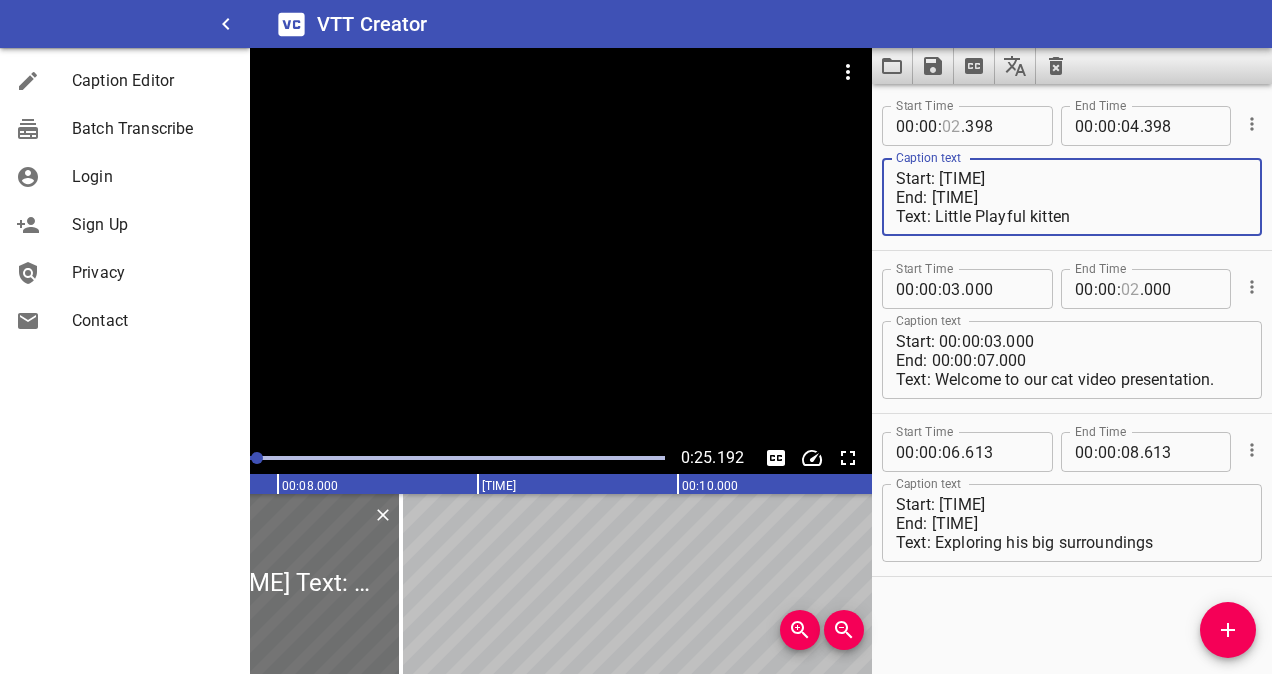 click on "Start: [TIME]
End: [TIME]
Text: Little Playful kitten" at bounding box center (1072, 197) 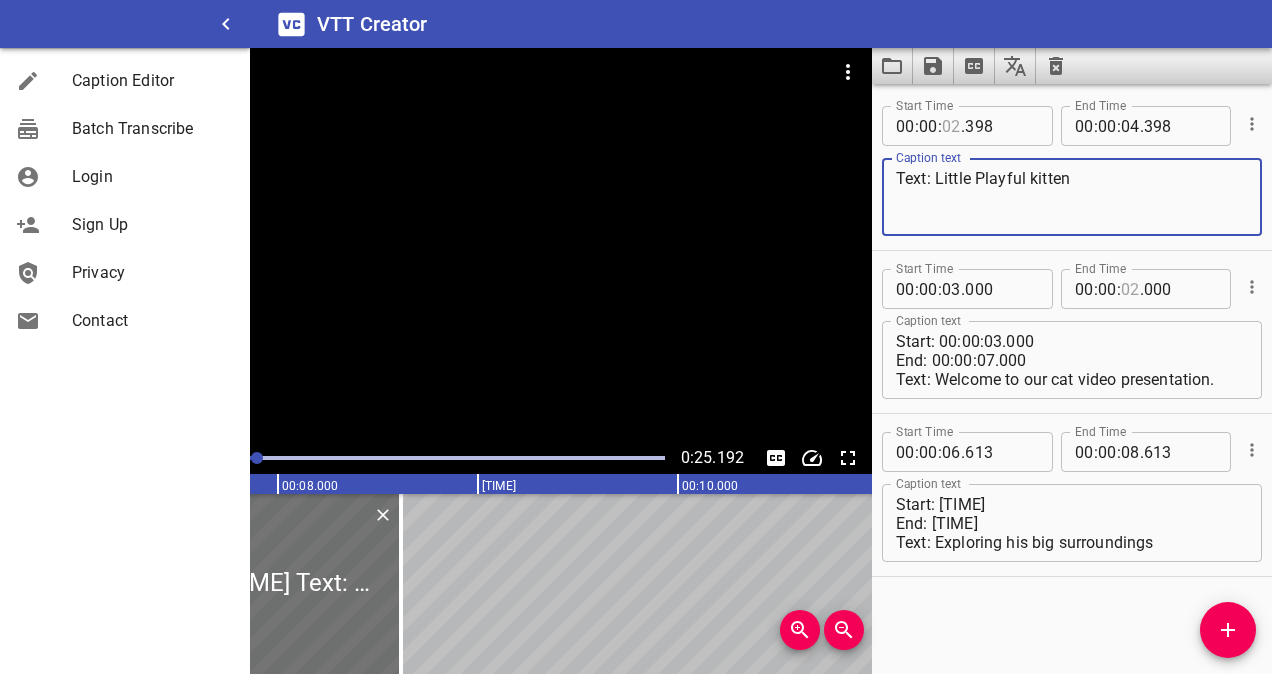 click on "Text: Little Playful kitten" at bounding box center (1072, 197) 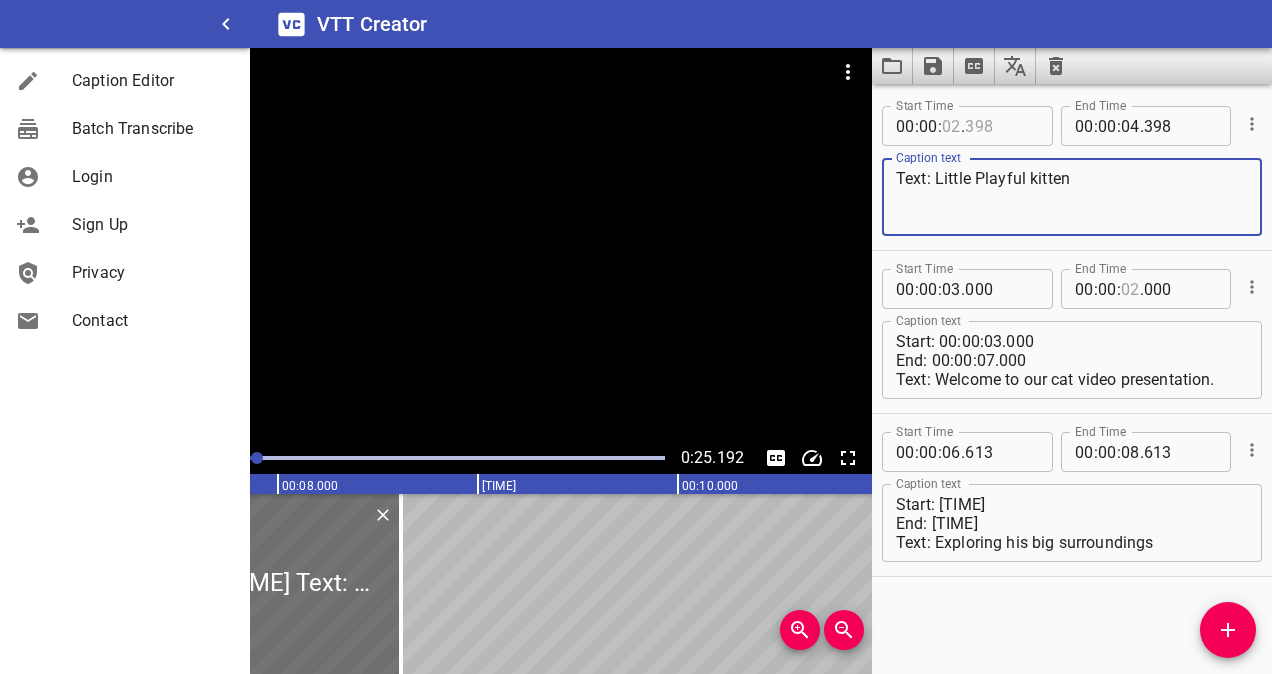 click at bounding box center (1001, 126) 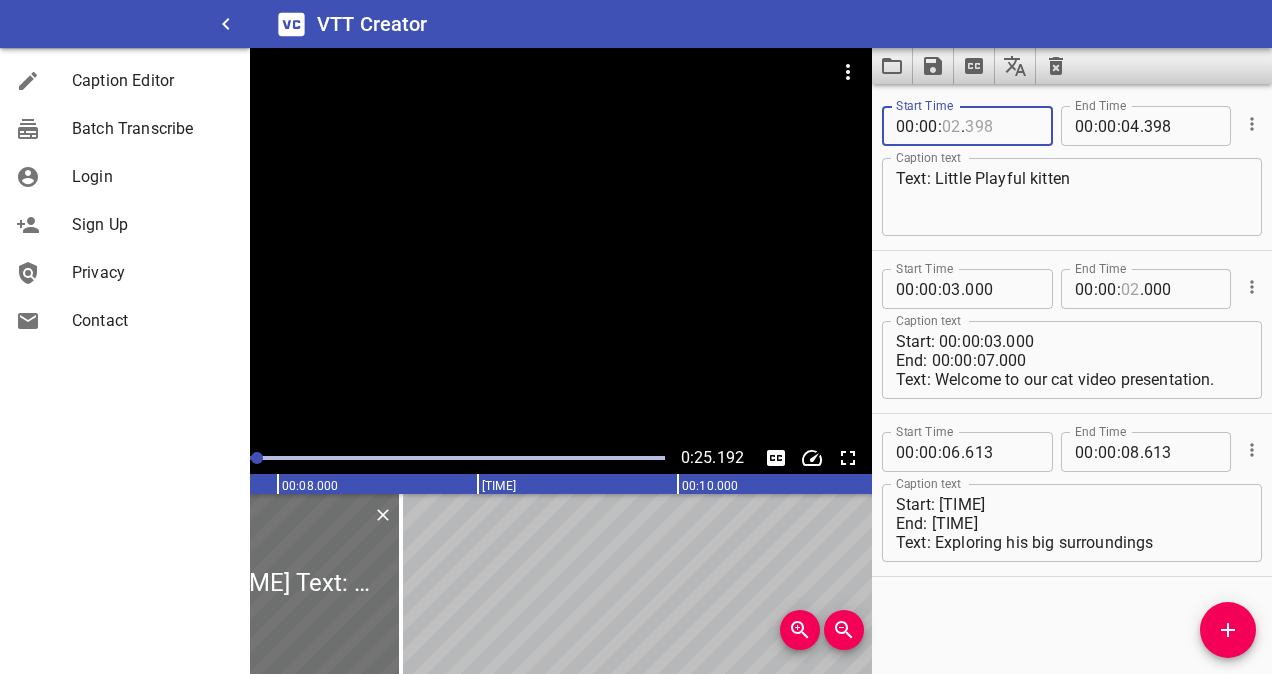 type on "398" 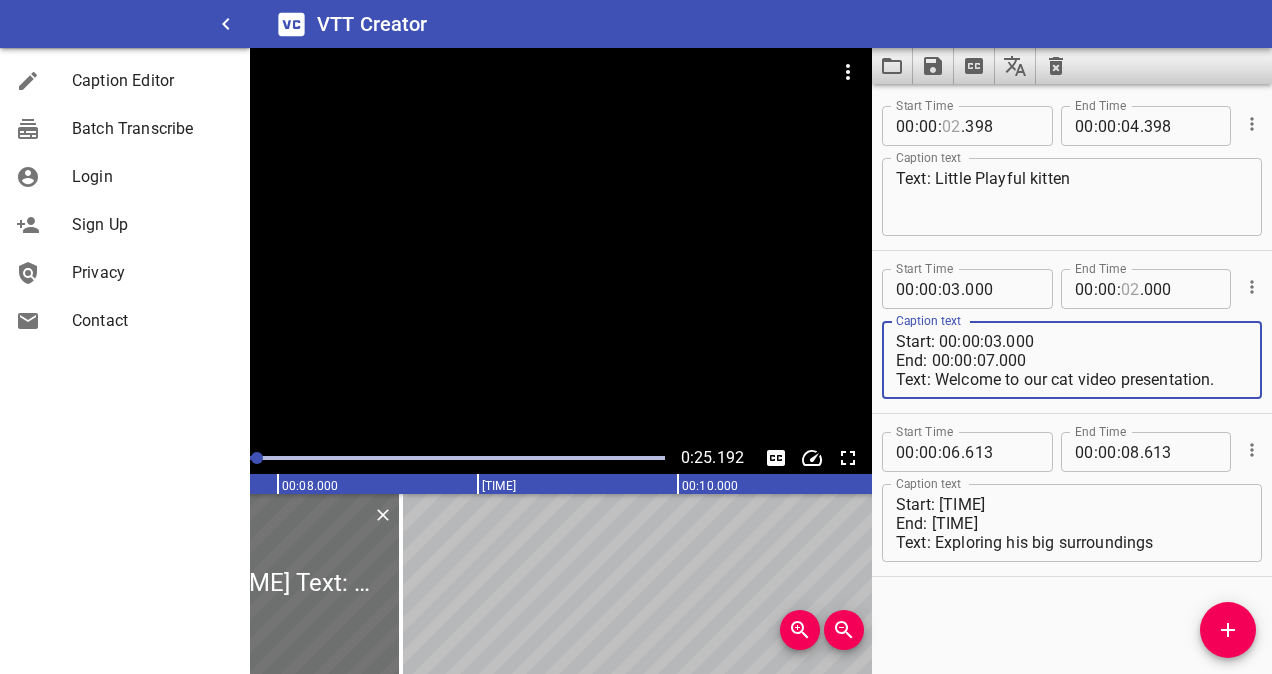 click on "Start: 00:00:03.000
End: 00:00:07.000
Text: Welcome to our cat video presentation." at bounding box center (1072, 360) 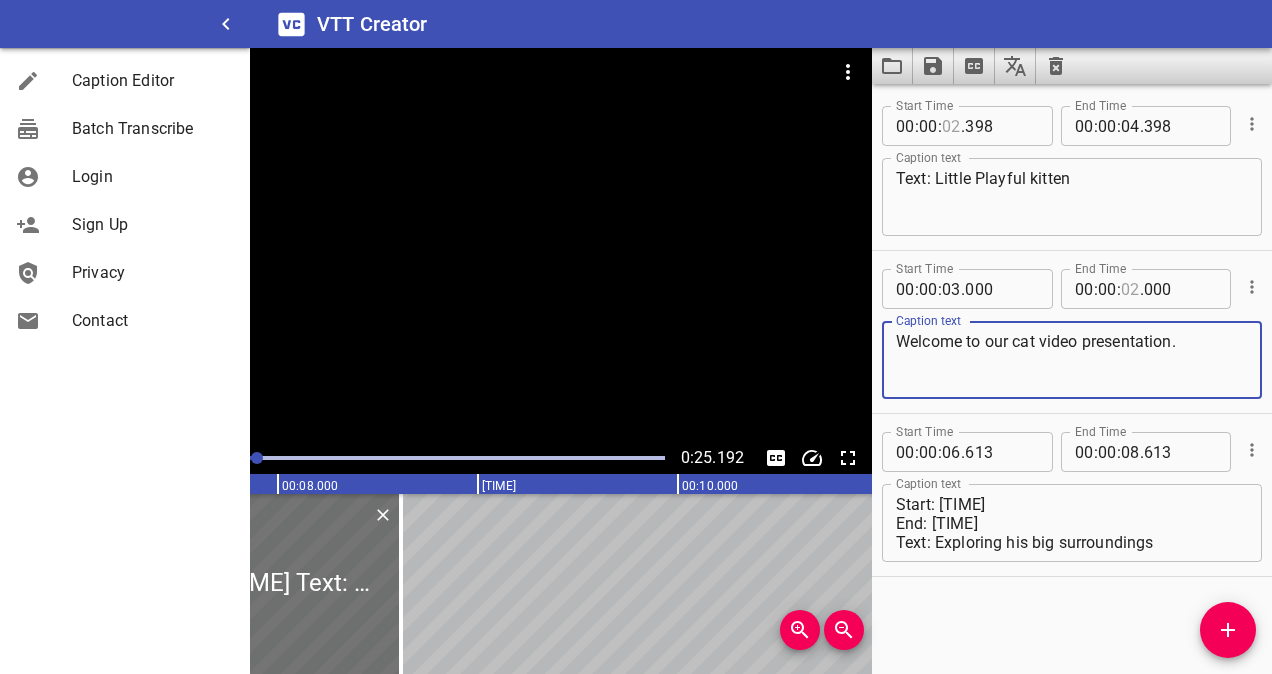 type on "Welcome to our cat video presentation." 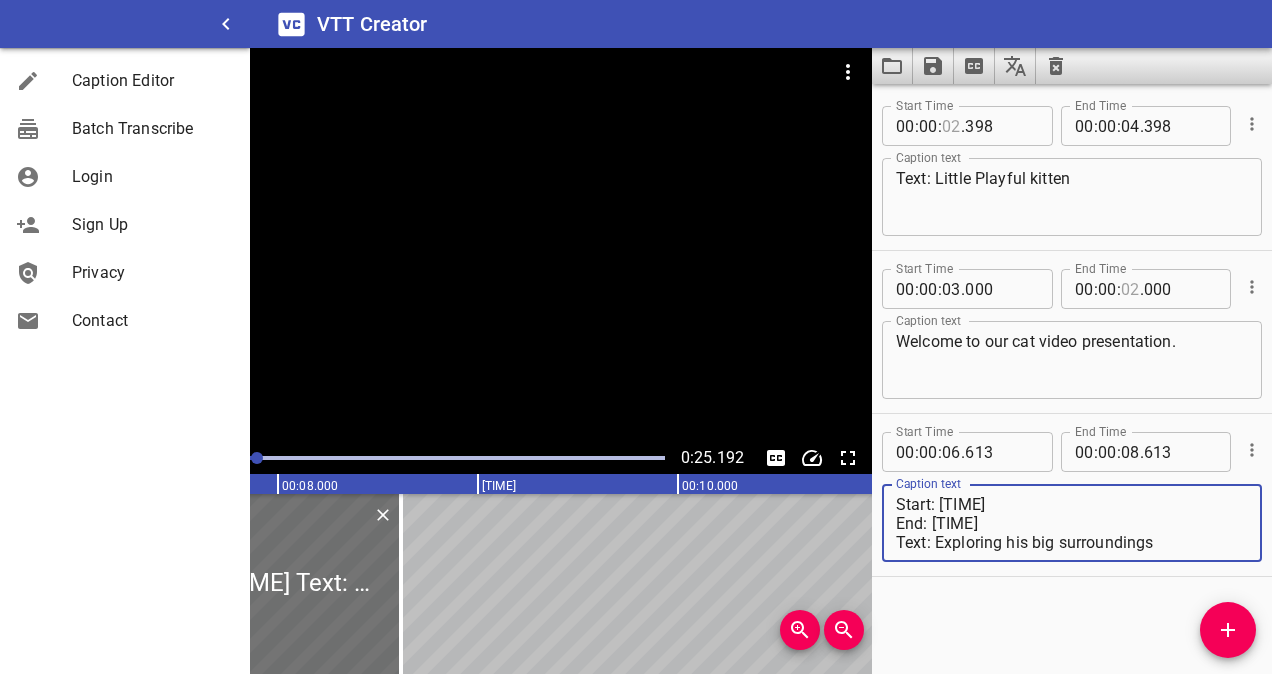 click on "Start: [TIME]
End: [TIME]
Text: Exploring his big surroundings" at bounding box center [1072, 523] 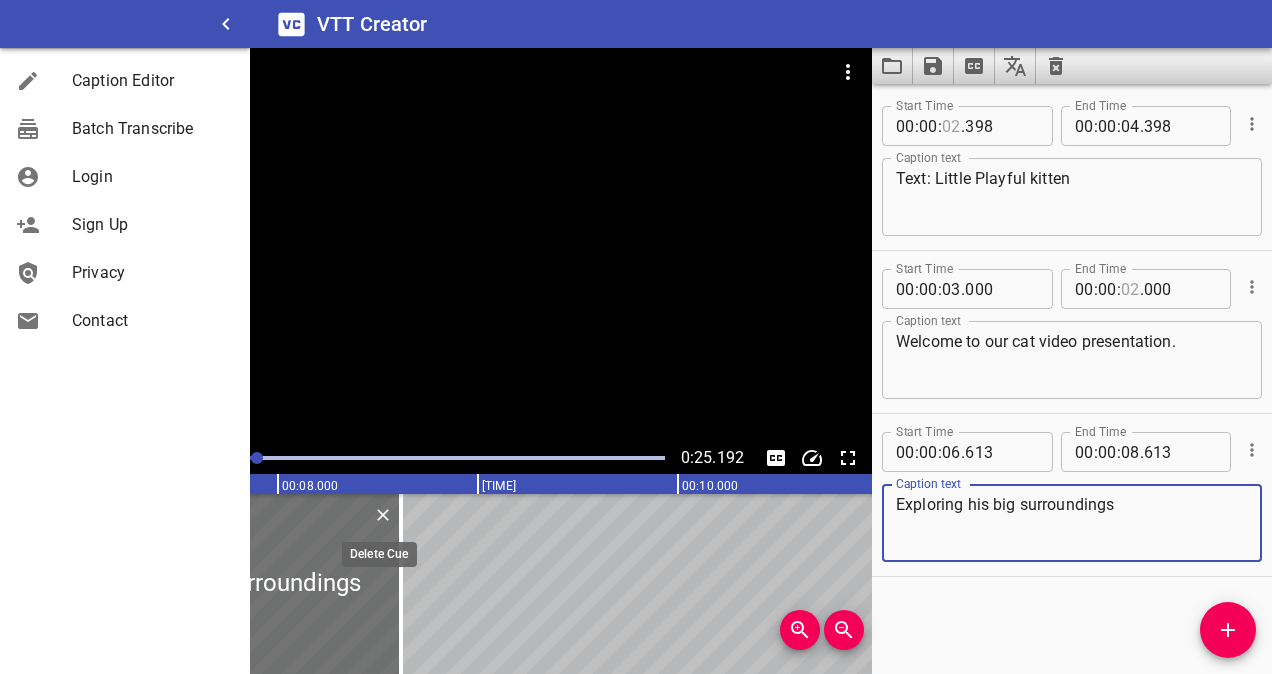 type on "Exploring his big surroundings" 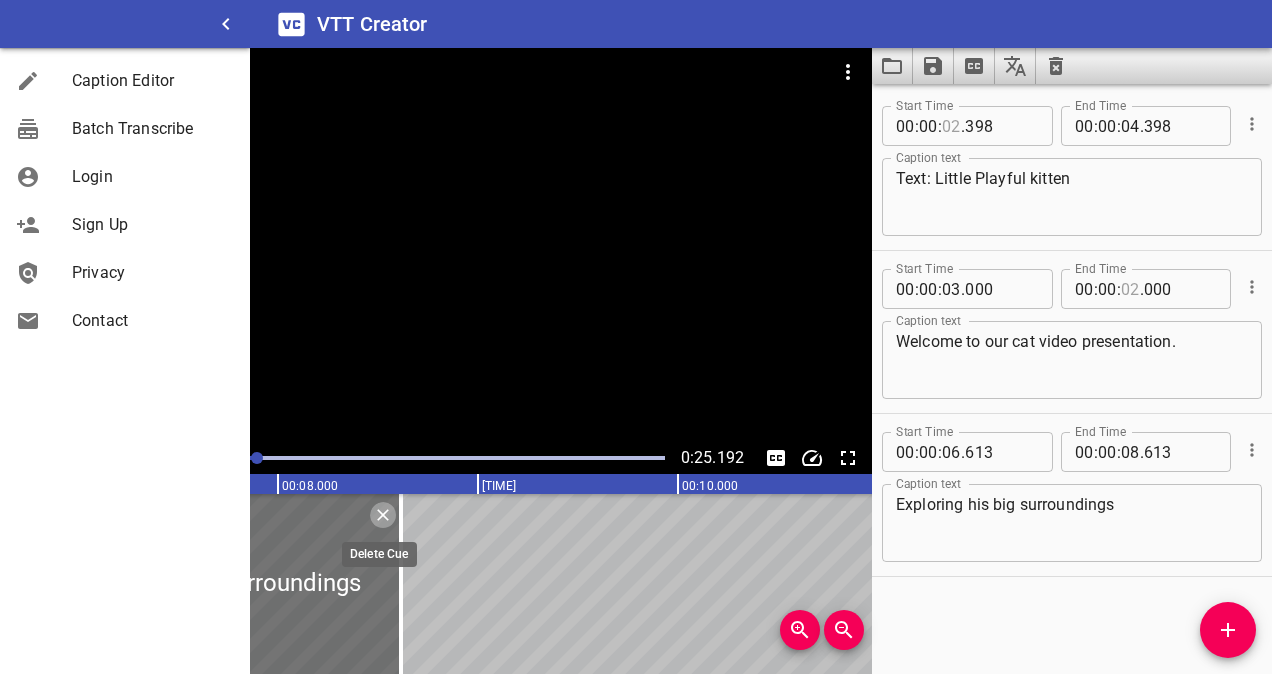 click 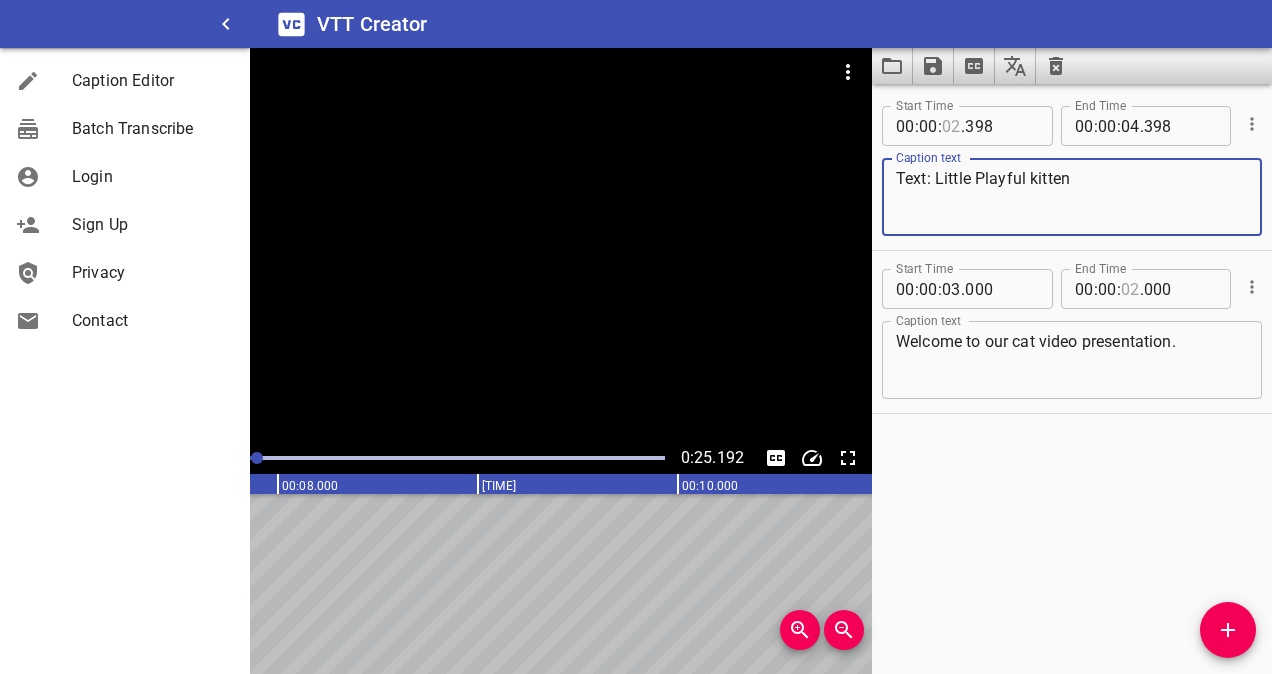 click on "Text: Little Playful kitten" at bounding box center (1072, 197) 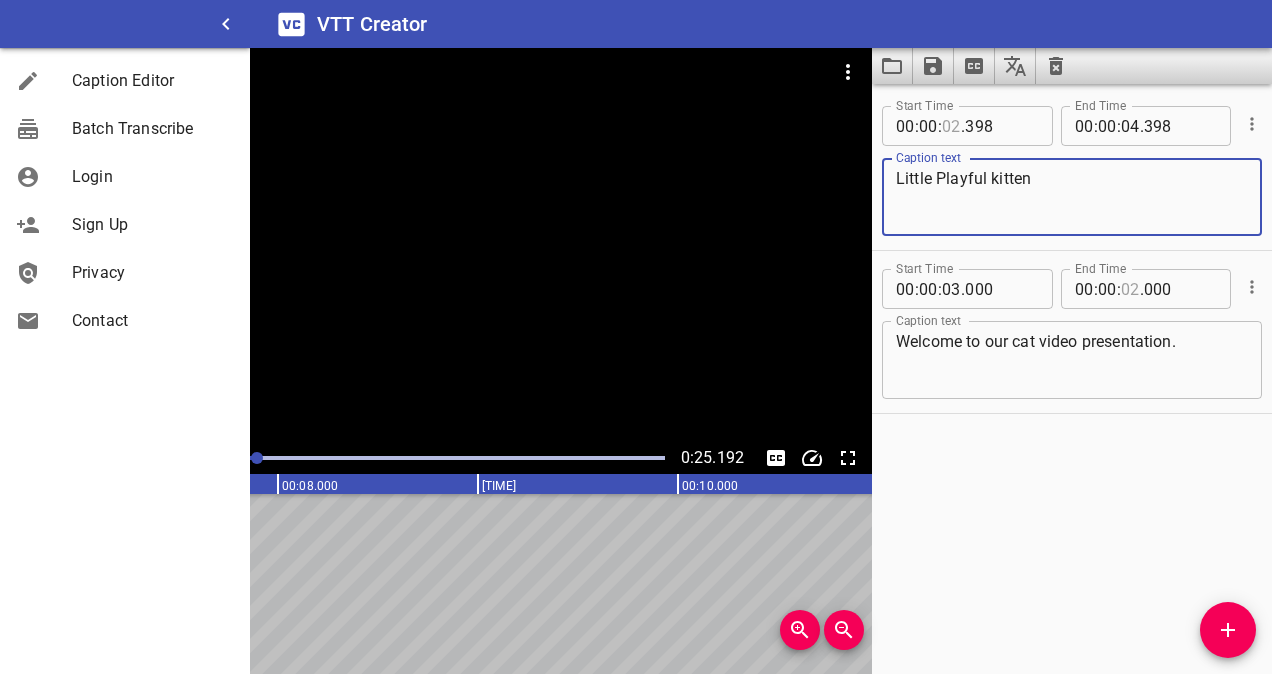click on "Little Playful kitten" at bounding box center (1072, 197) 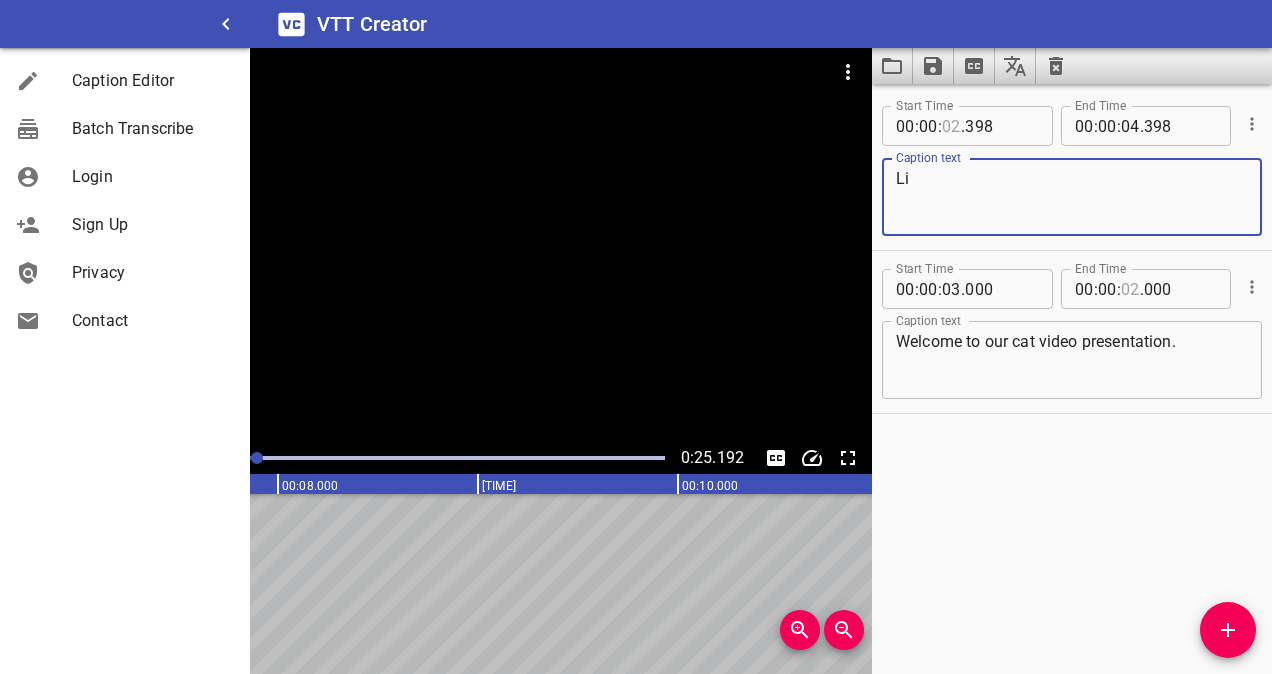 type on "L" 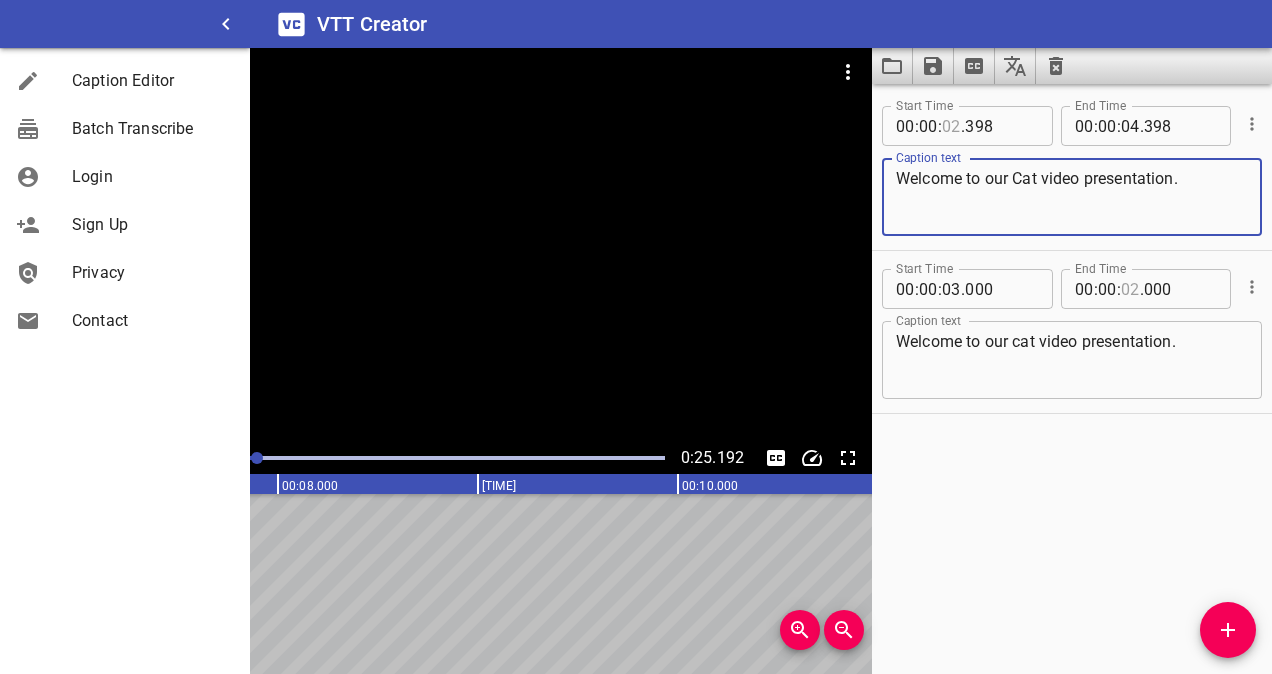 type on "Welcome to our Cat video presentation." 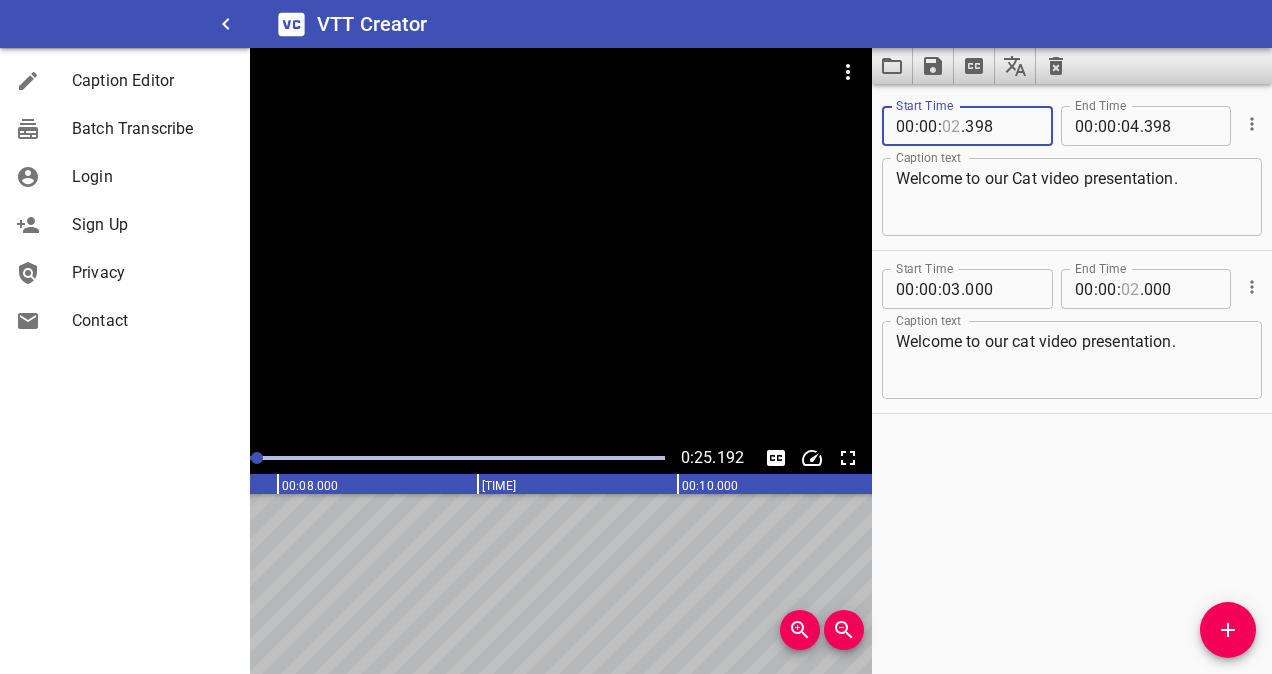 click at bounding box center [951, 126] 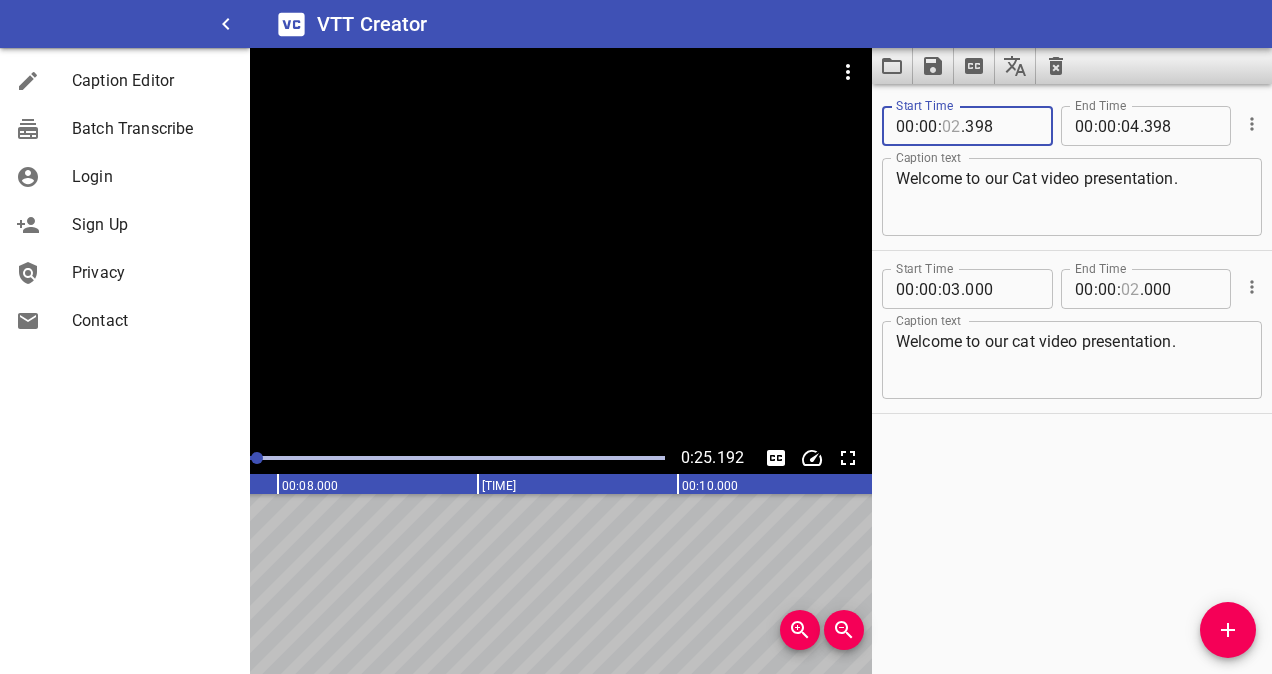 type on "01" 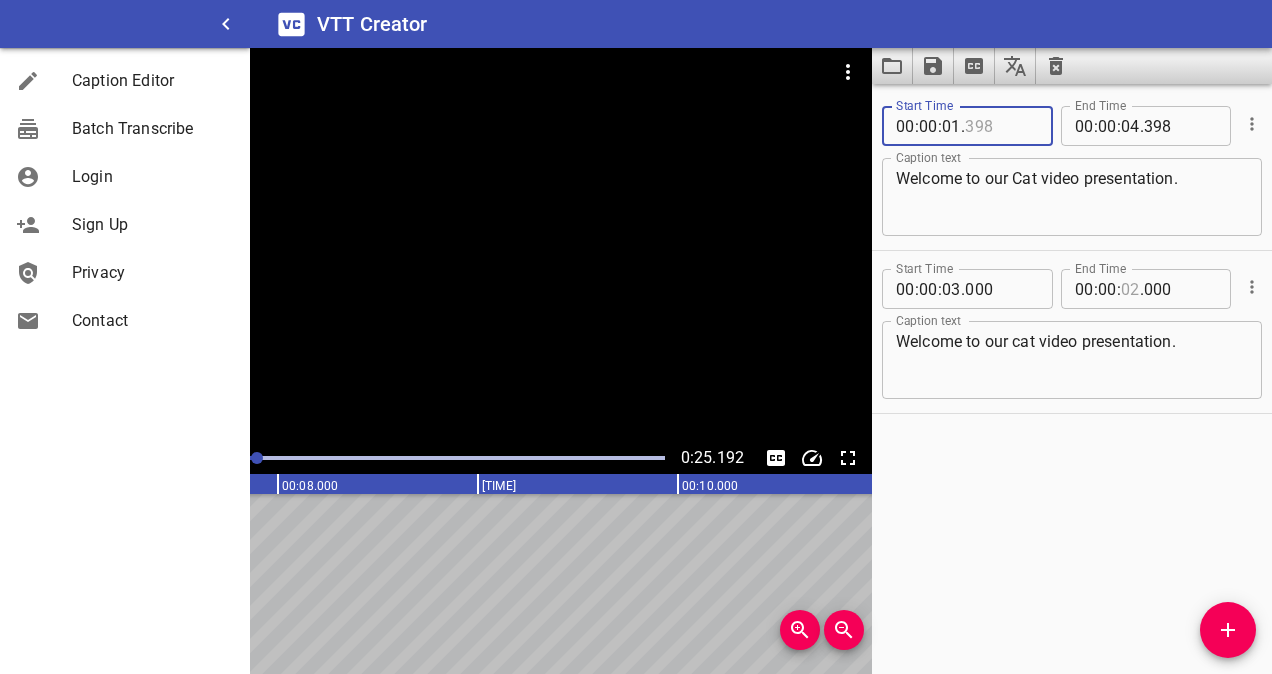 type on "398" 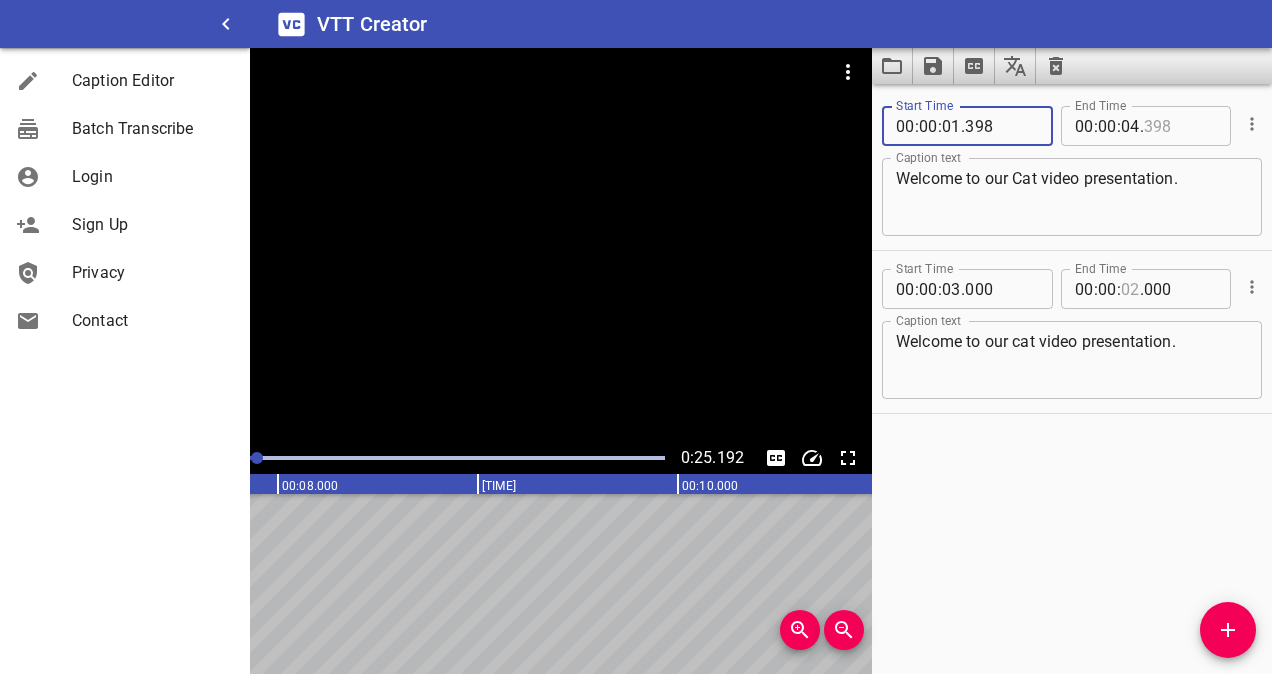 click at bounding box center (1180, 126) 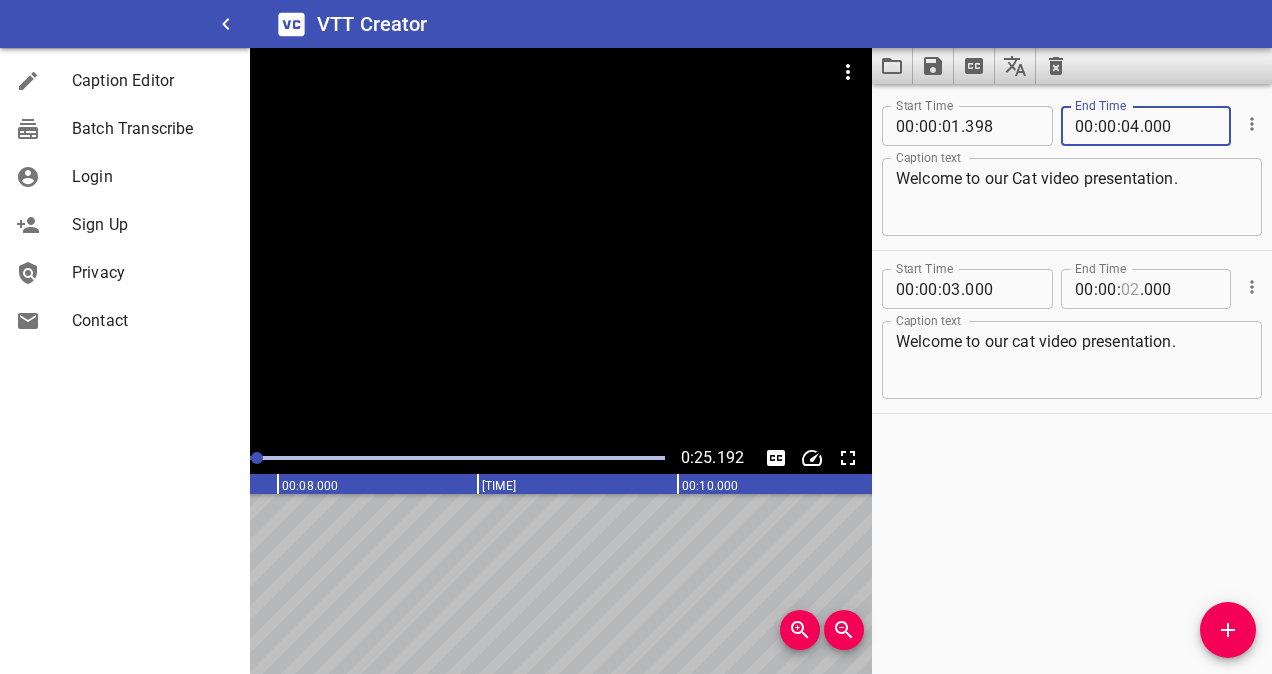 type on "000" 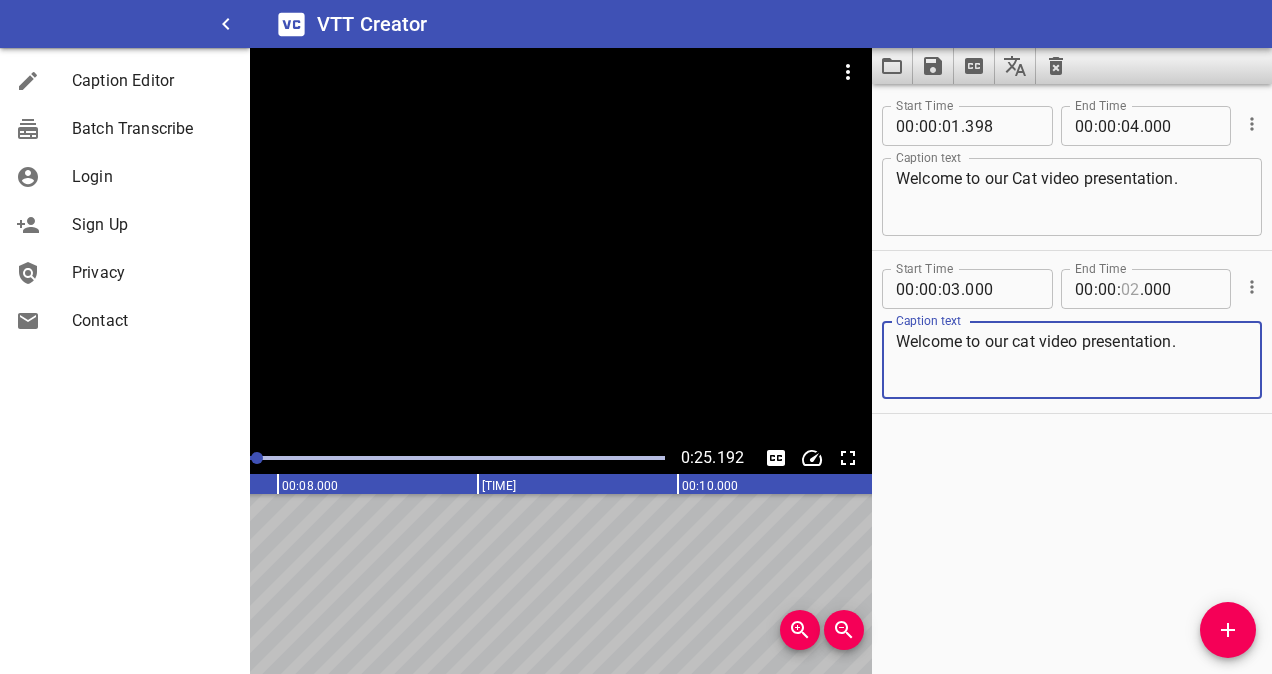 click on "Welcome to our cat video presentation." at bounding box center [1072, 360] 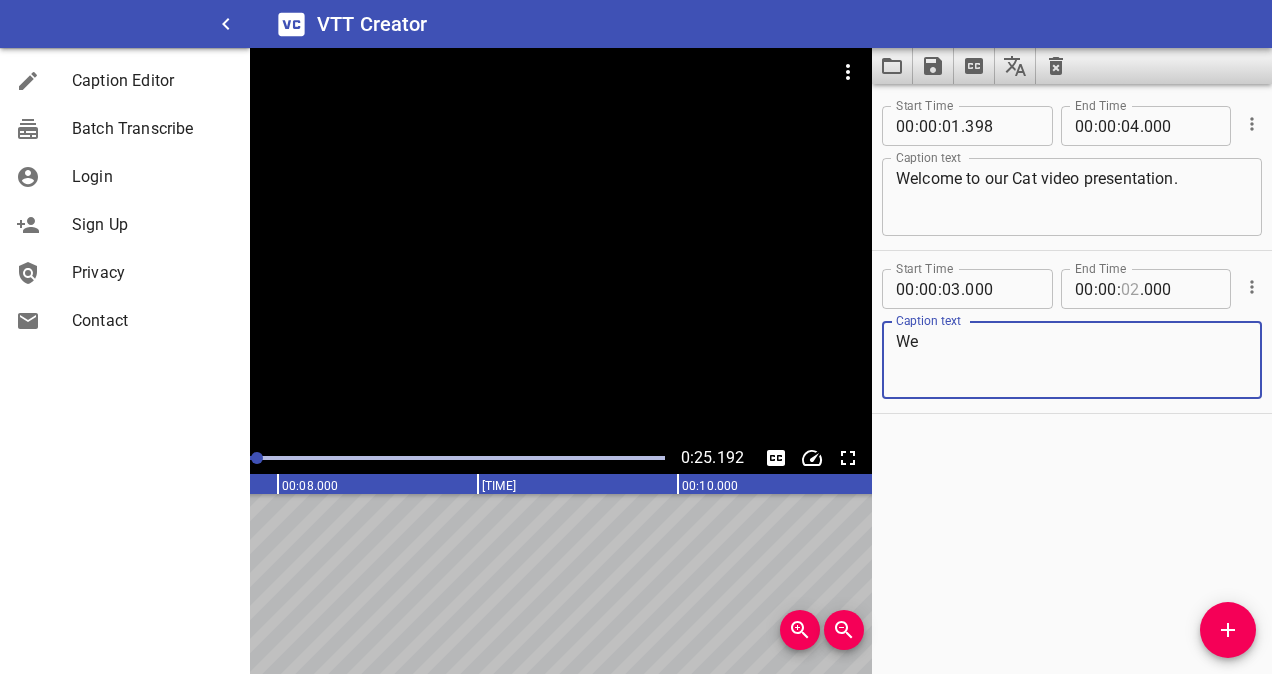 type on "W" 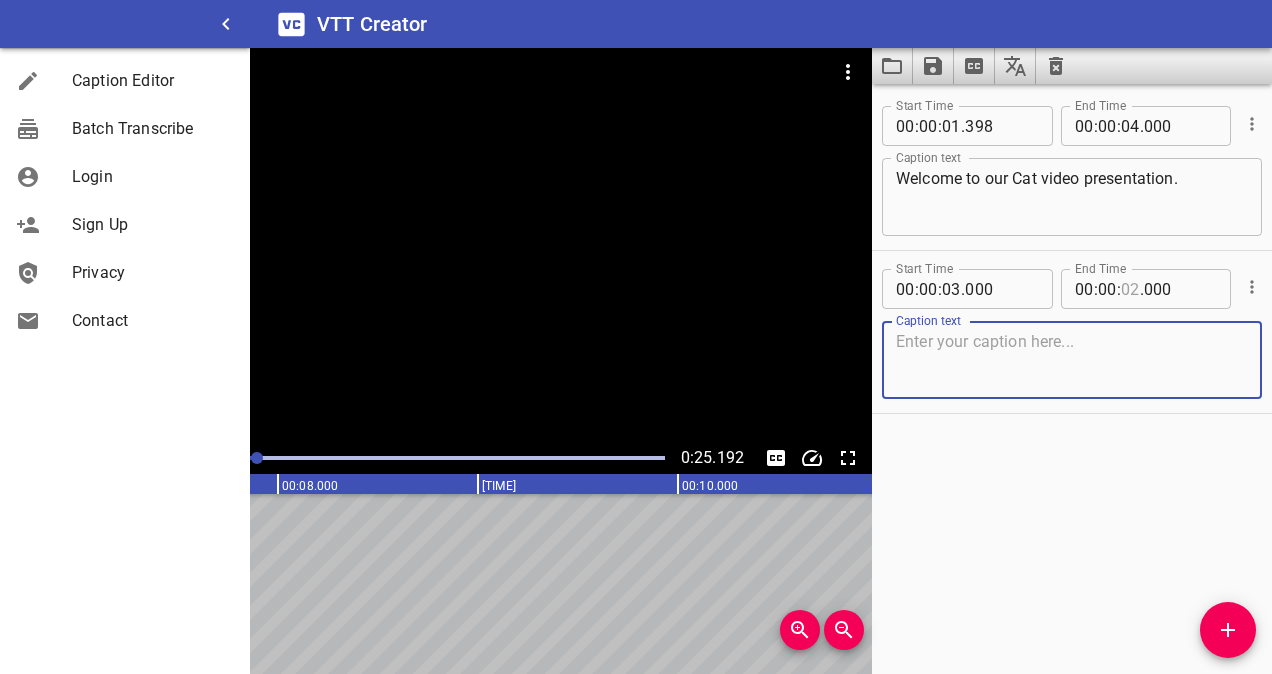 type 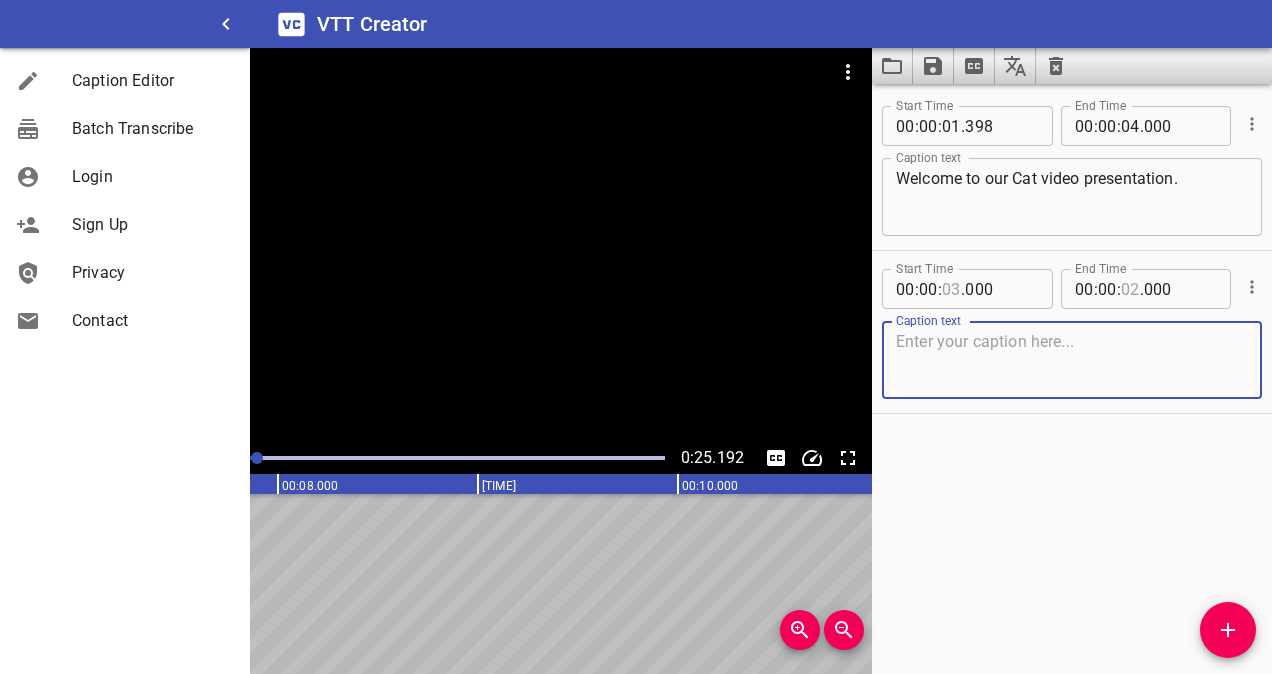 click at bounding box center (951, 289) 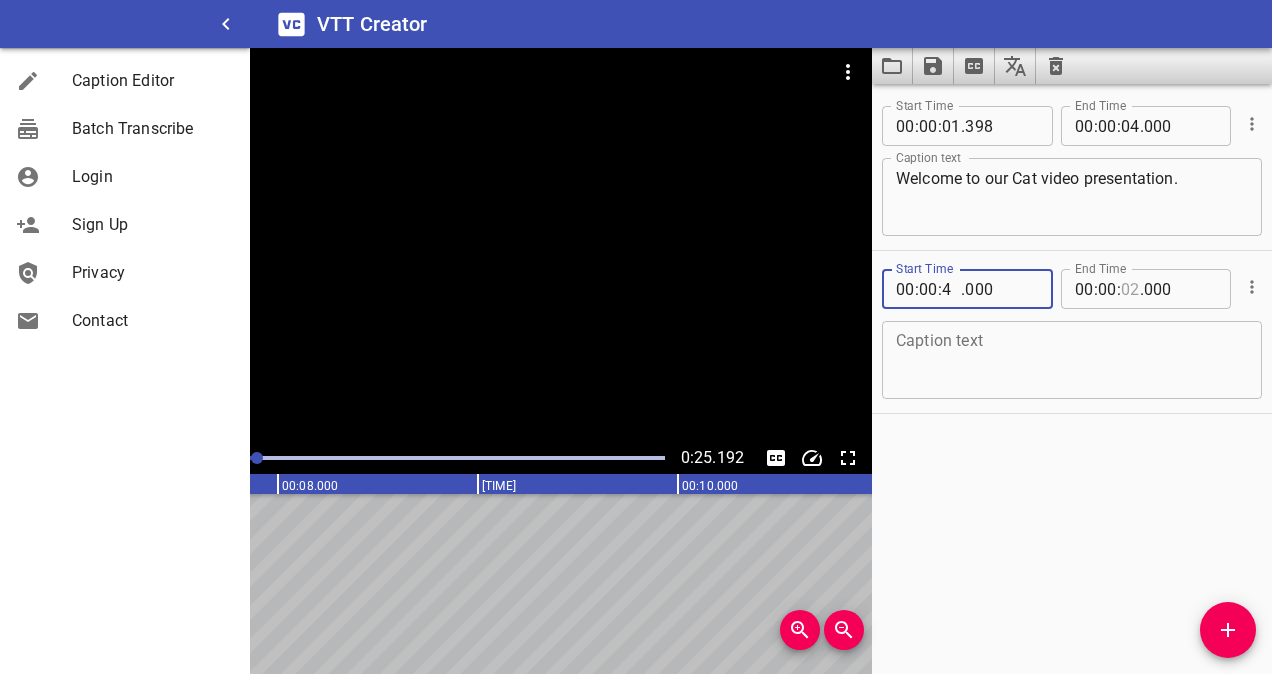type on "04" 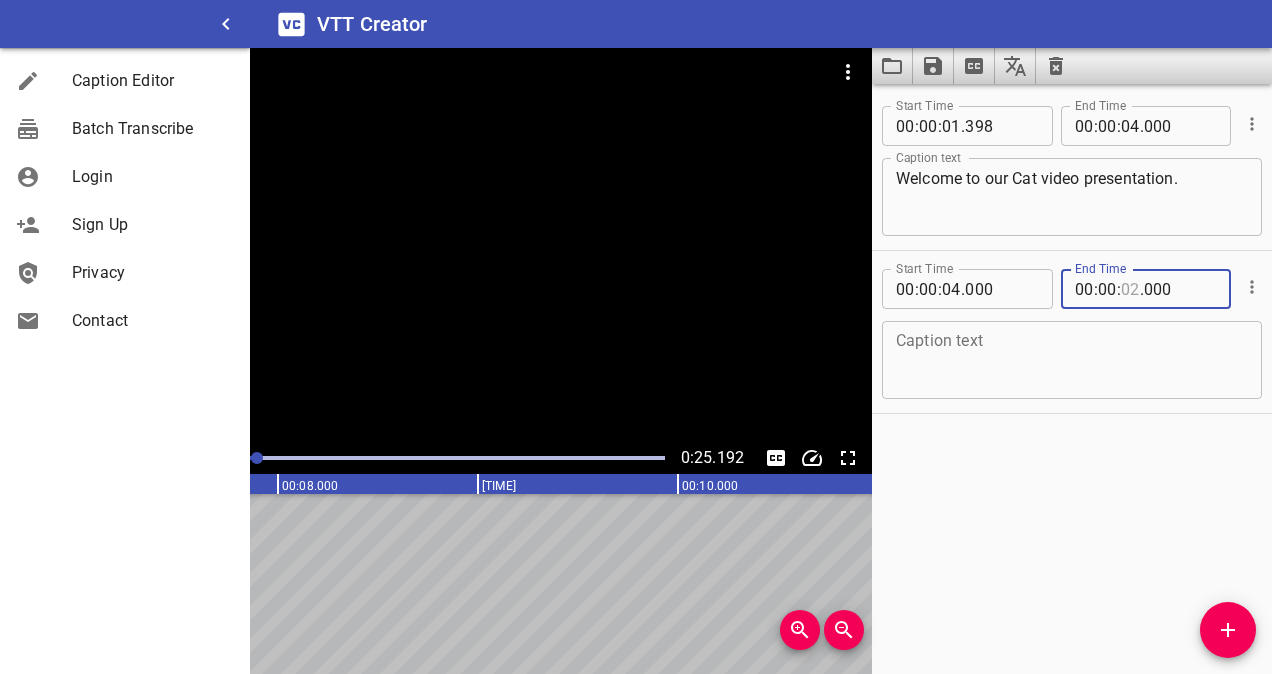 click at bounding box center (1130, 289) 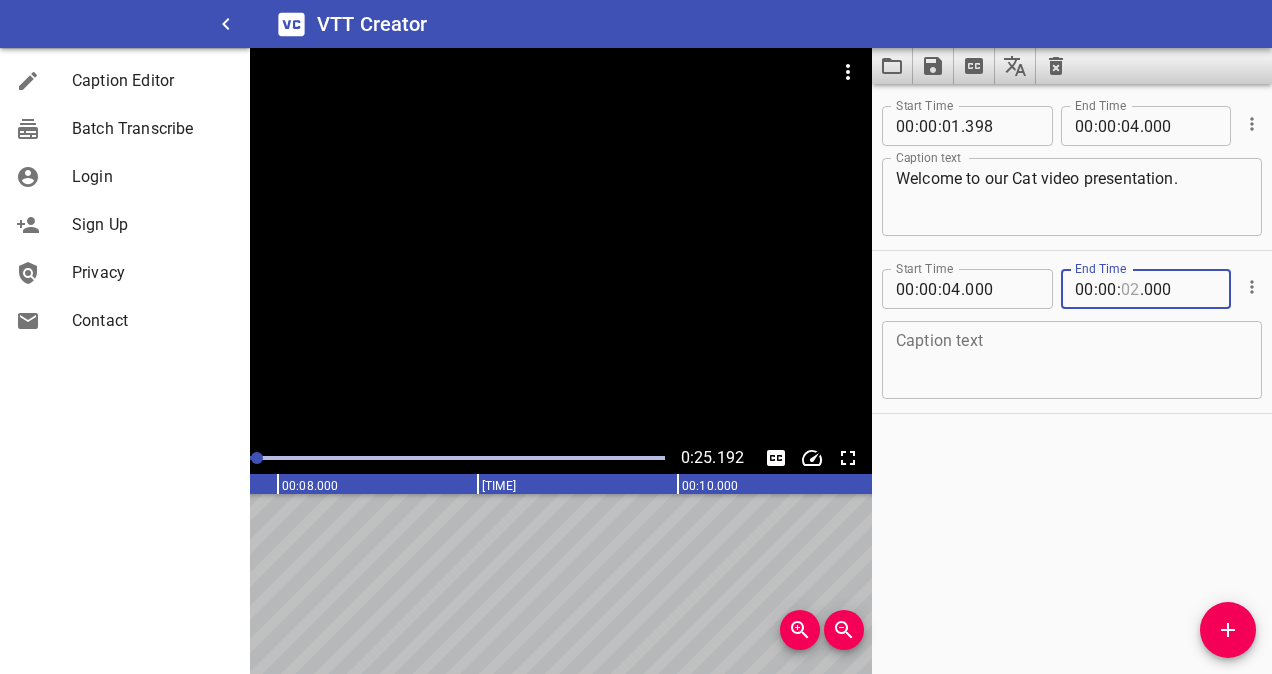 type on "07" 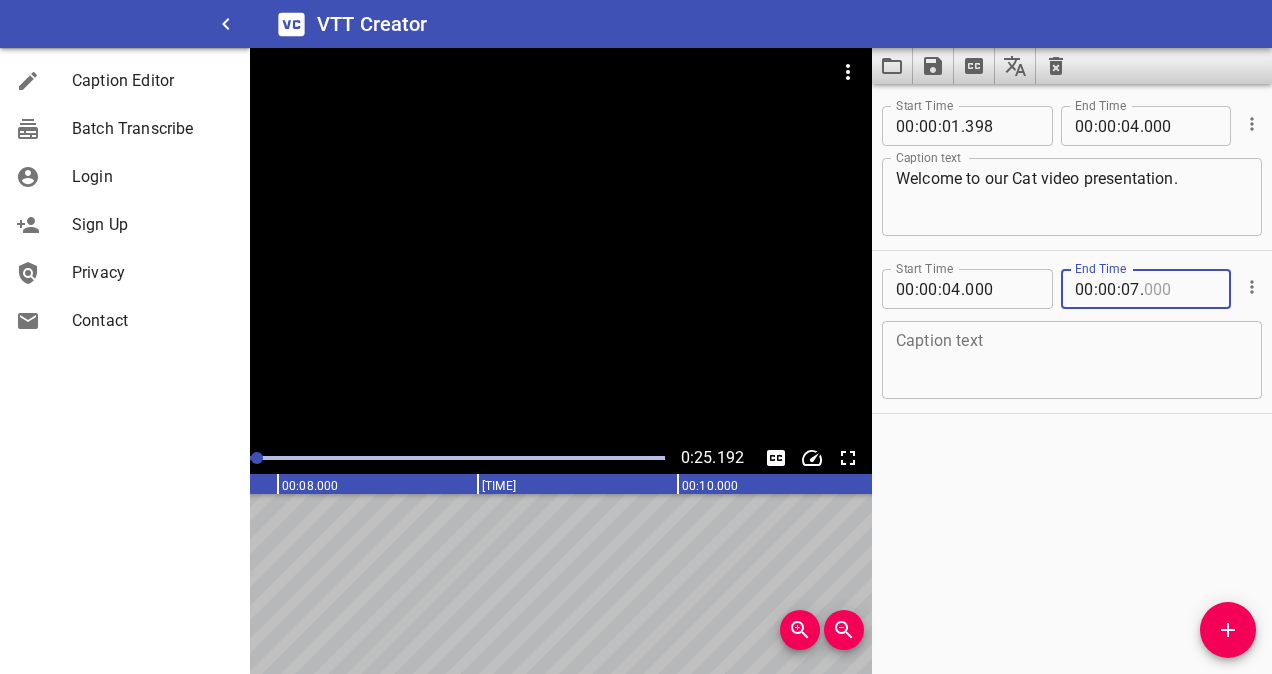 type on "000" 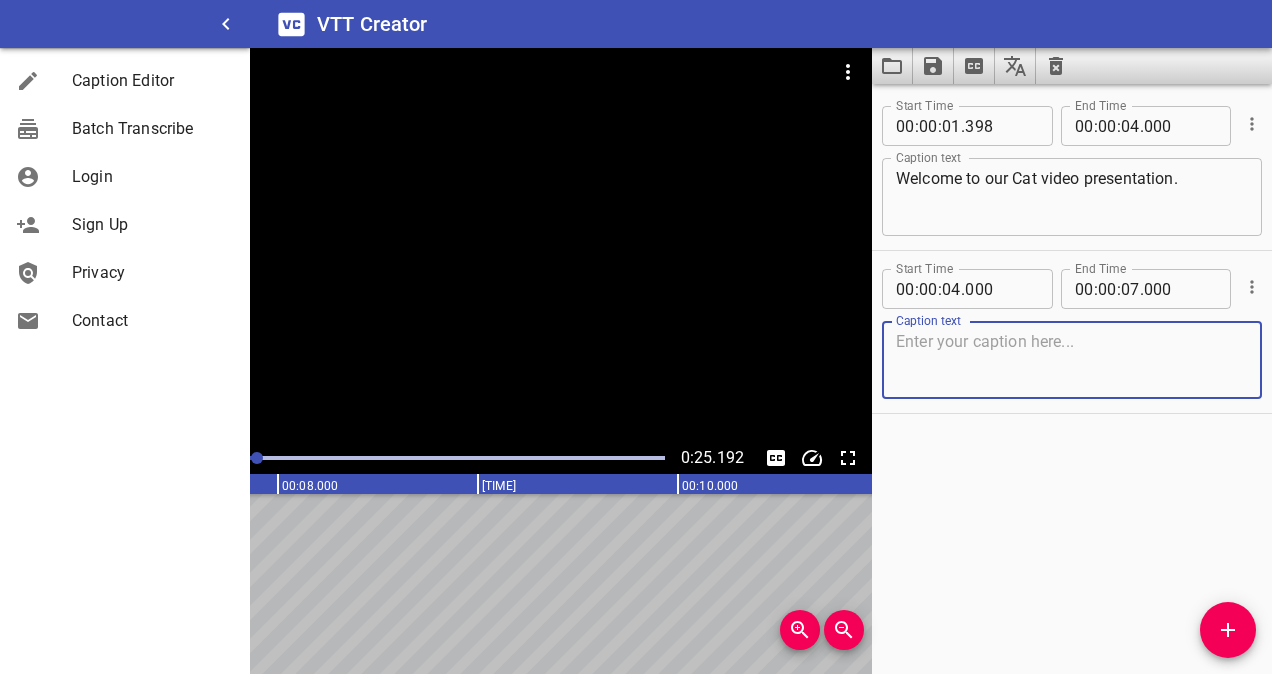 click at bounding box center (1072, 360) 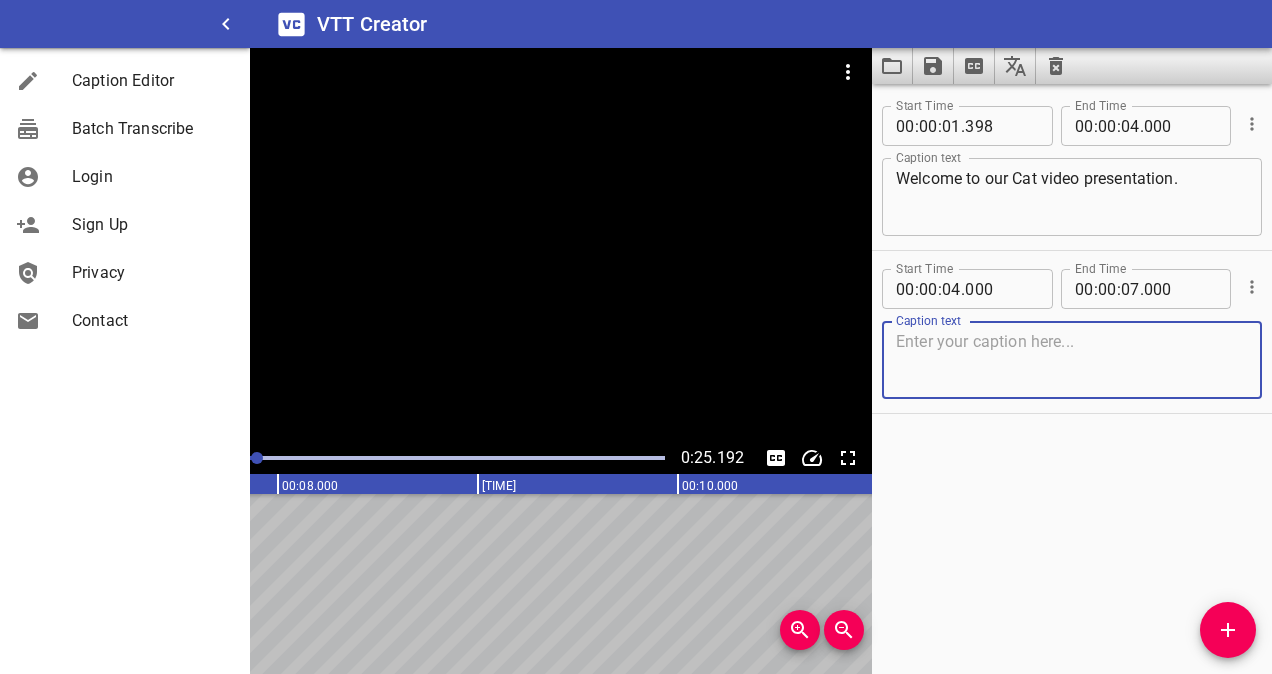 type on "a" 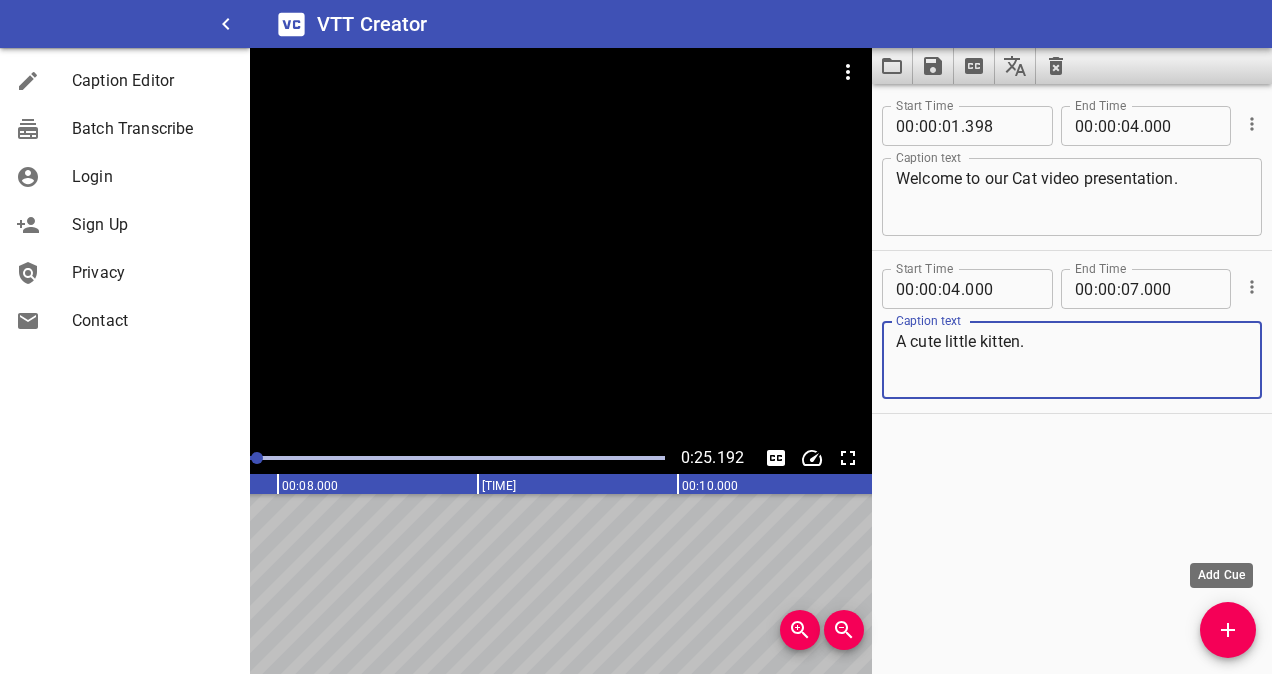 type on "A cute little kitten." 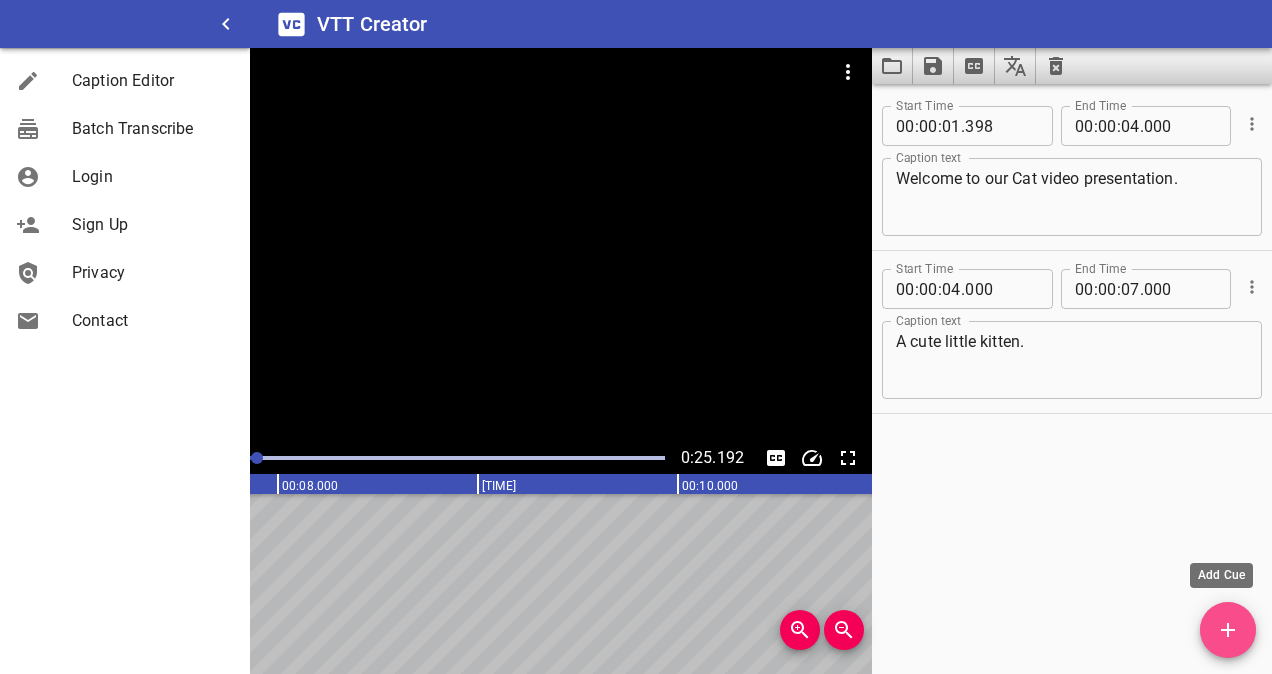 click 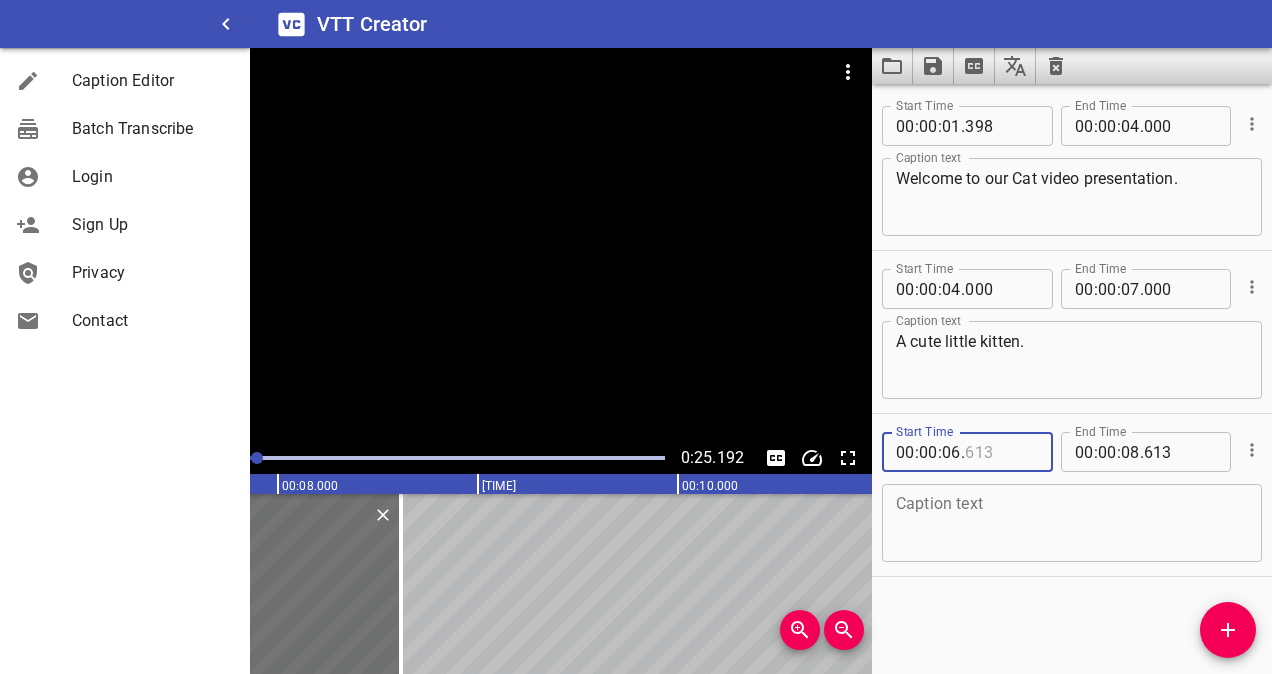 click at bounding box center (1001, 452) 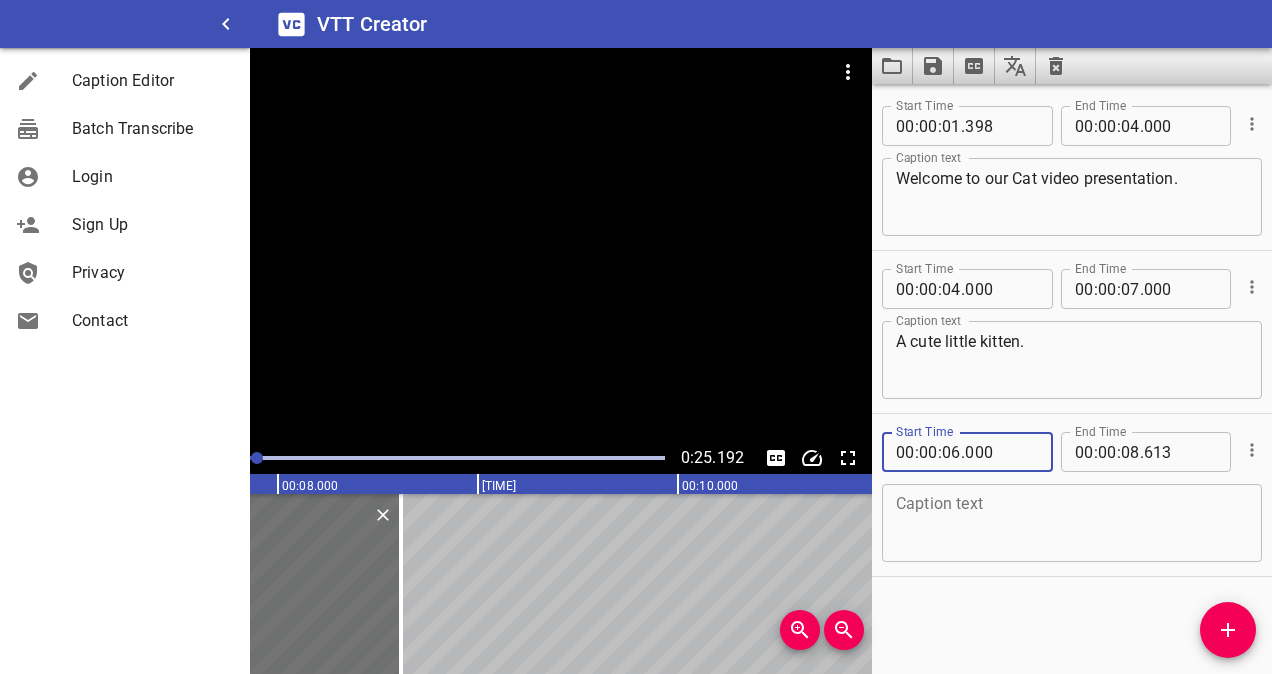 type on "000" 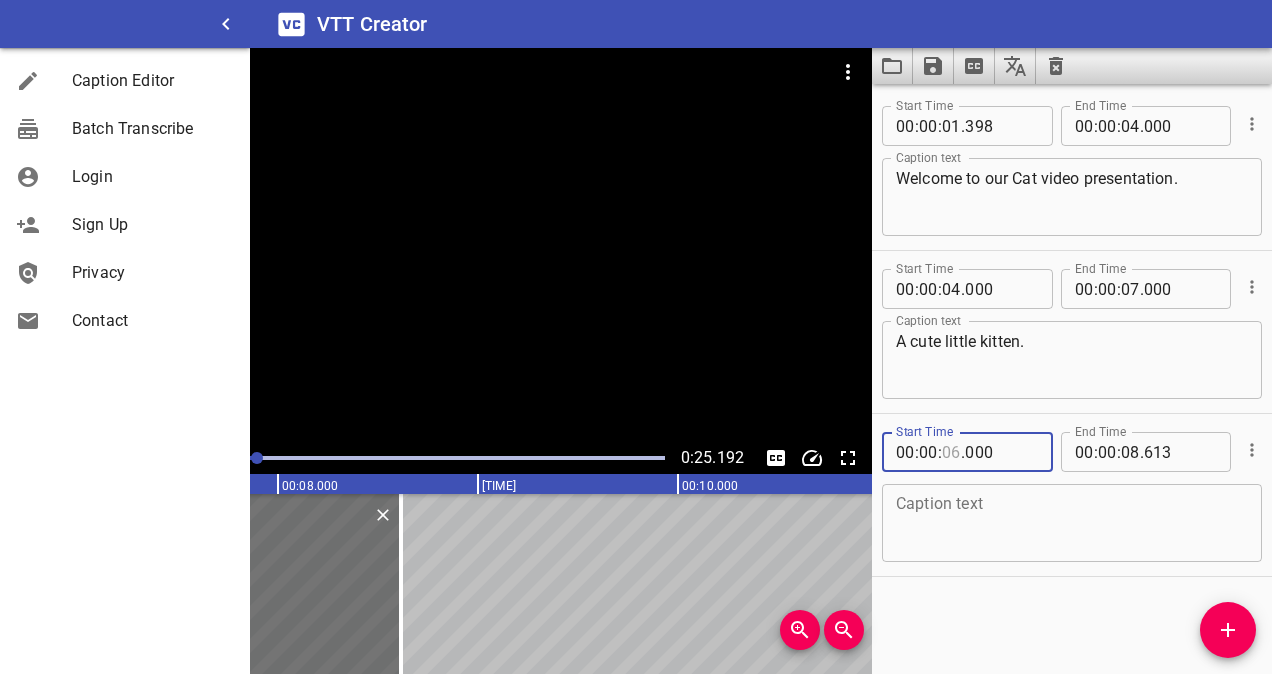 click at bounding box center (951, 452) 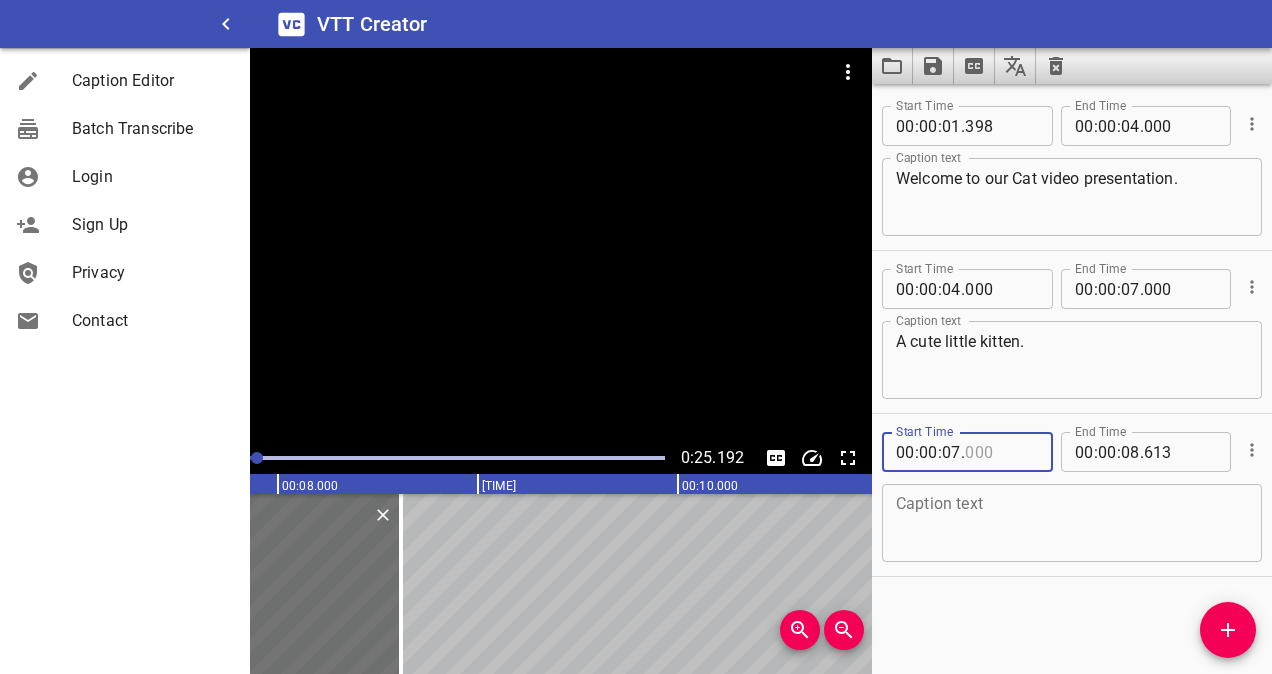 type on "000" 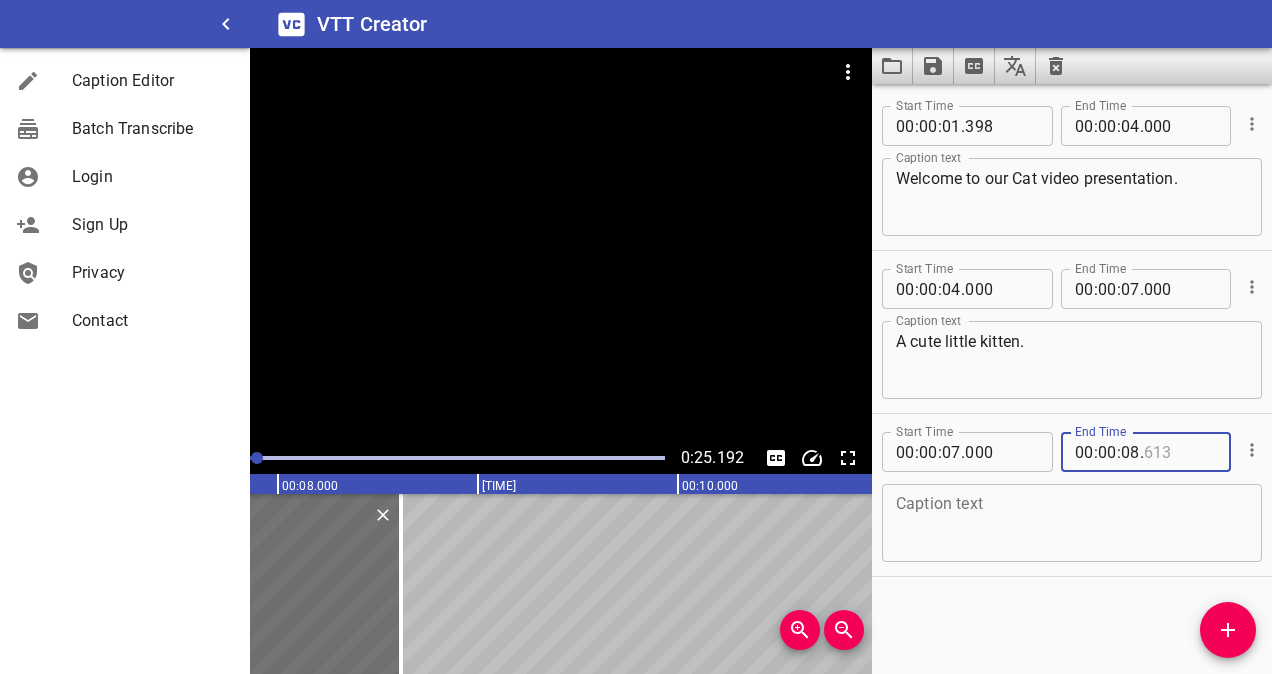 click at bounding box center (1180, 452) 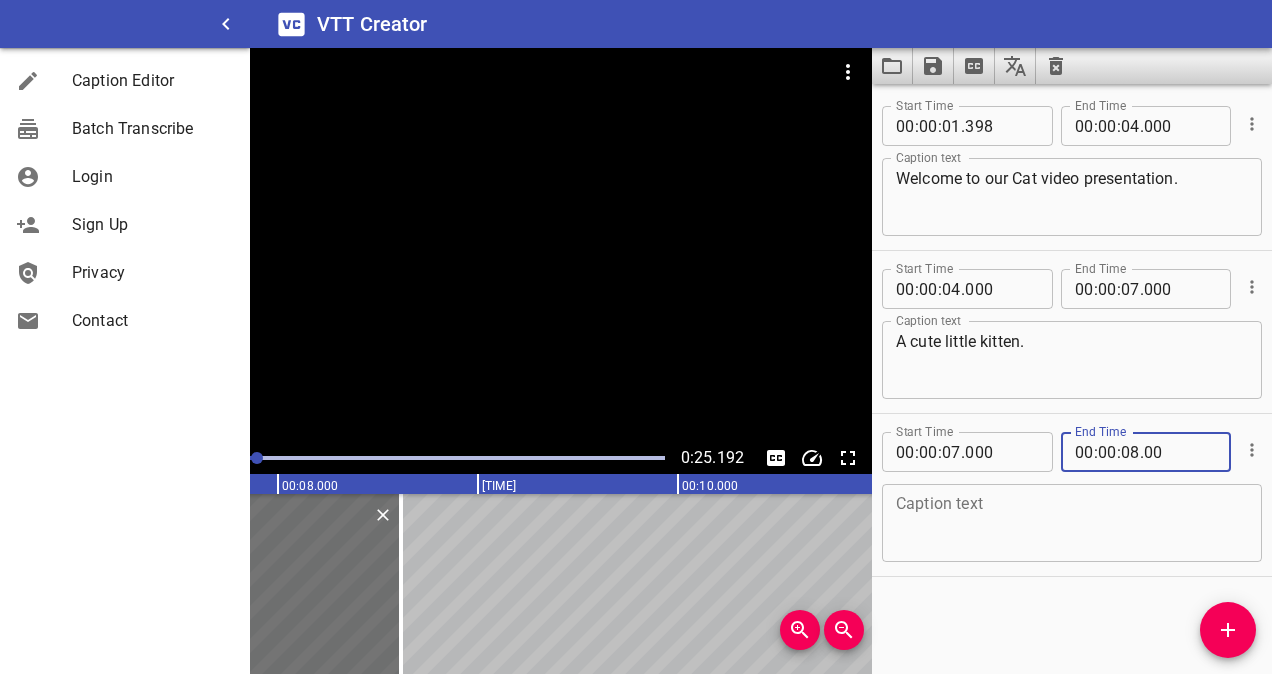 type on "00" 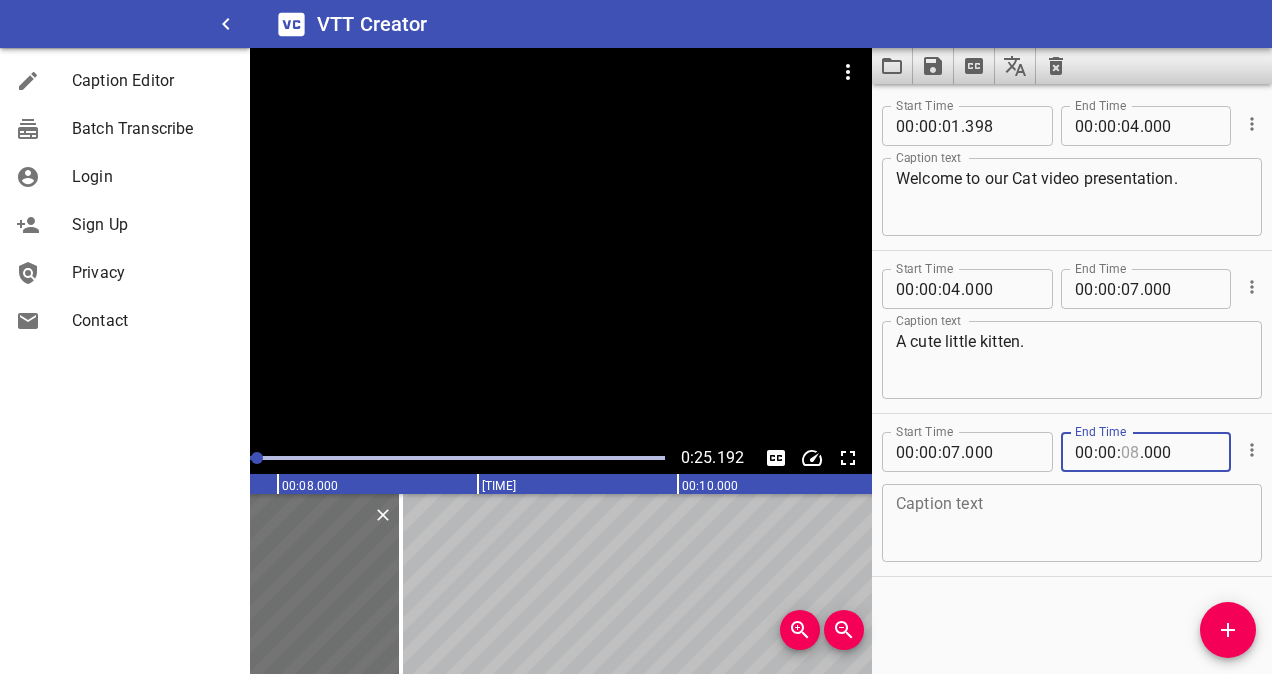 click at bounding box center [1130, 452] 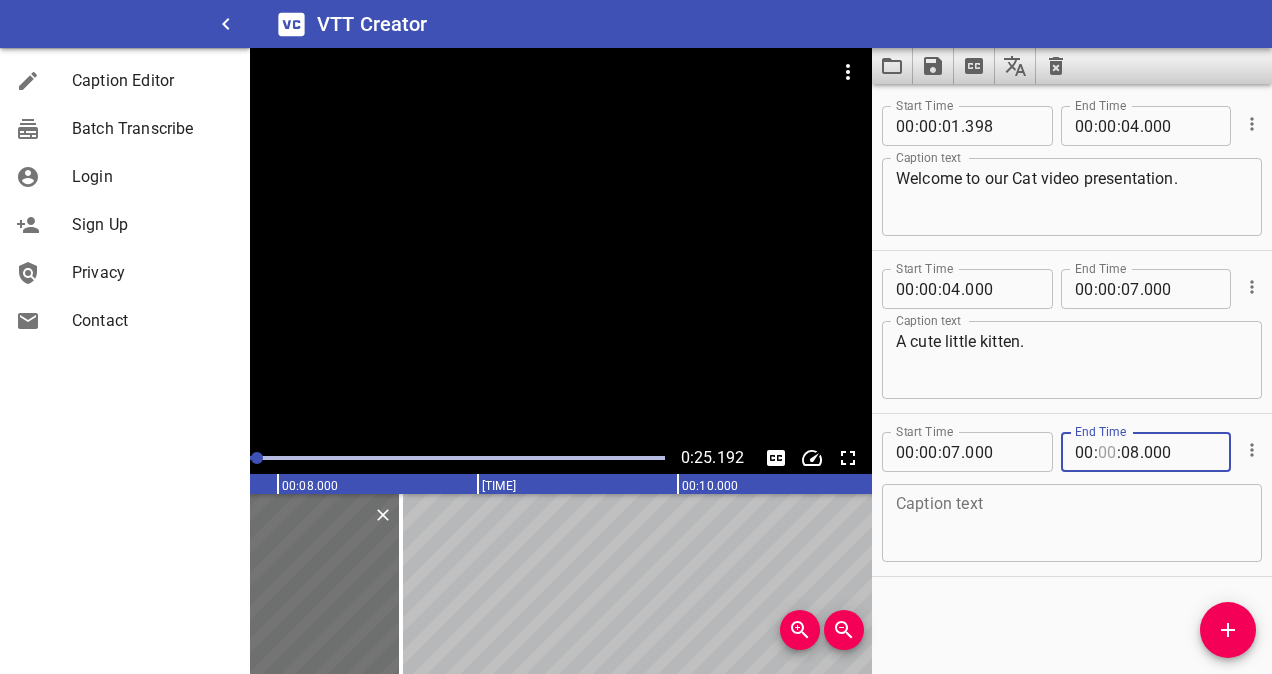 type on "00" 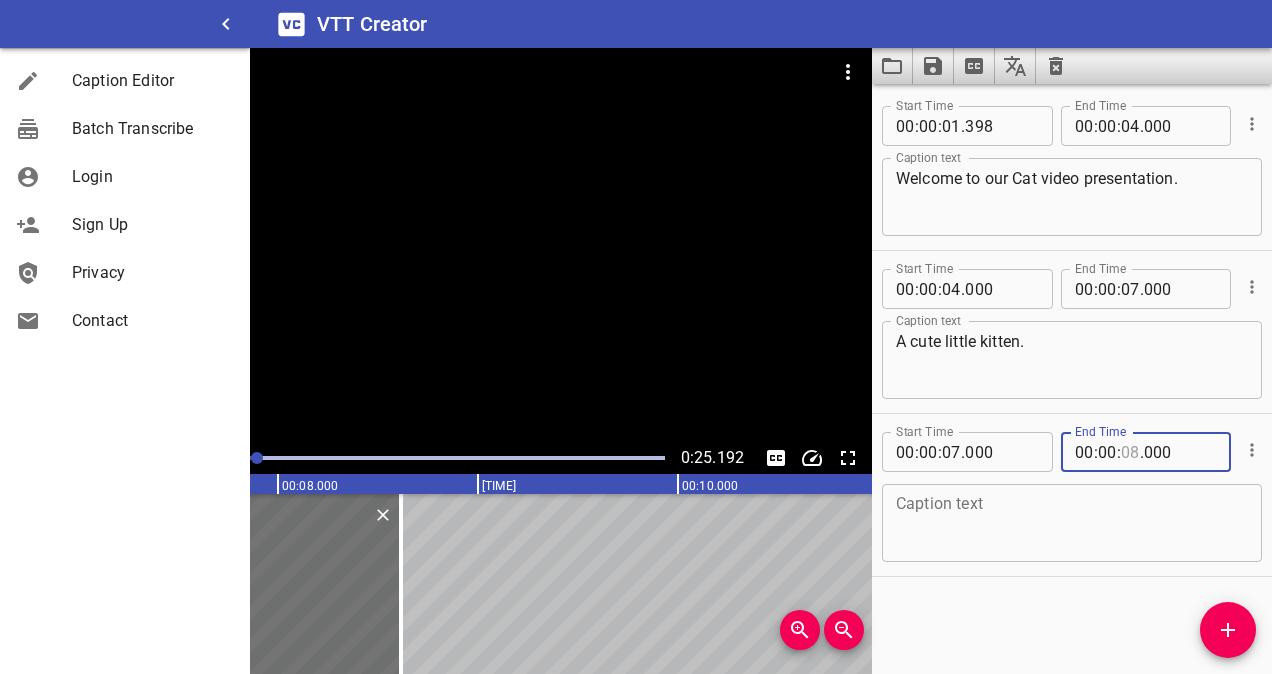 click at bounding box center [1130, 452] 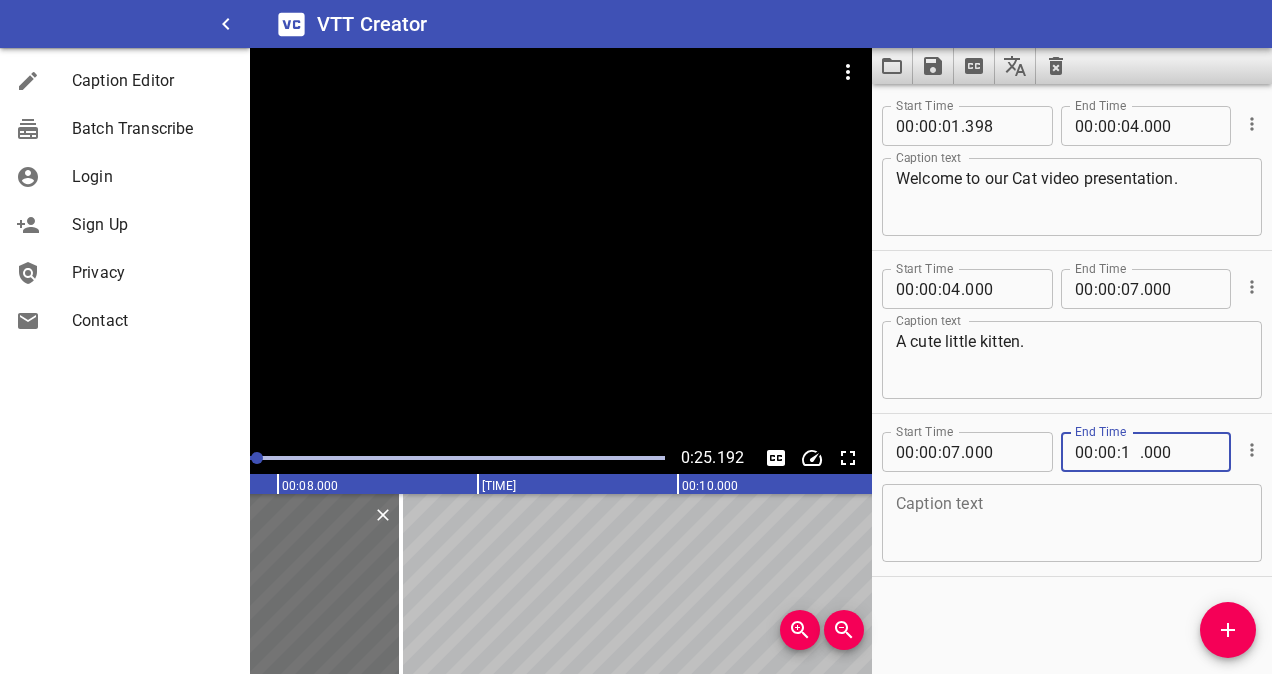 type on "12" 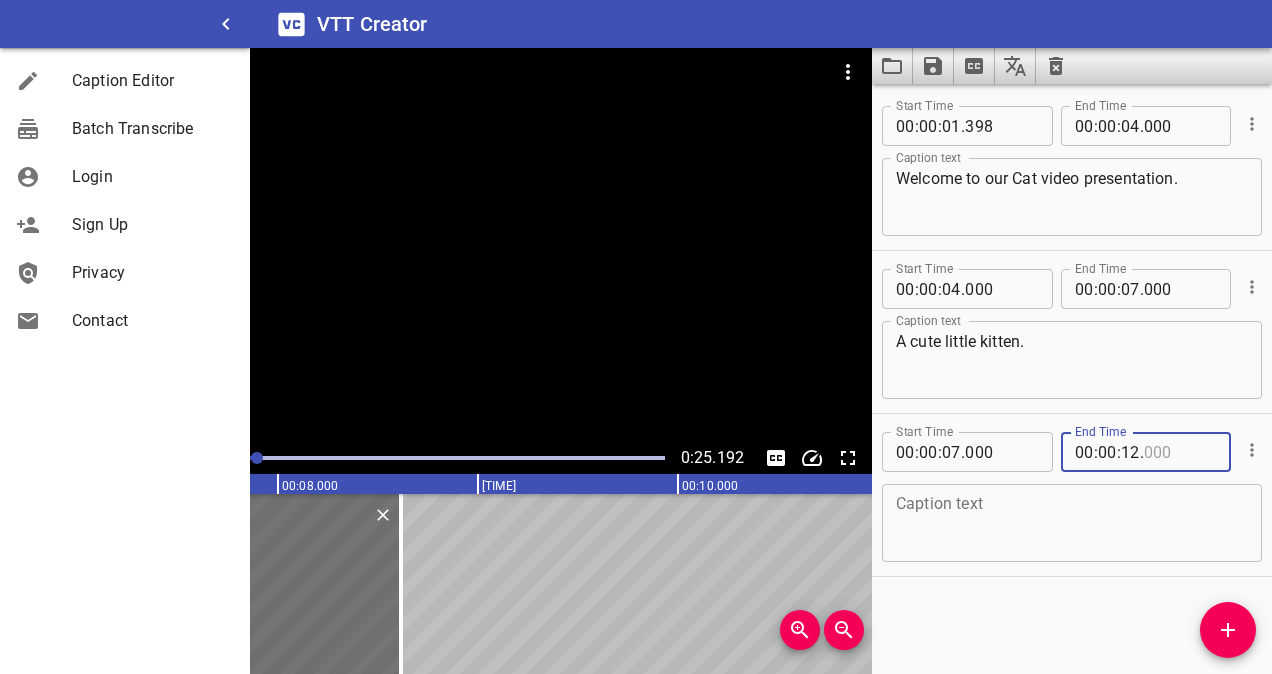 type on "000" 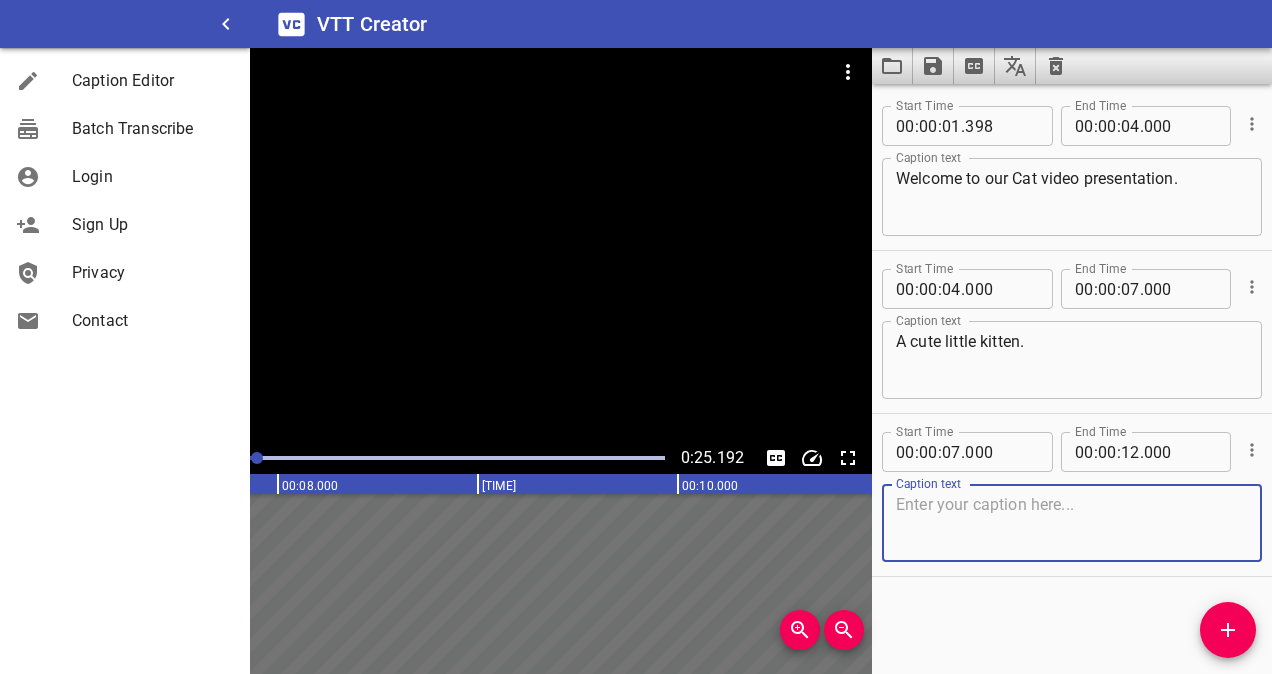 click at bounding box center (1072, 523) 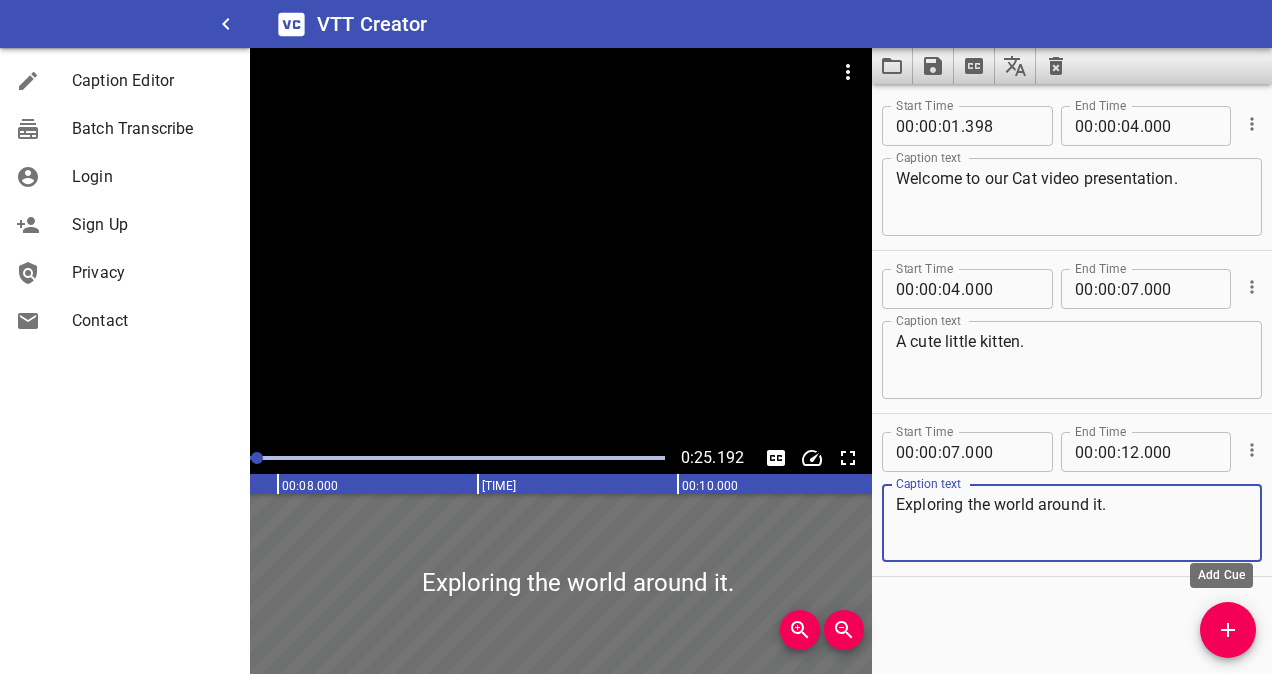 type on "Exploring the world around it." 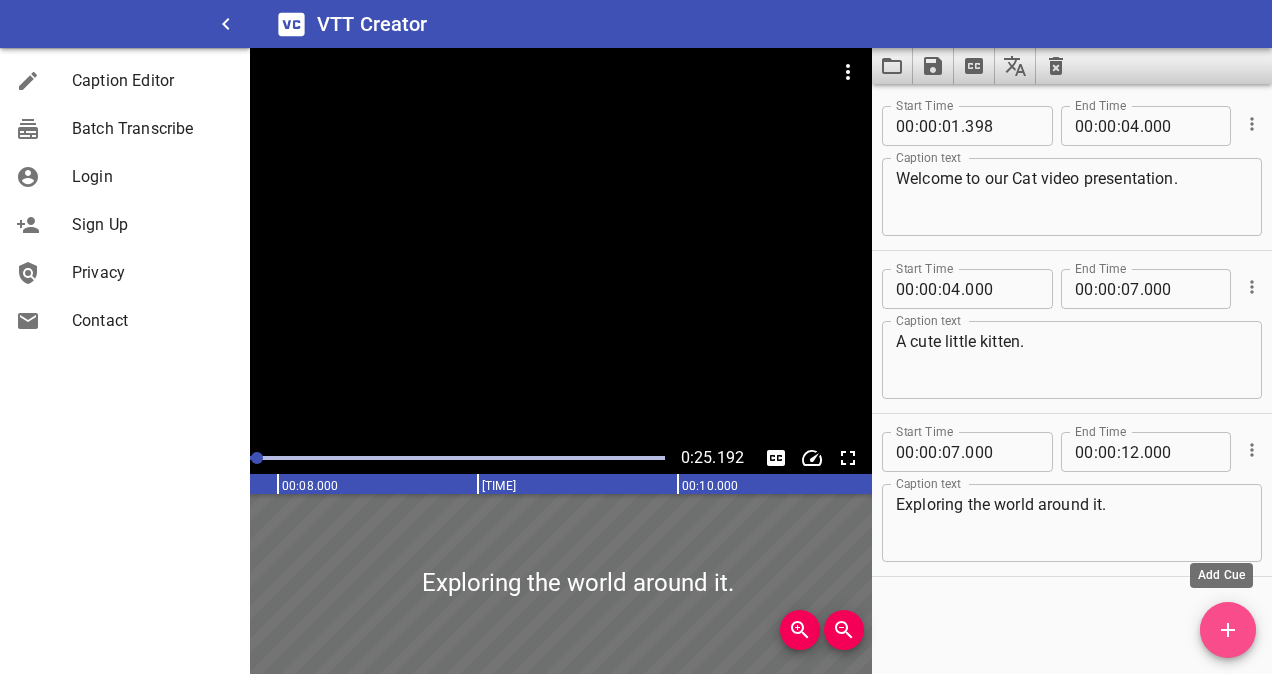 click at bounding box center [1228, 630] 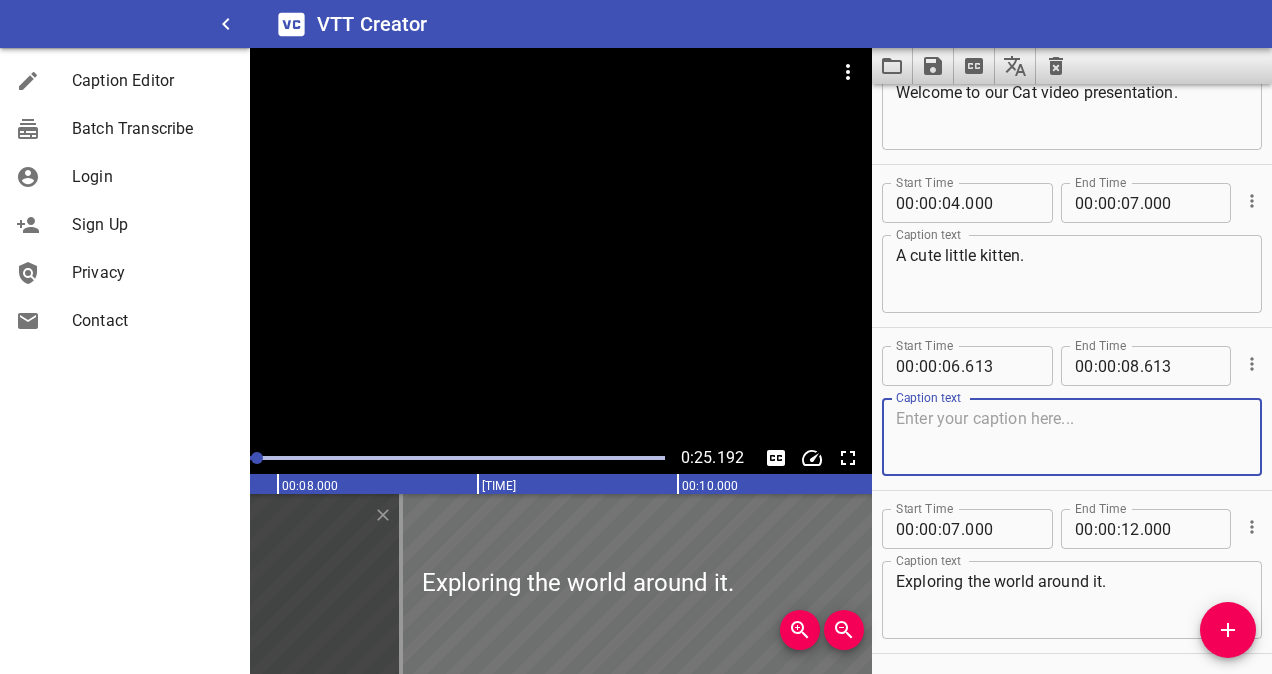 scroll, scrollTop: 96, scrollLeft: 0, axis: vertical 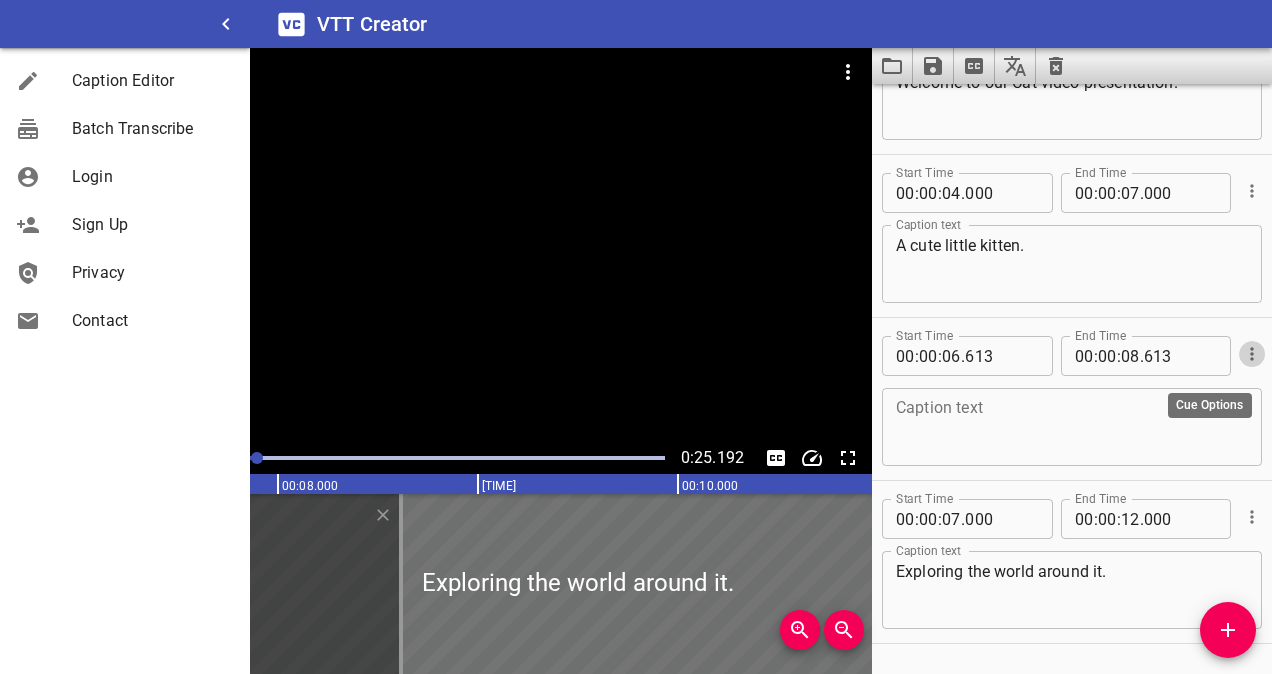 click 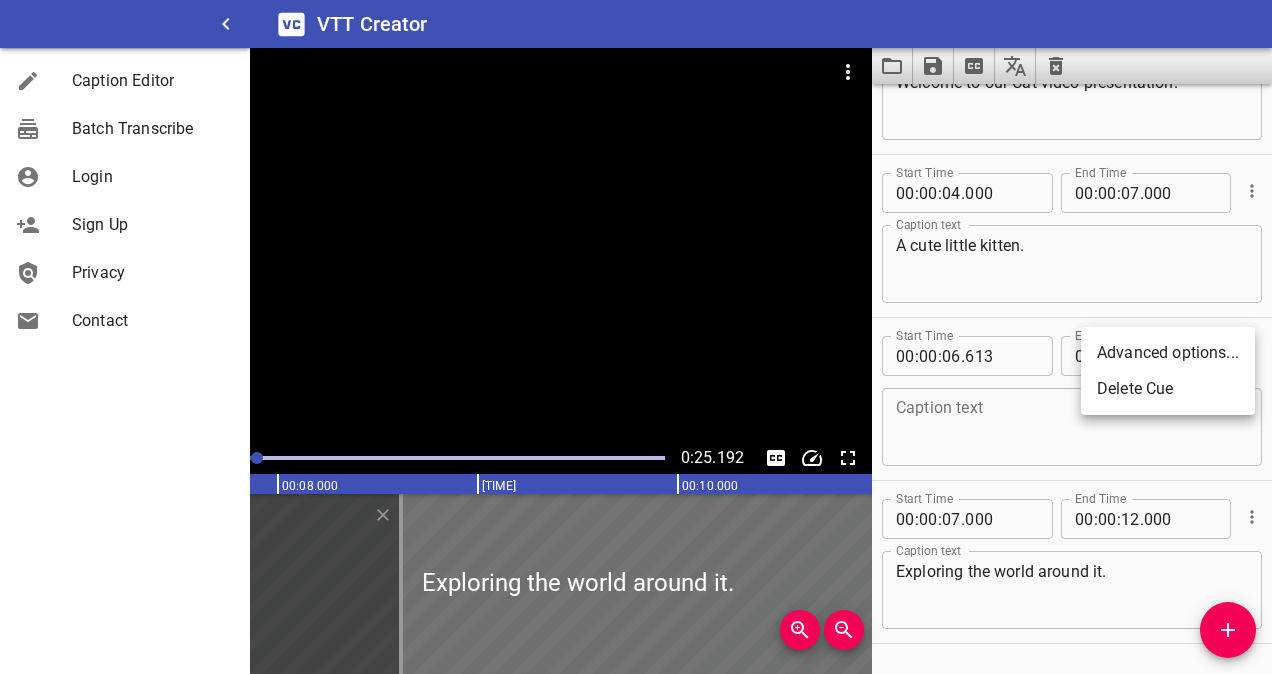 click on "Delete Cue" at bounding box center [1168, 389] 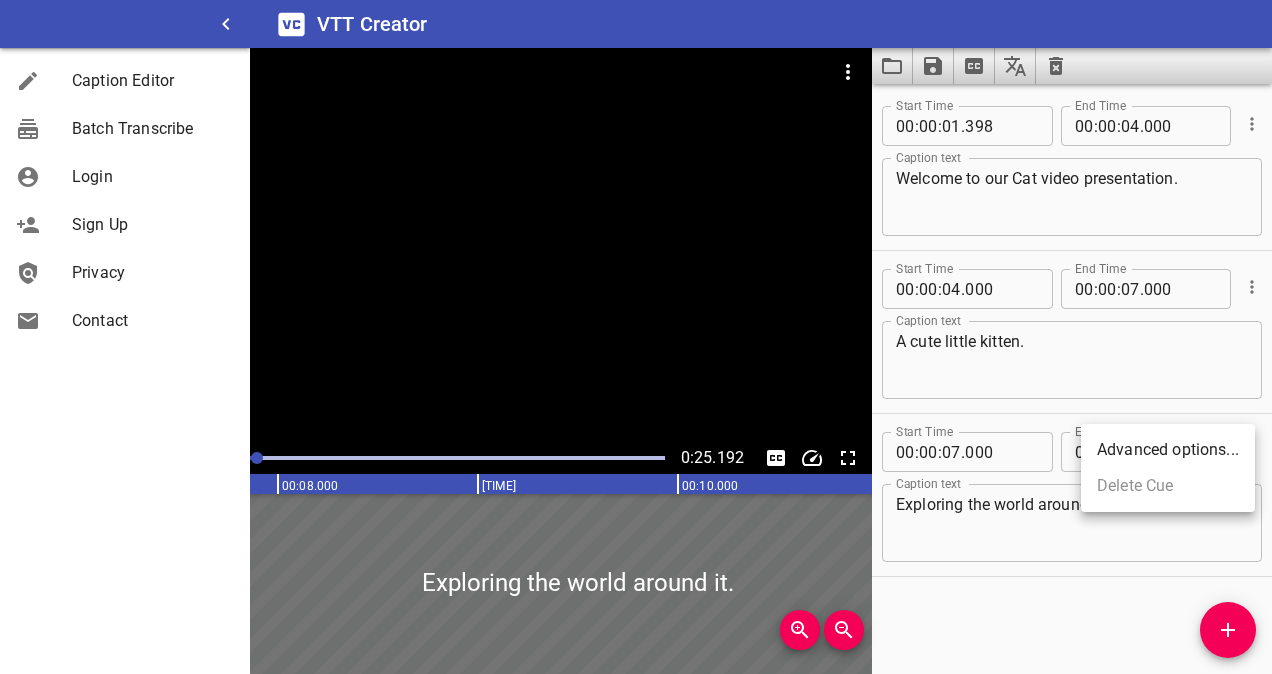 scroll, scrollTop: 0, scrollLeft: 0, axis: both 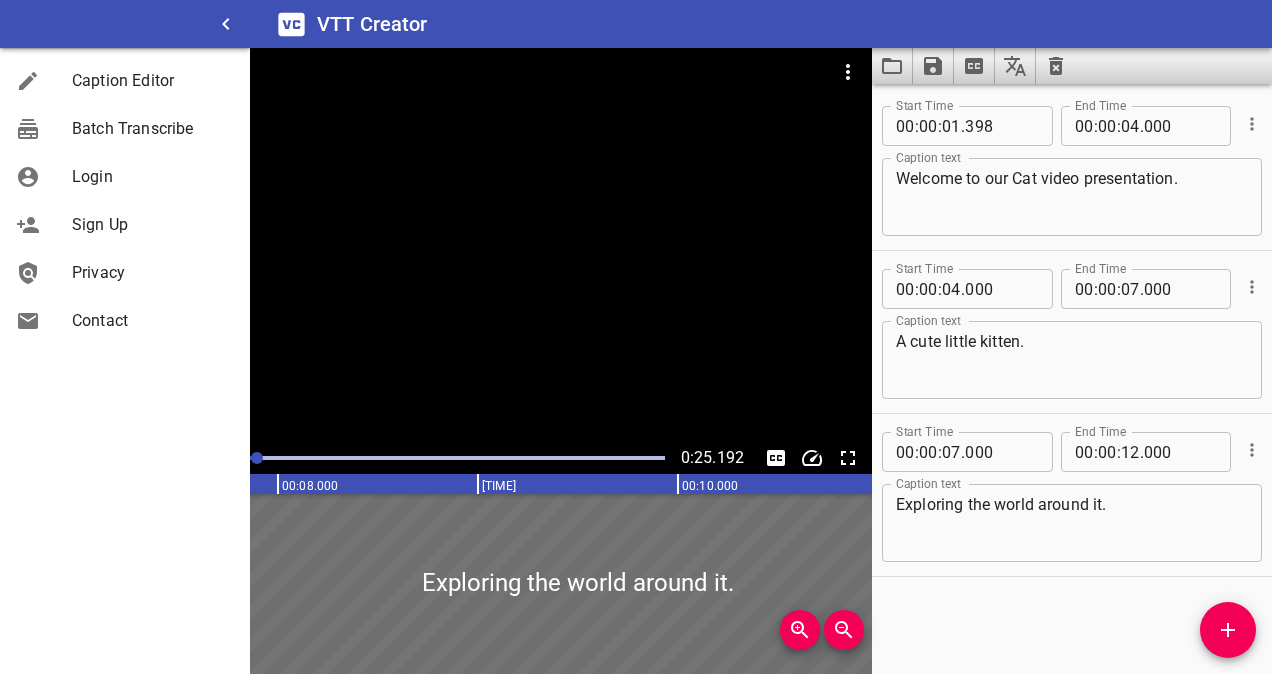 click on "Start Time [TIME] Start Time End Time [TIME] End Time Caption text Welcome to our Cat video presentation.
Caption text Start Time [TIME] Start Time End Time [TIME] End Time Caption text A cute little kitten. Caption text Start Time [TIME] Start Time End Time [TIME] End Time Caption text Exploring the world around it. Caption text" at bounding box center (1072, 379) 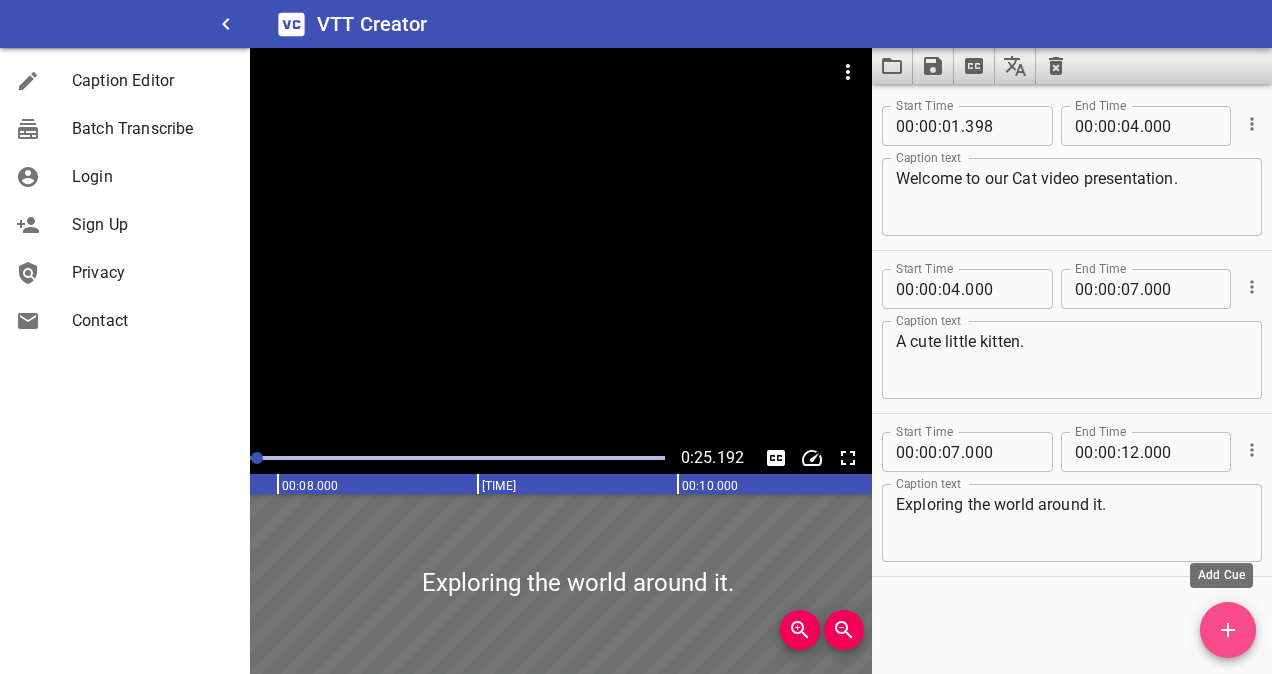 click at bounding box center (1228, 630) 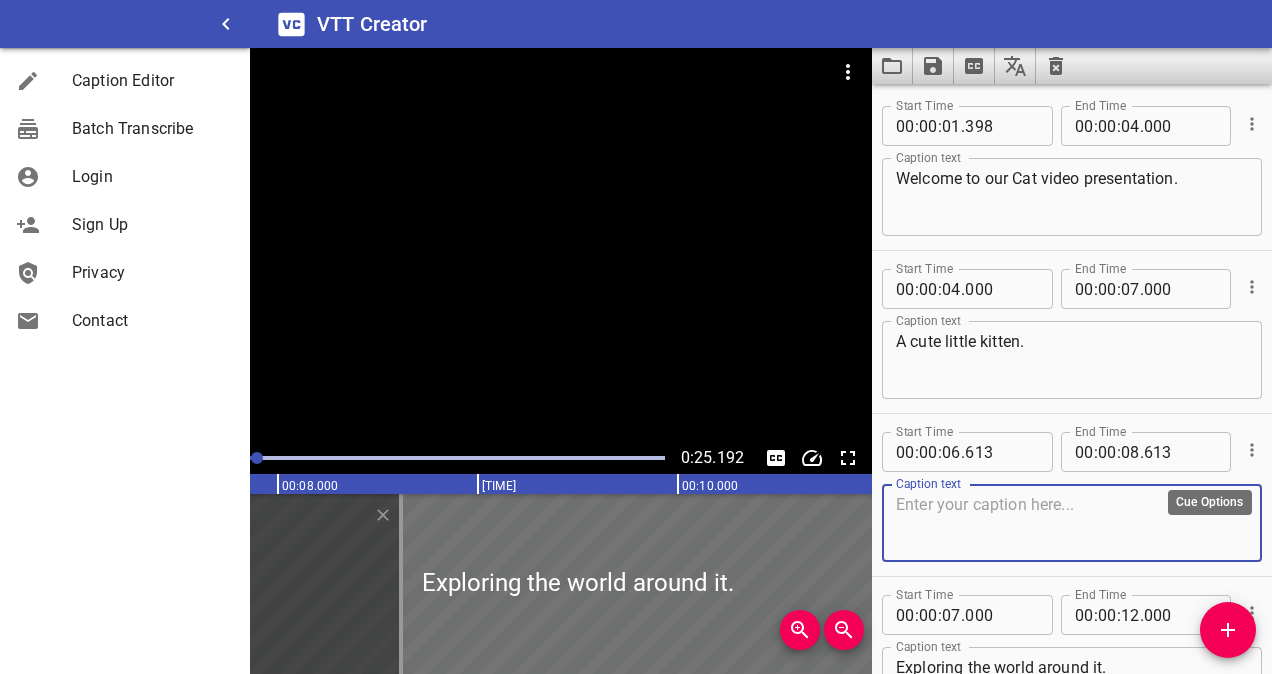 click 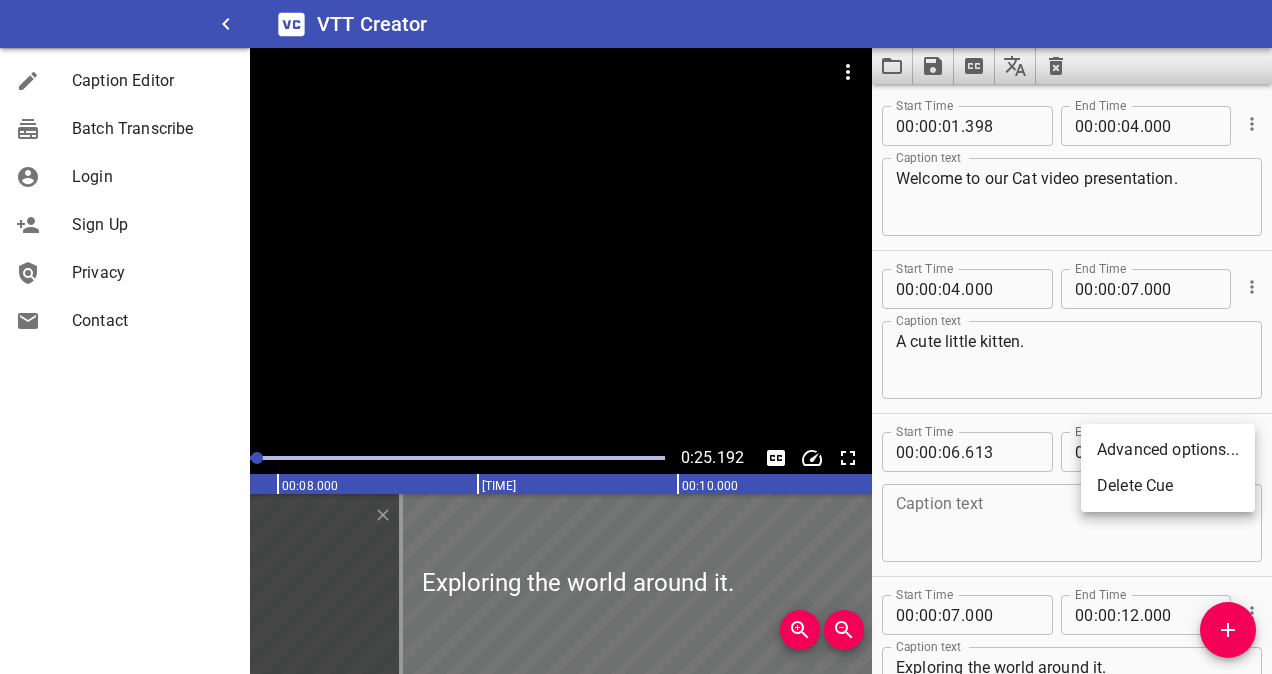 click on "Delete Cue" at bounding box center [1168, 486] 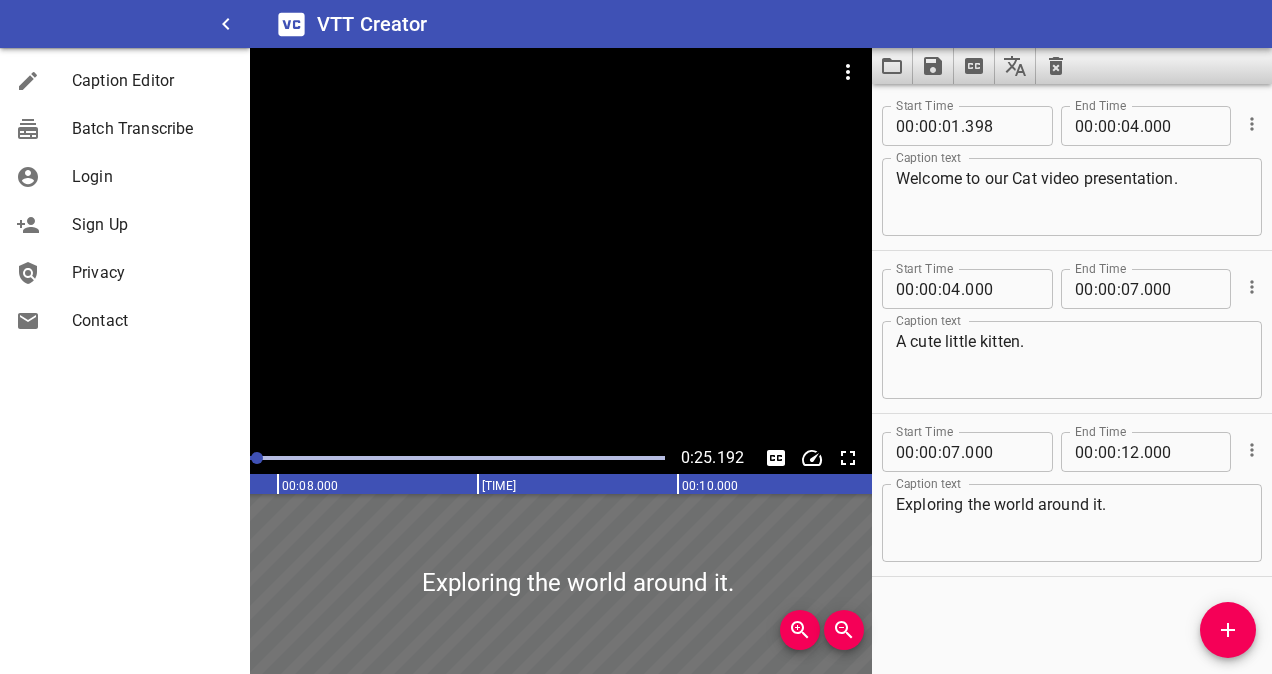 click on "Start Time [TIME] Start Time End Time [TIME] End Time Caption text Welcome to our Cat video presentation.
Caption text Start Time [TIME] Start Time End Time [TIME] End Time Caption text A cute little kitten. Caption text Start Time [TIME] Start Time End Time [TIME] End Time Caption text Exploring the world around it. Caption text" at bounding box center (1072, 379) 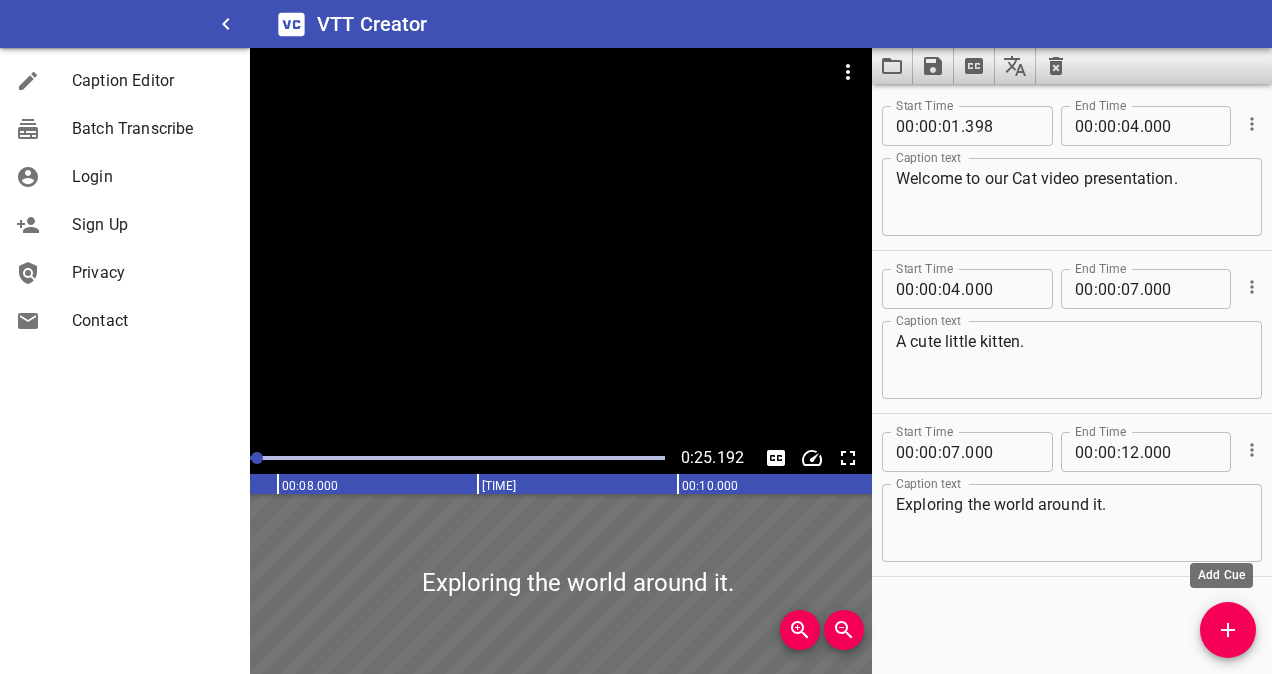 click 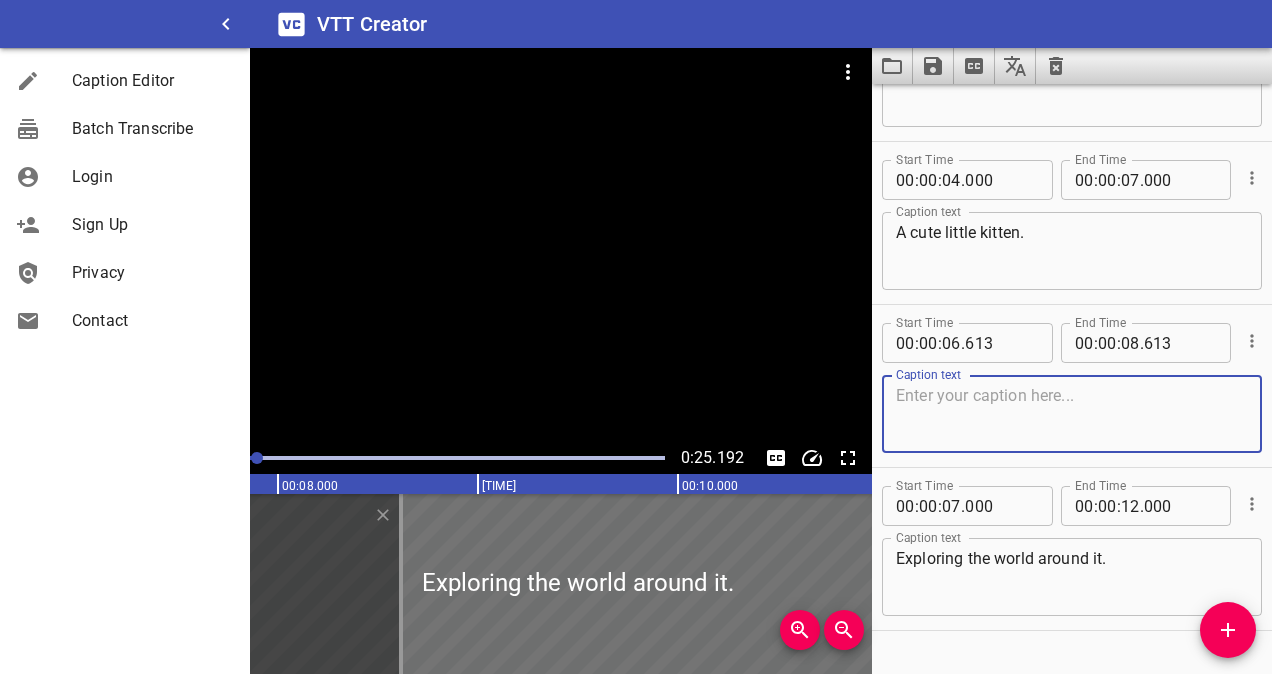 scroll, scrollTop: 115, scrollLeft: 0, axis: vertical 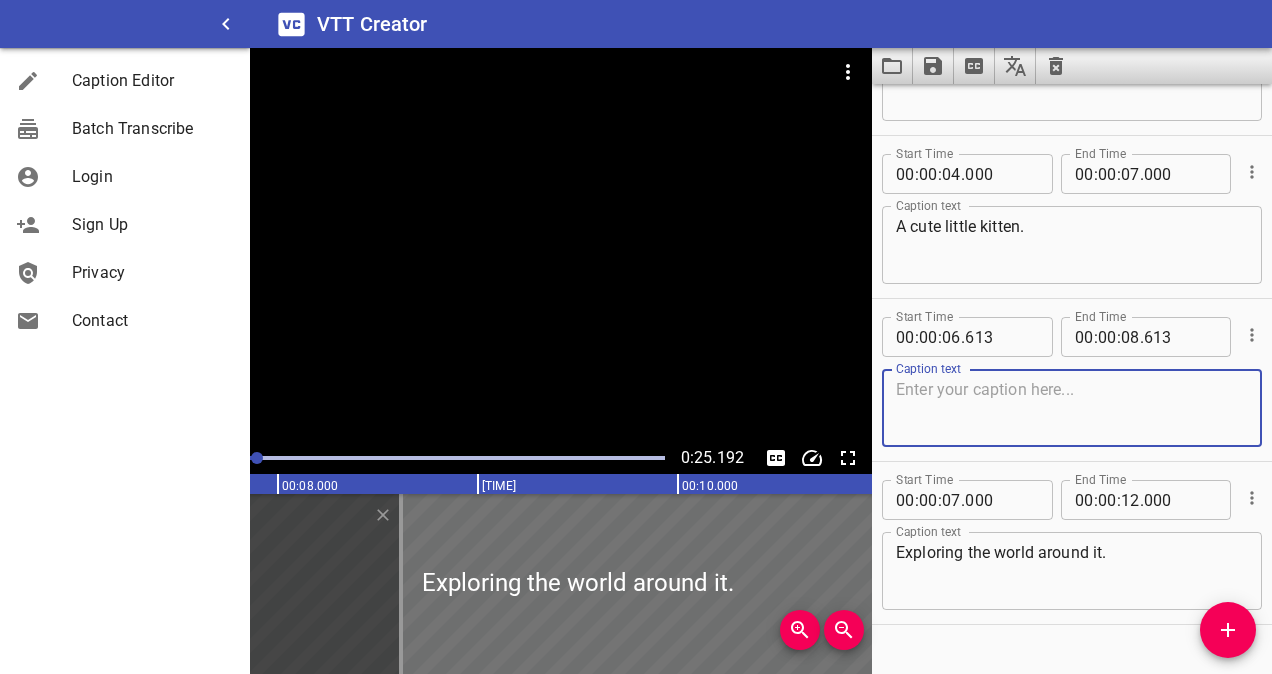 type 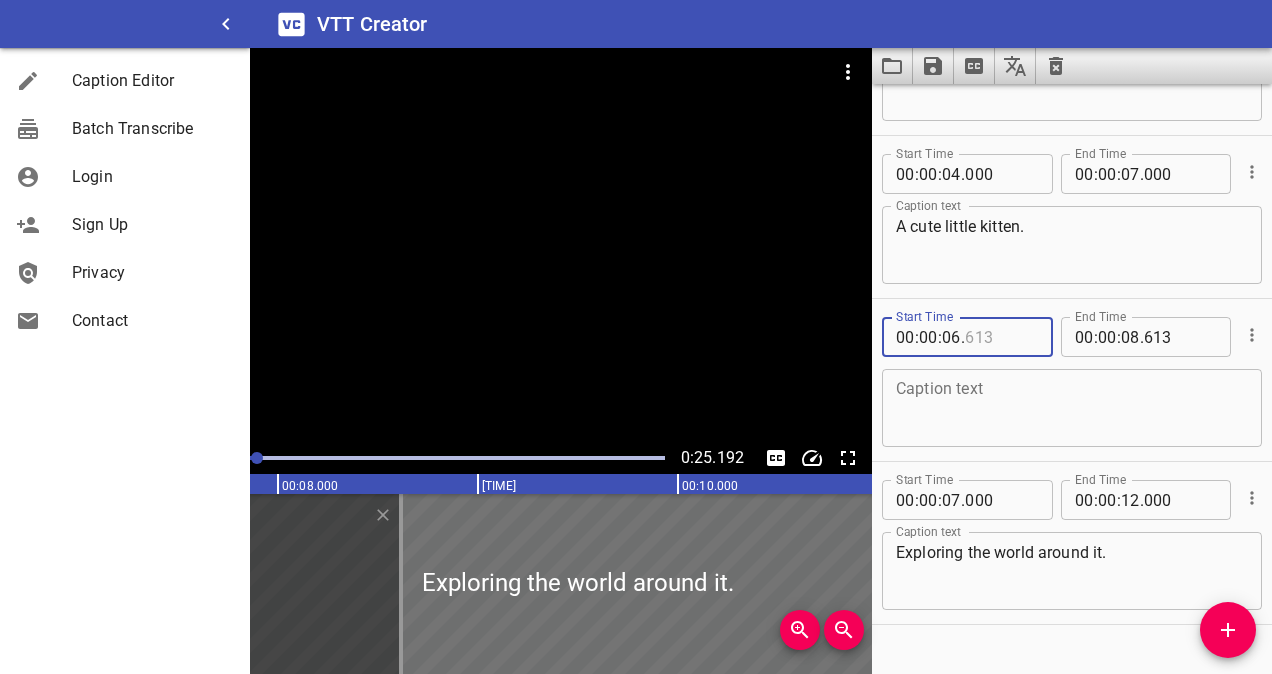 click at bounding box center (1001, 337) 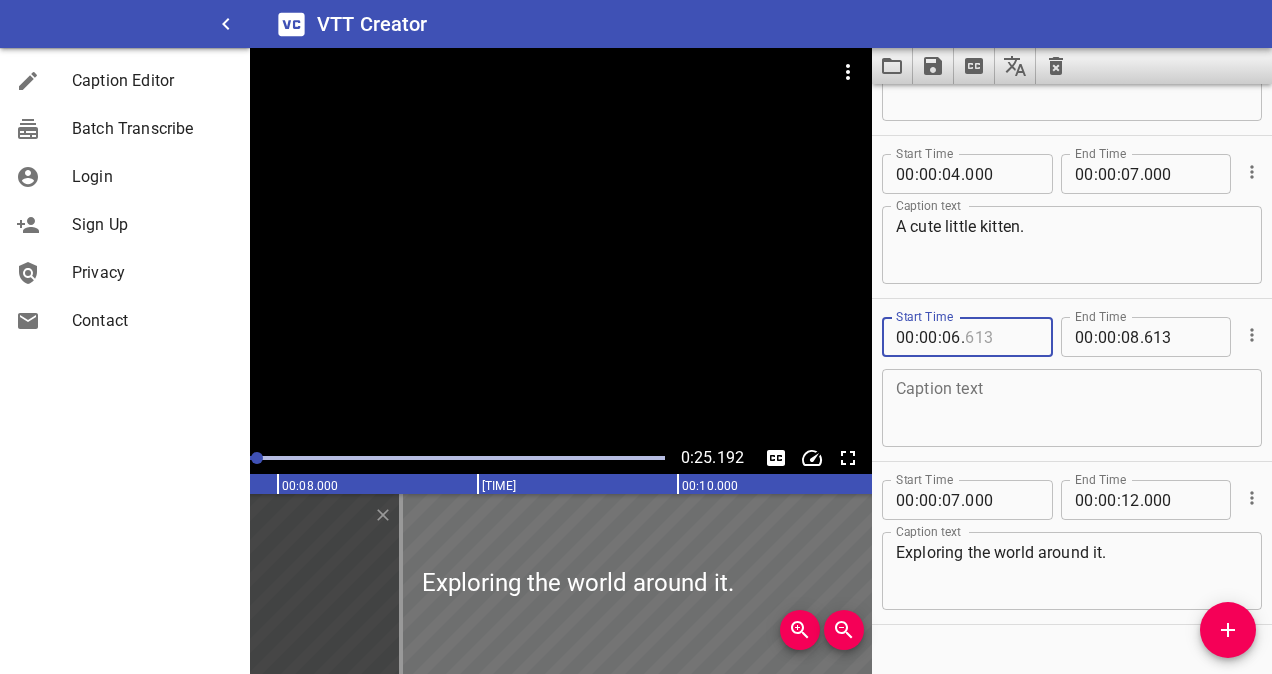 type 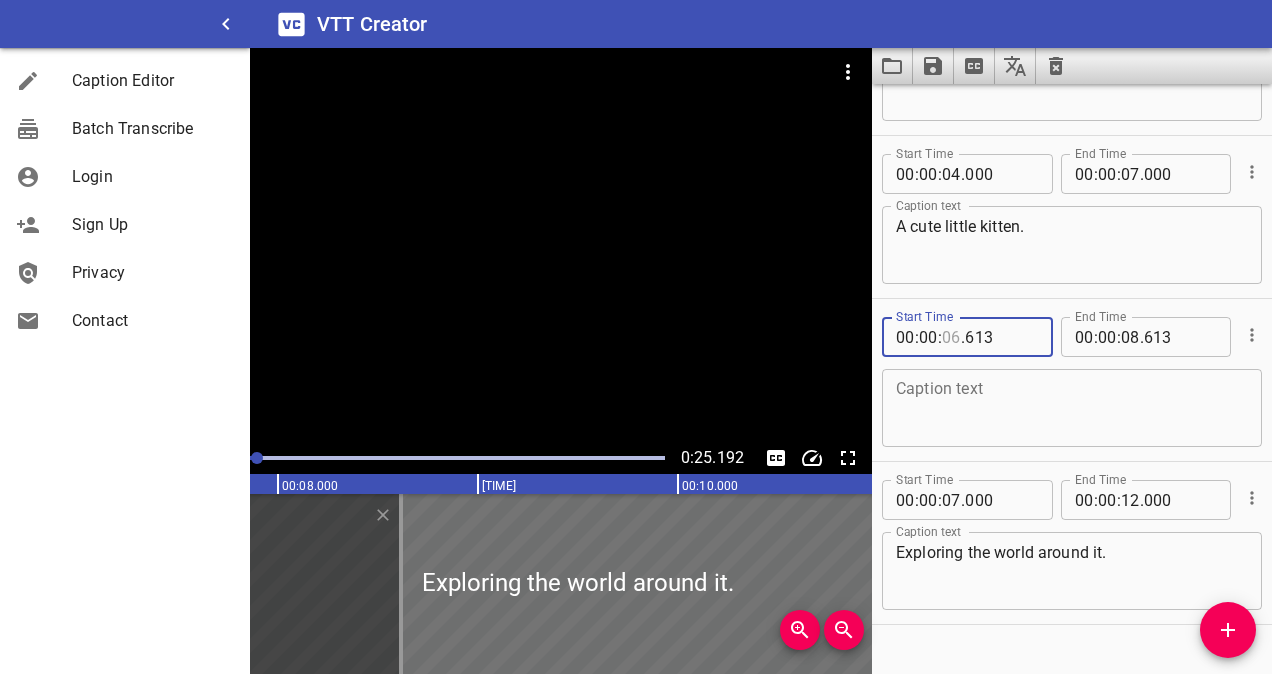 click at bounding box center (951, 337) 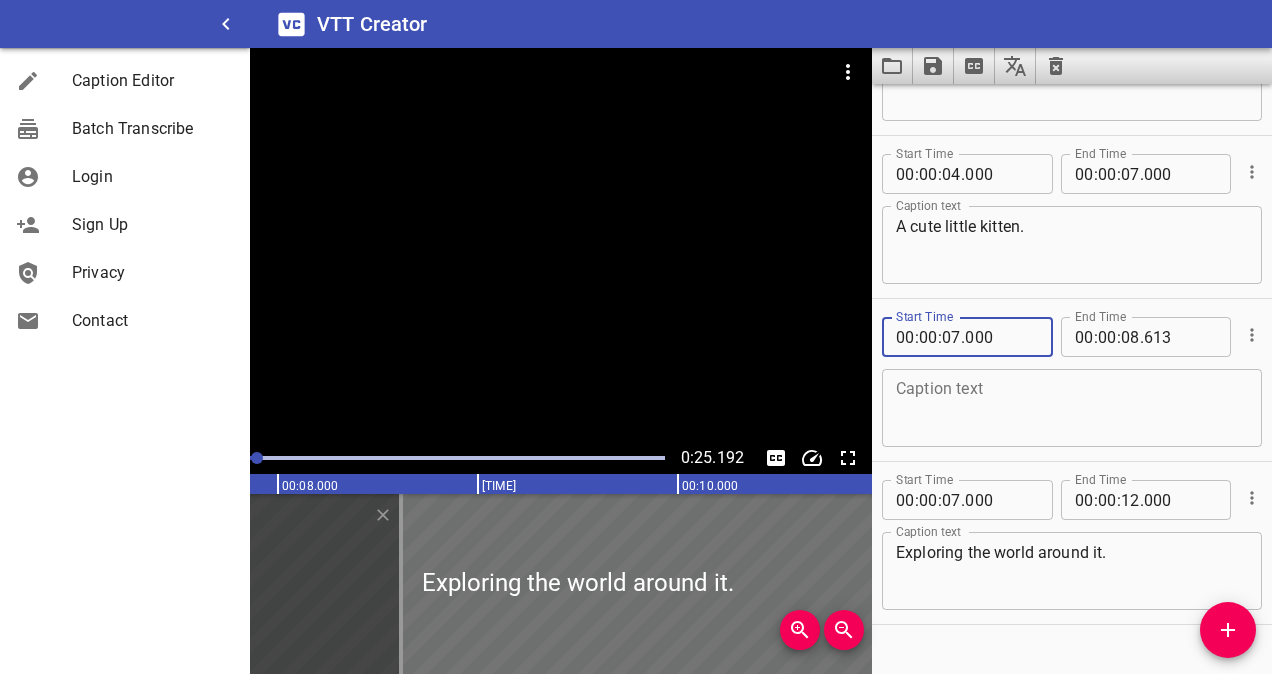 type on "000" 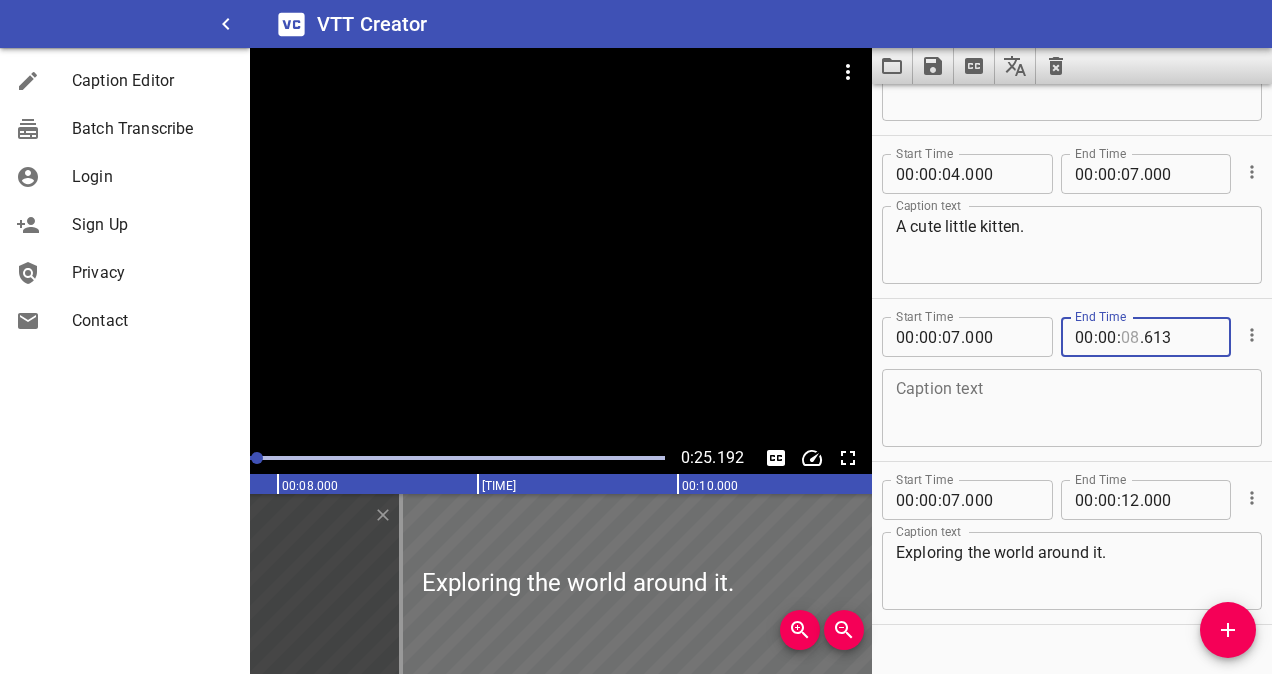 click at bounding box center (1130, 337) 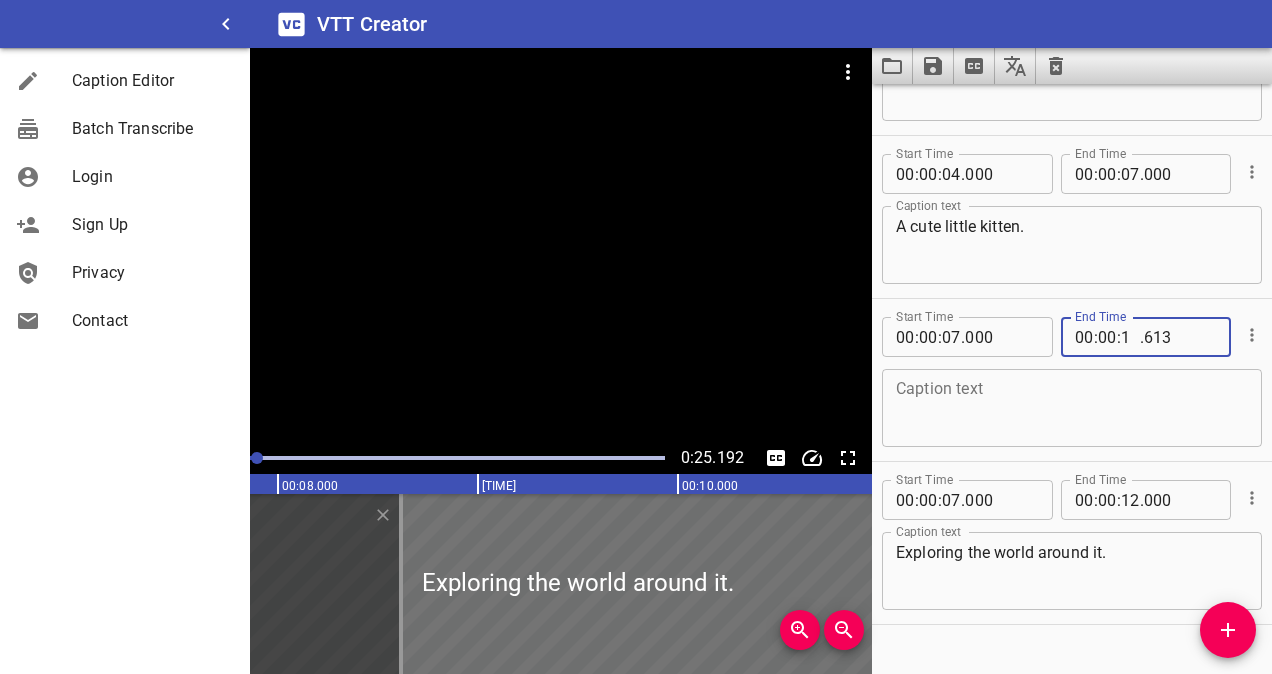 type on "12" 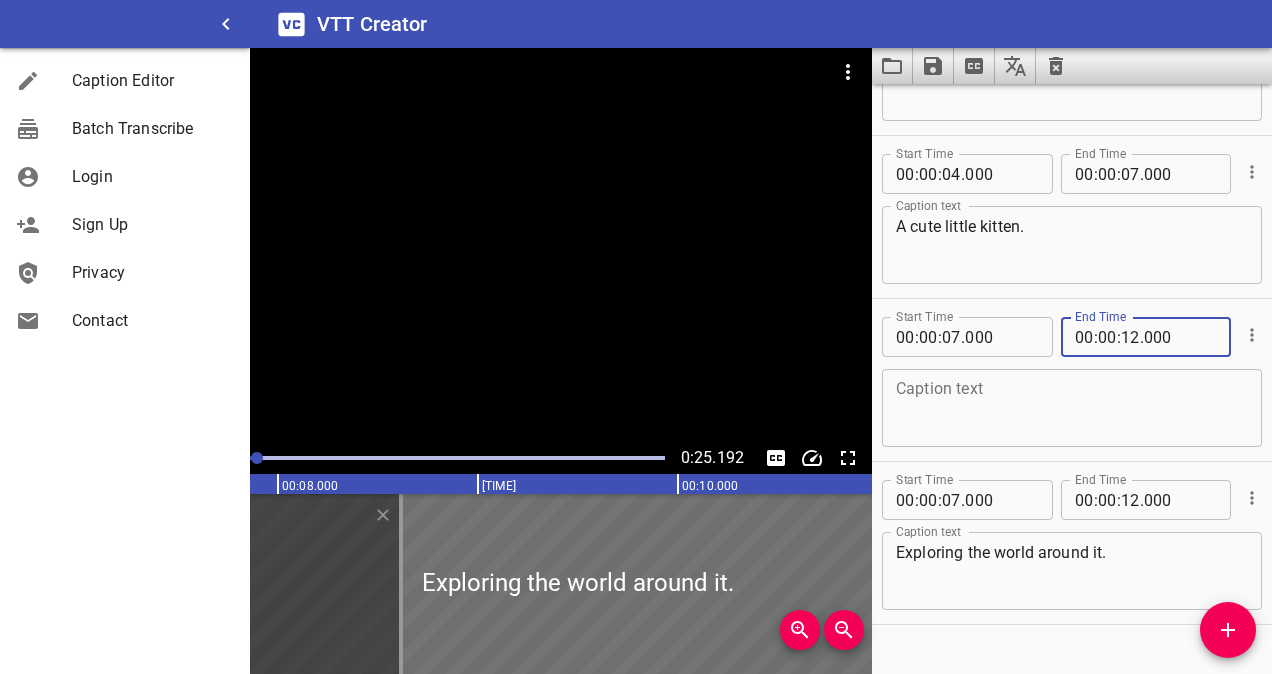 type on "000" 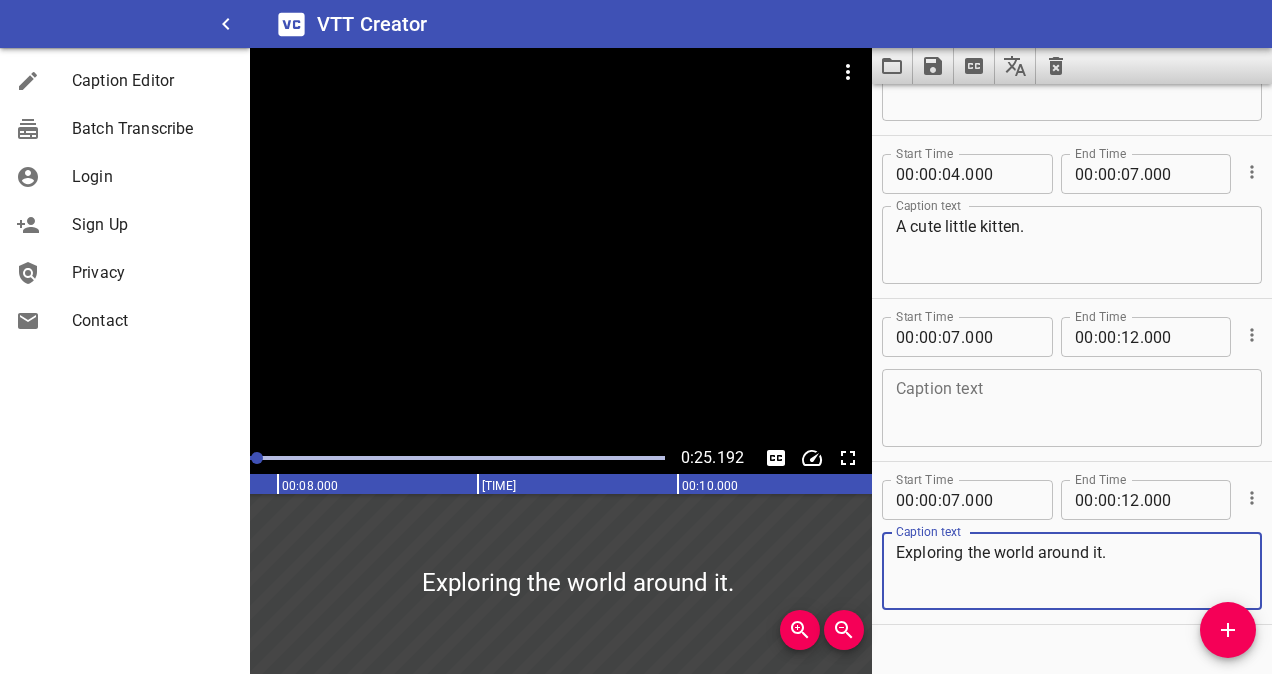 drag, startPoint x: 1115, startPoint y: 557, endPoint x: 872, endPoint y: 567, distance: 243.20567 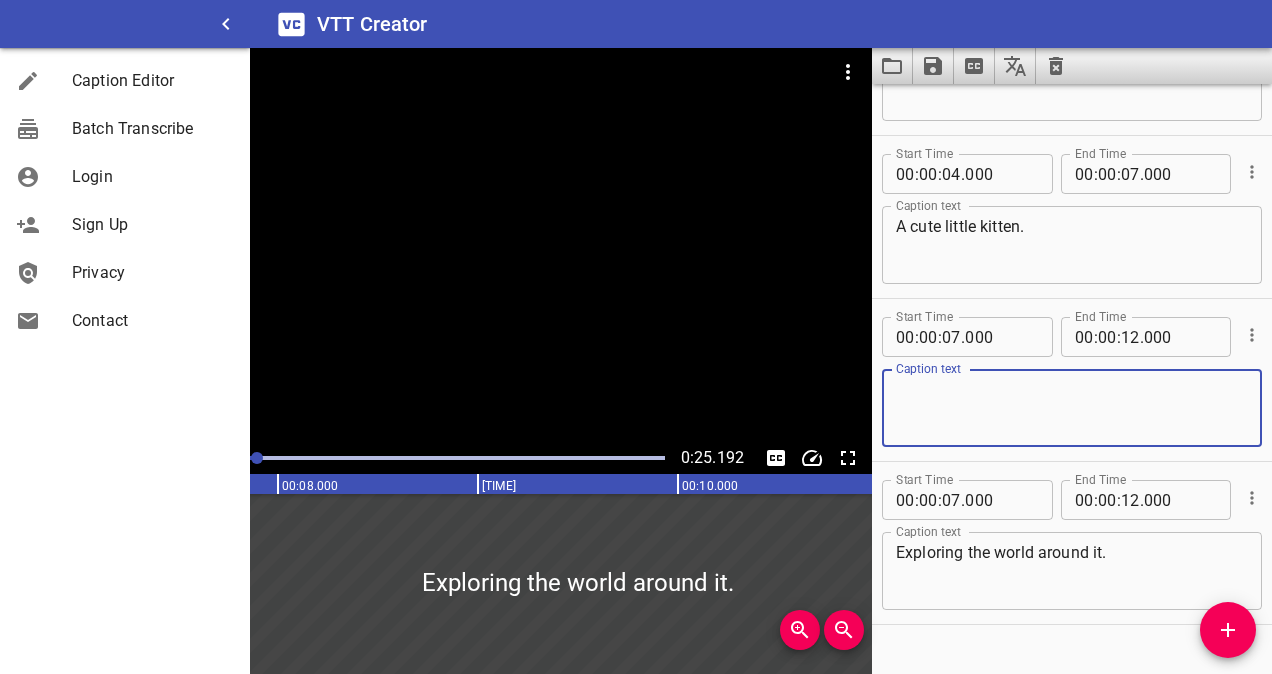 click at bounding box center (1072, 408) 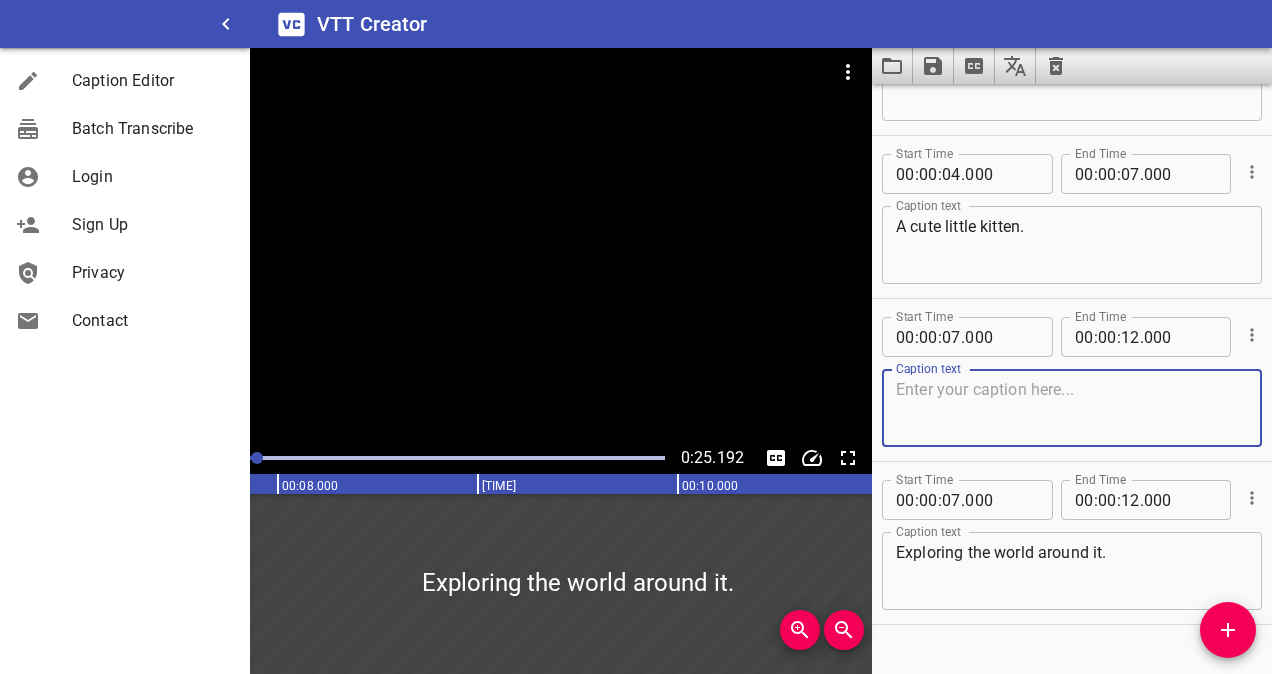 paste on "Exploring the world around it." 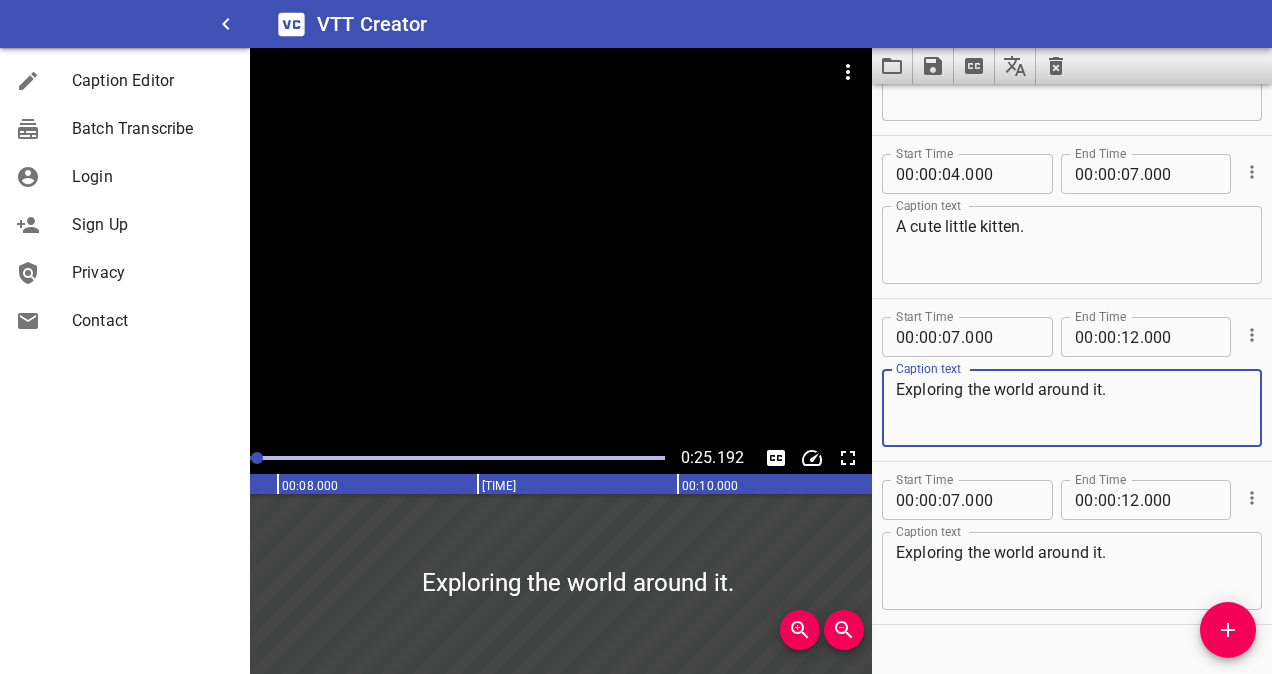 type on "Exploring the world around it." 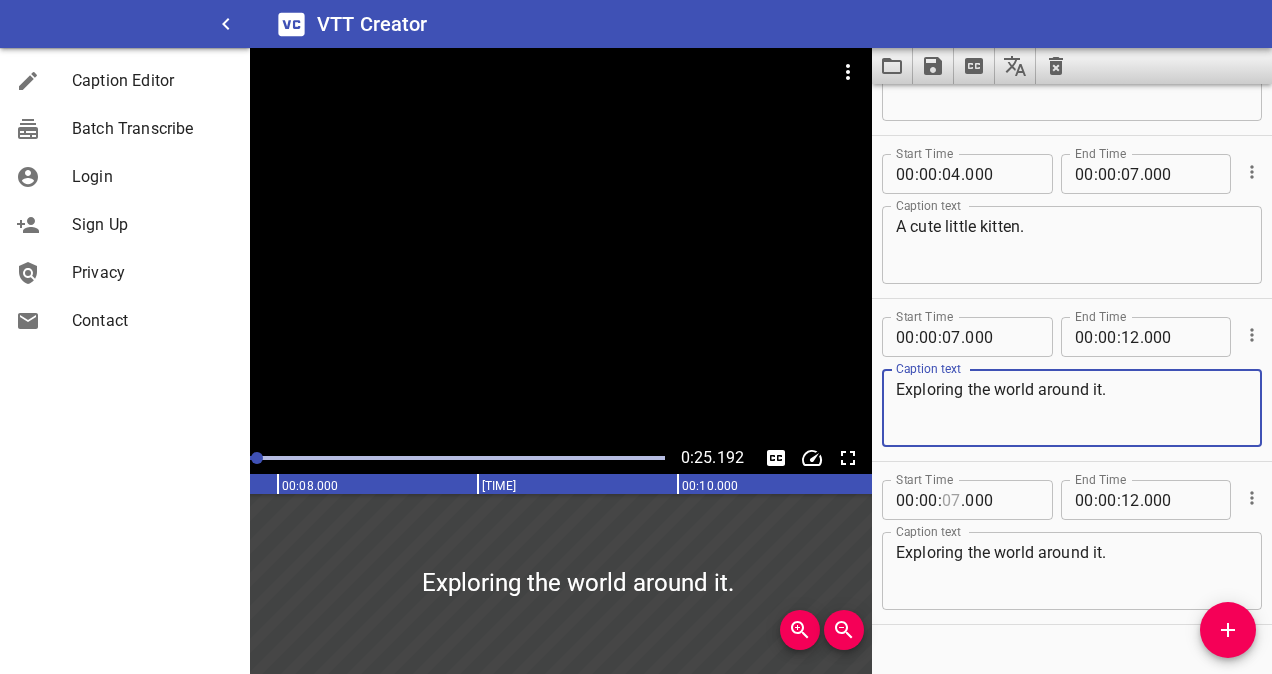 click at bounding box center (951, 500) 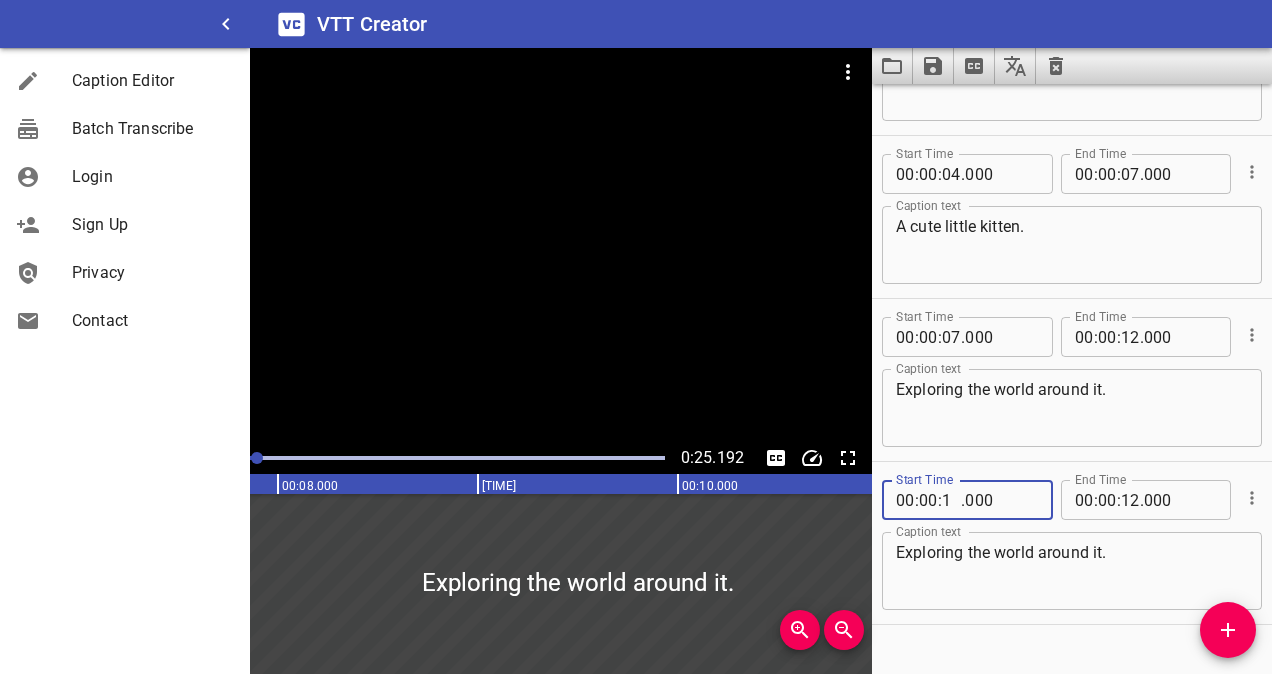 type on "12" 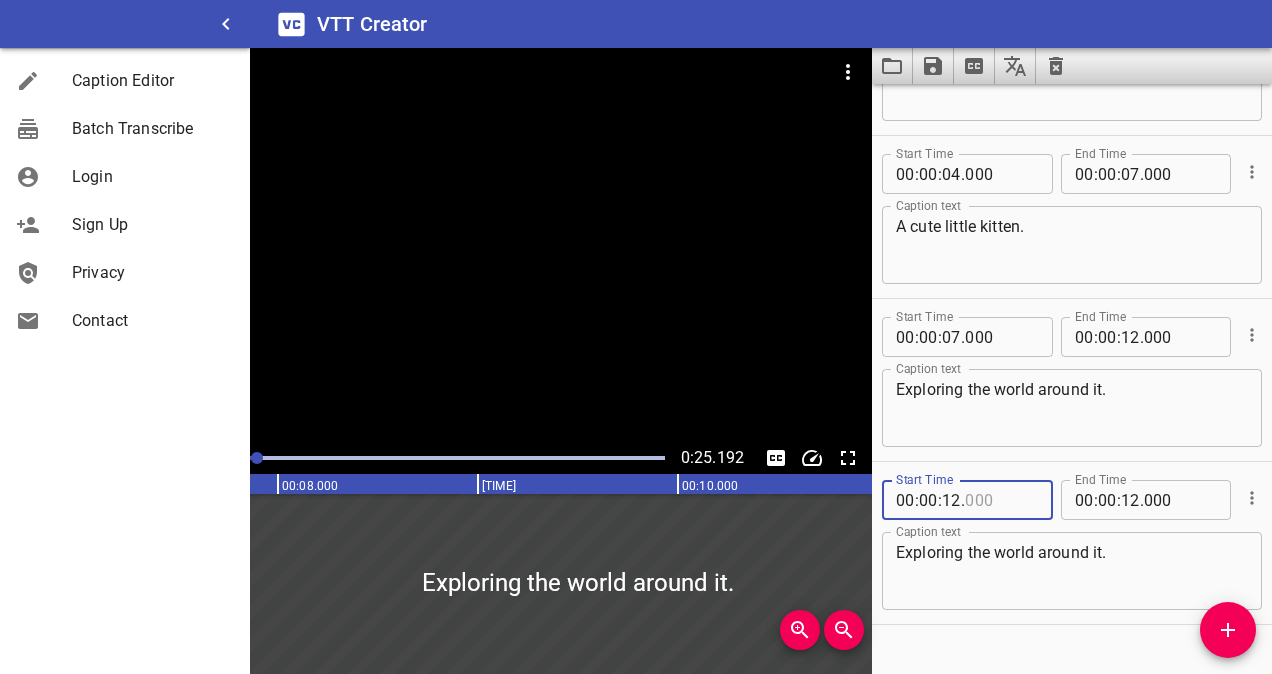 type on "000" 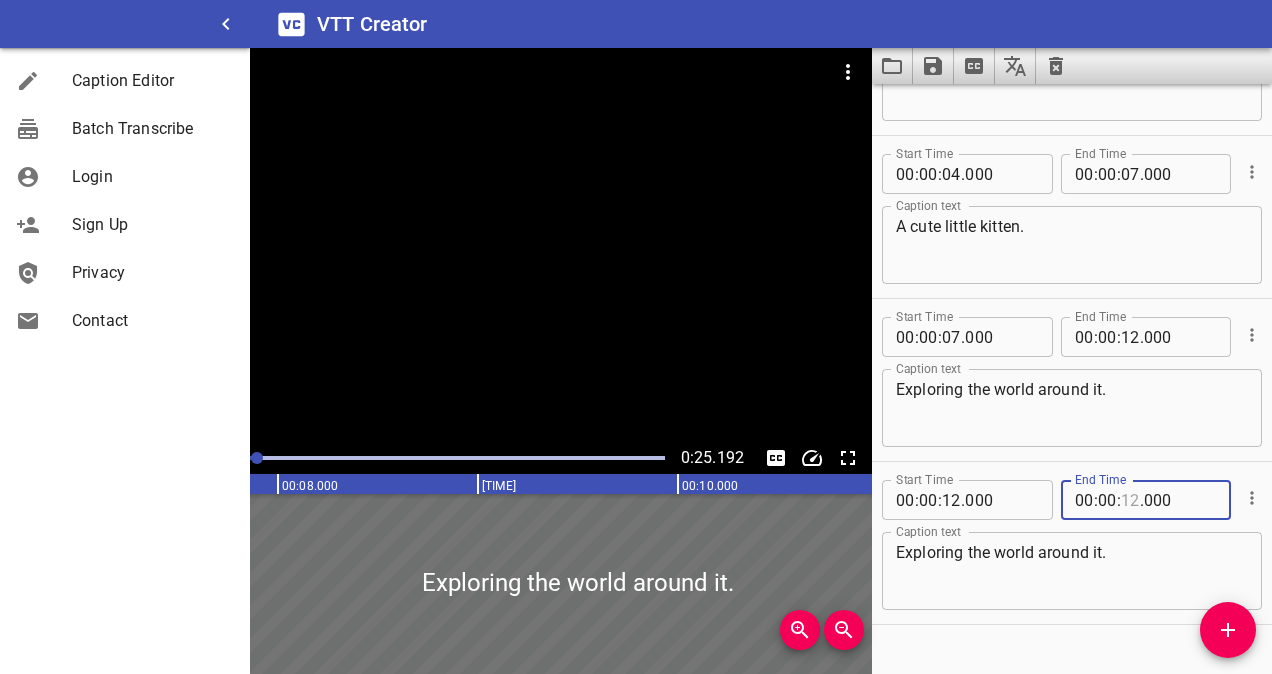 click at bounding box center [1130, 500] 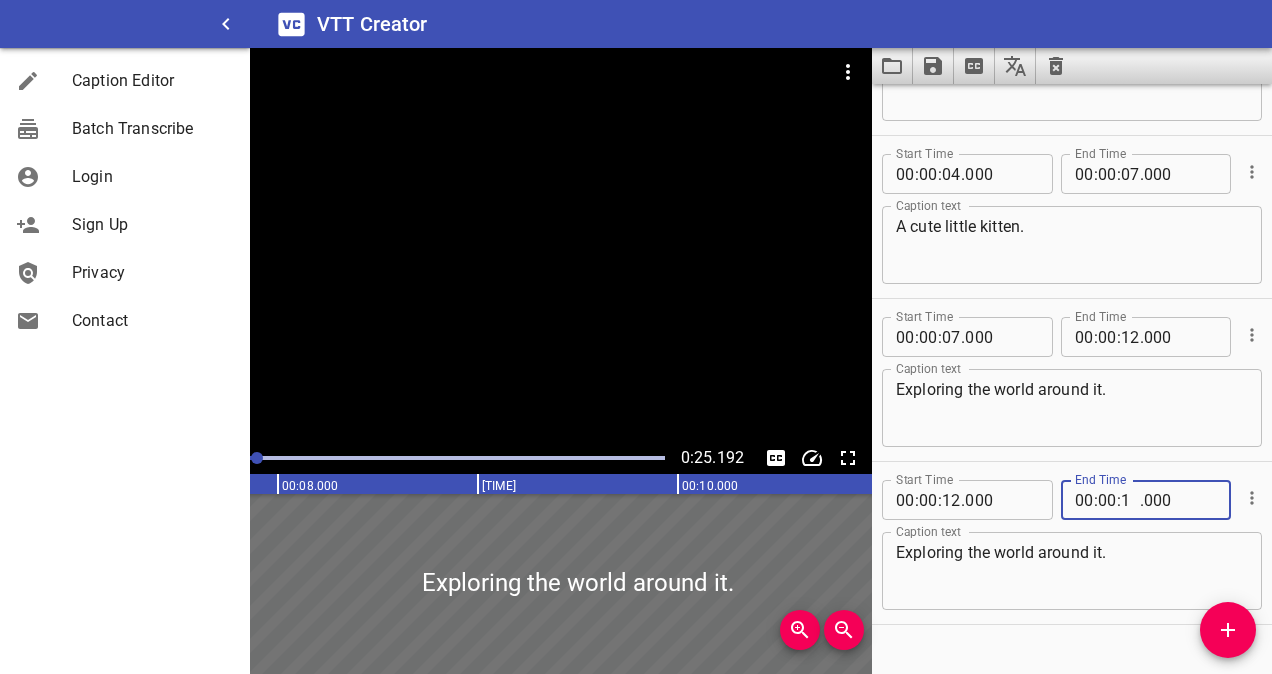 type on "[NUMBER]" 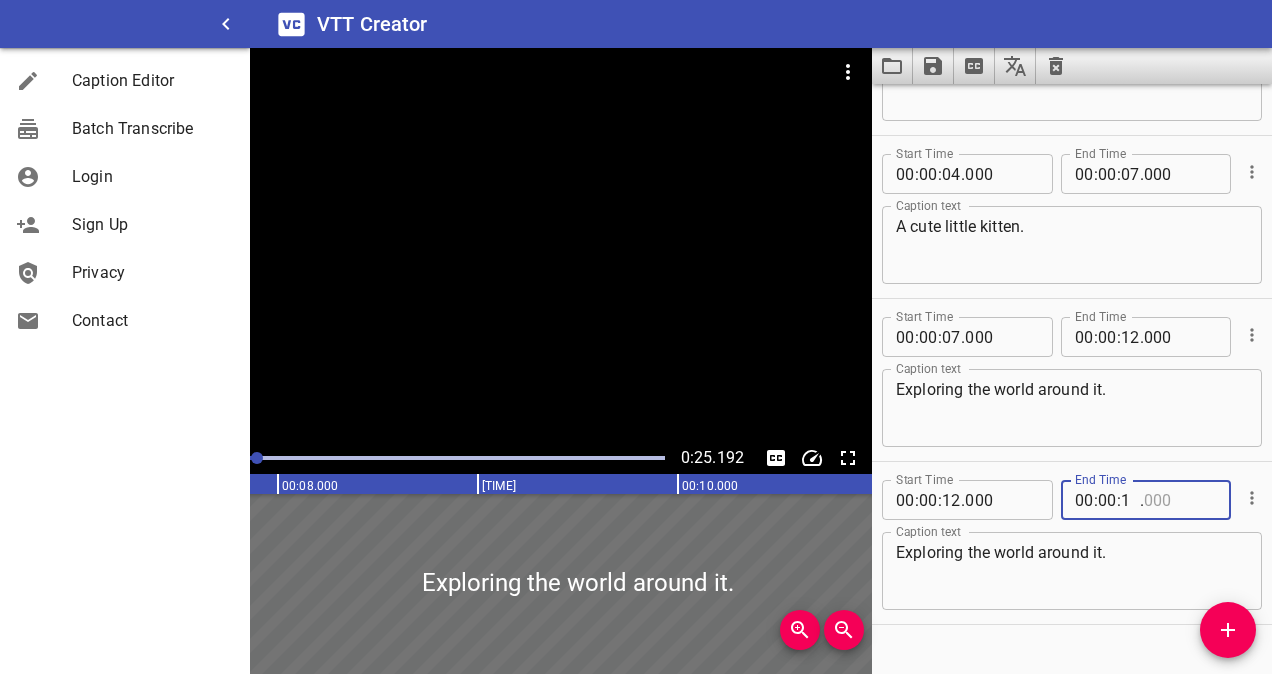 type on "000" 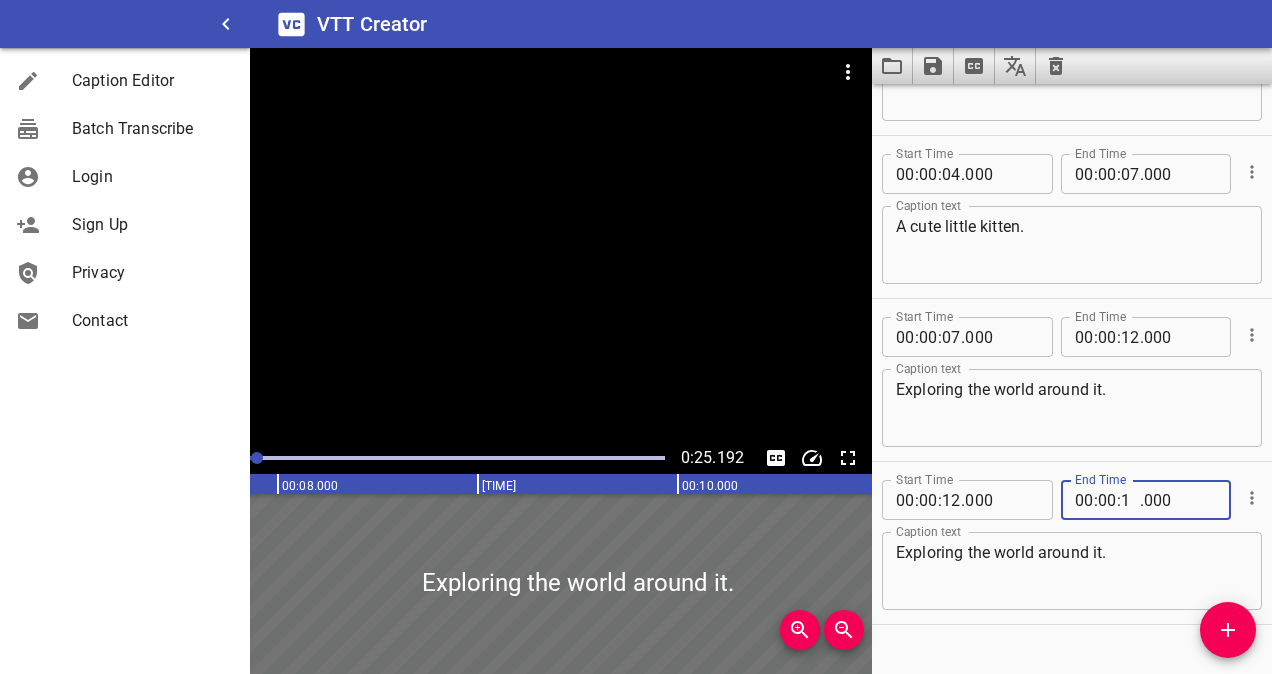 click on "Exploring the world around it." at bounding box center (1072, 571) 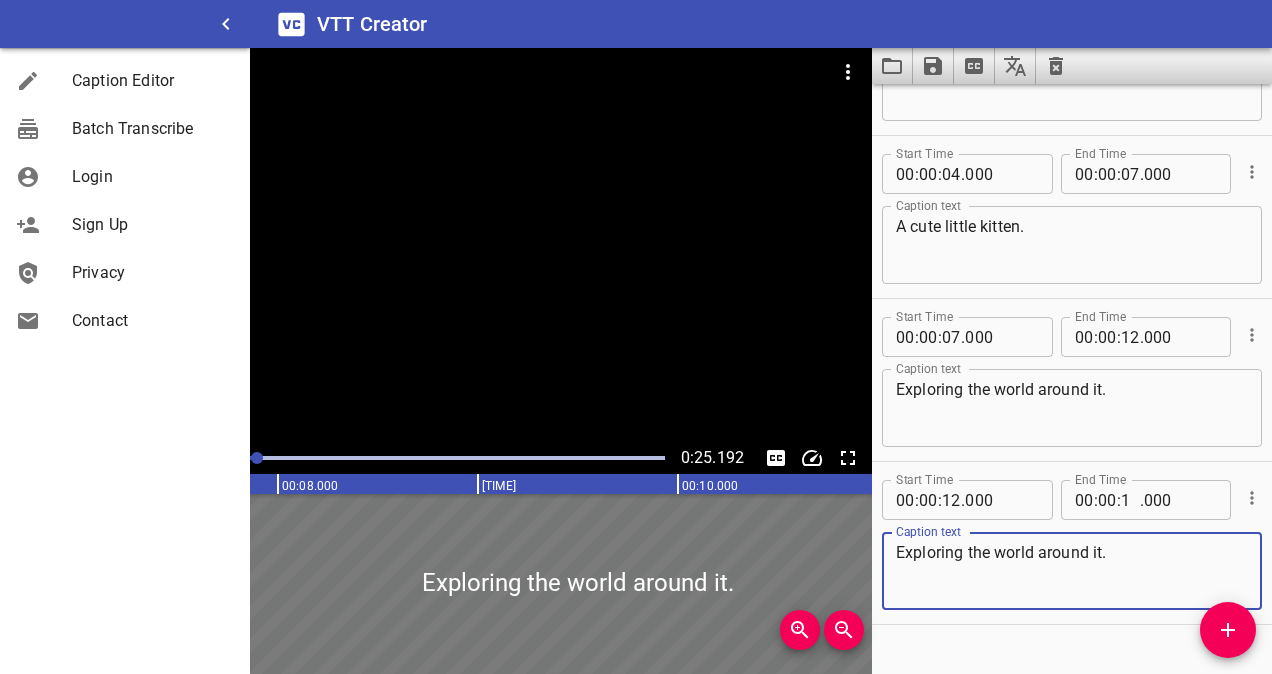 drag, startPoint x: 1106, startPoint y: 553, endPoint x: 866, endPoint y: 571, distance: 240.67406 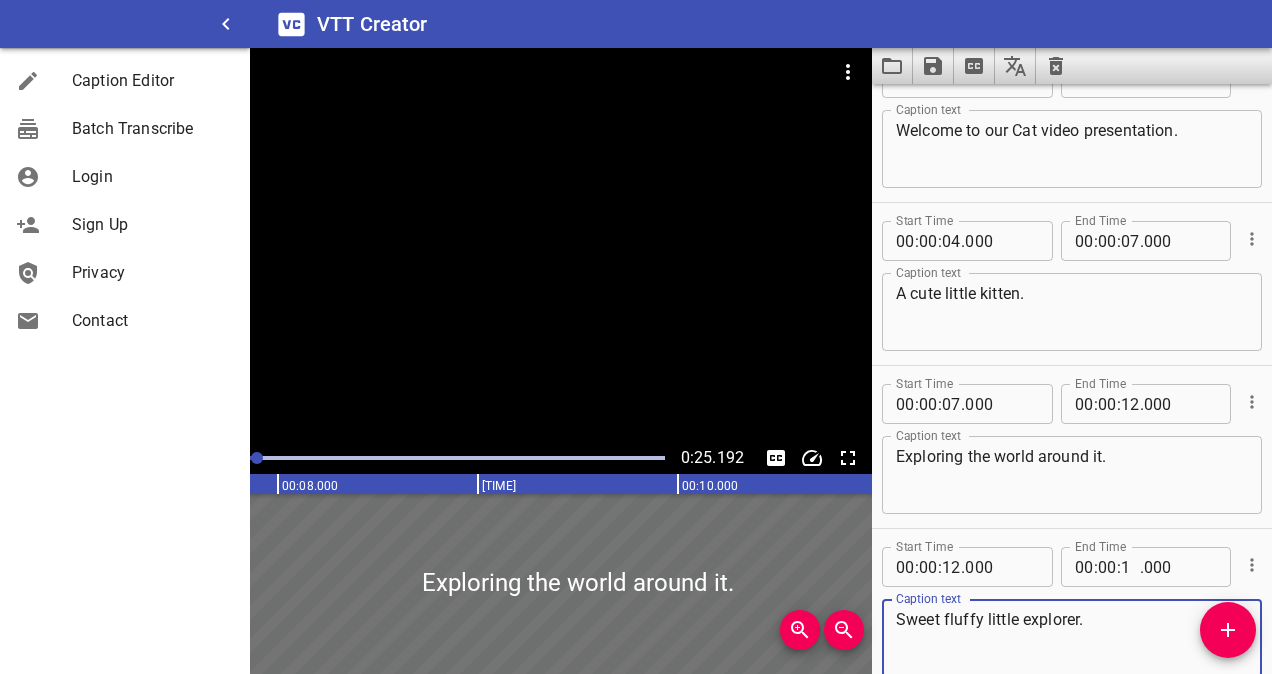 scroll, scrollTop: 0, scrollLeft: 0, axis: both 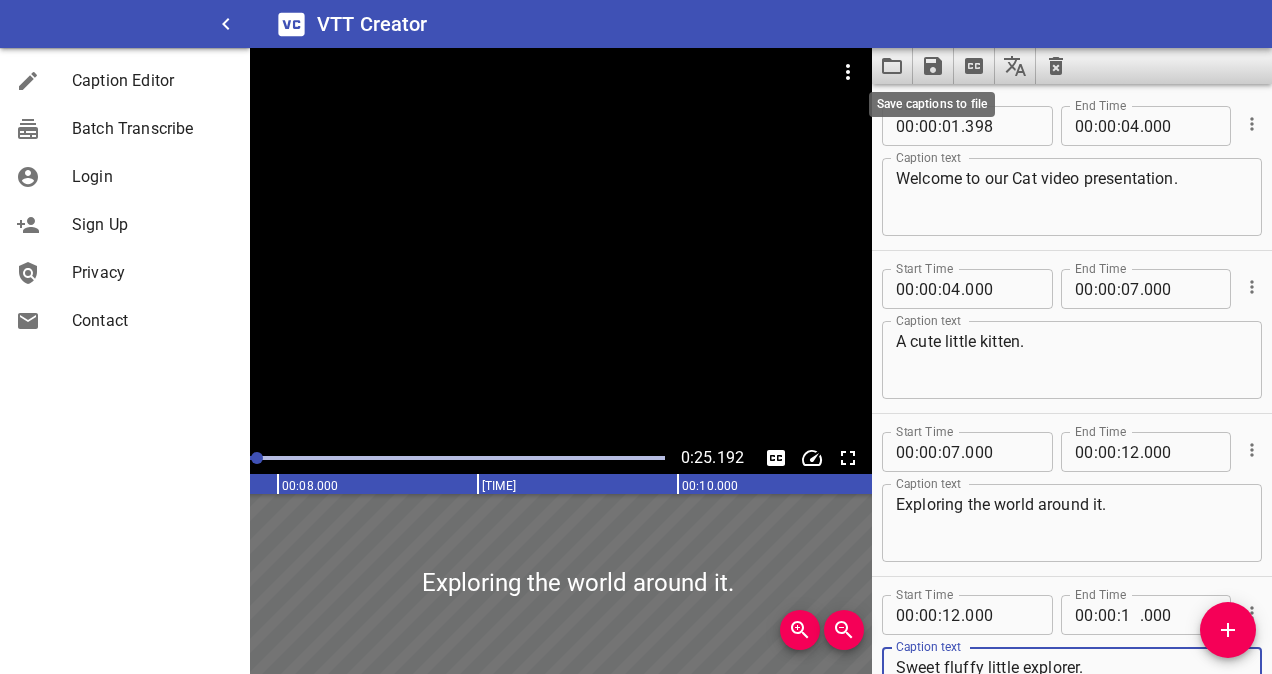 type on "Sweet fluffy little explorer." 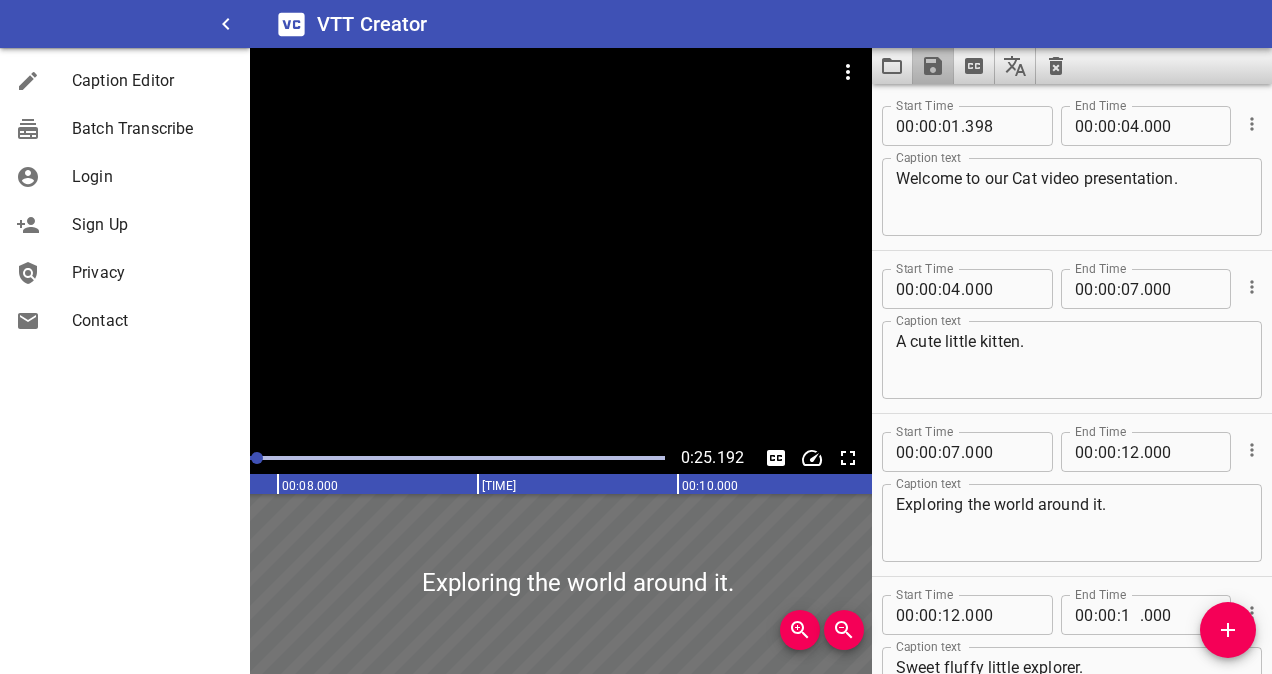 click at bounding box center [933, 66] 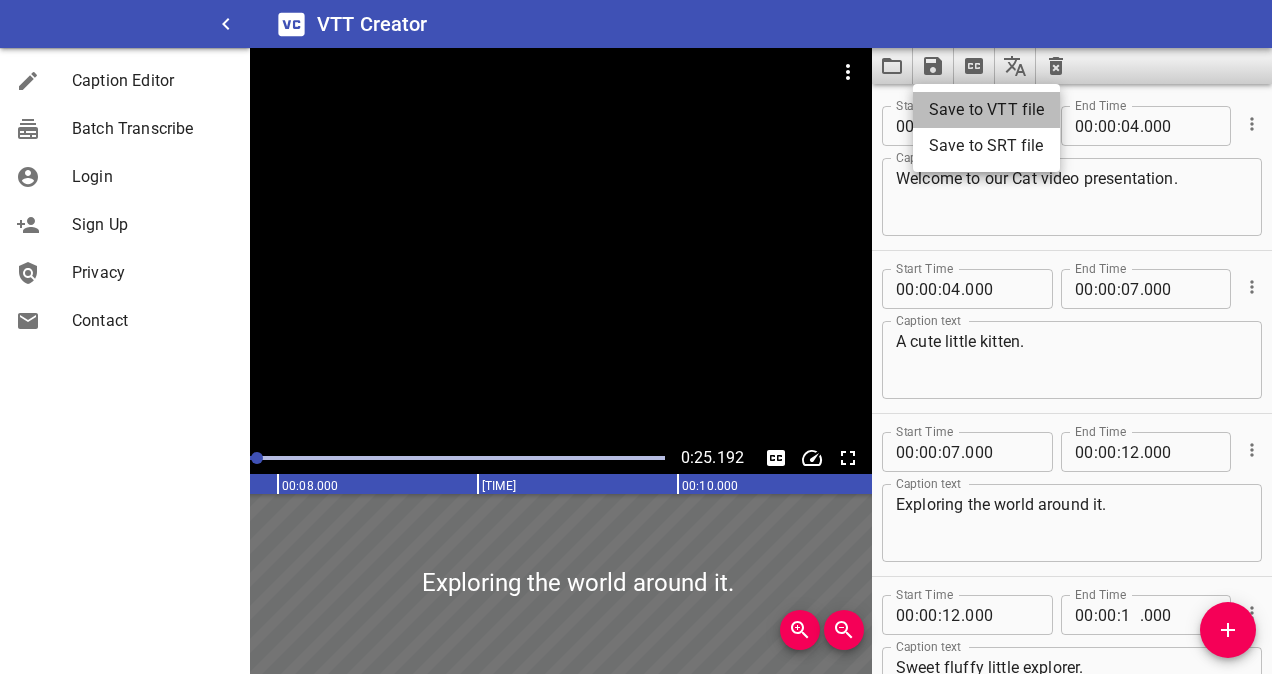 click on "Save to VTT file" at bounding box center [986, 110] 